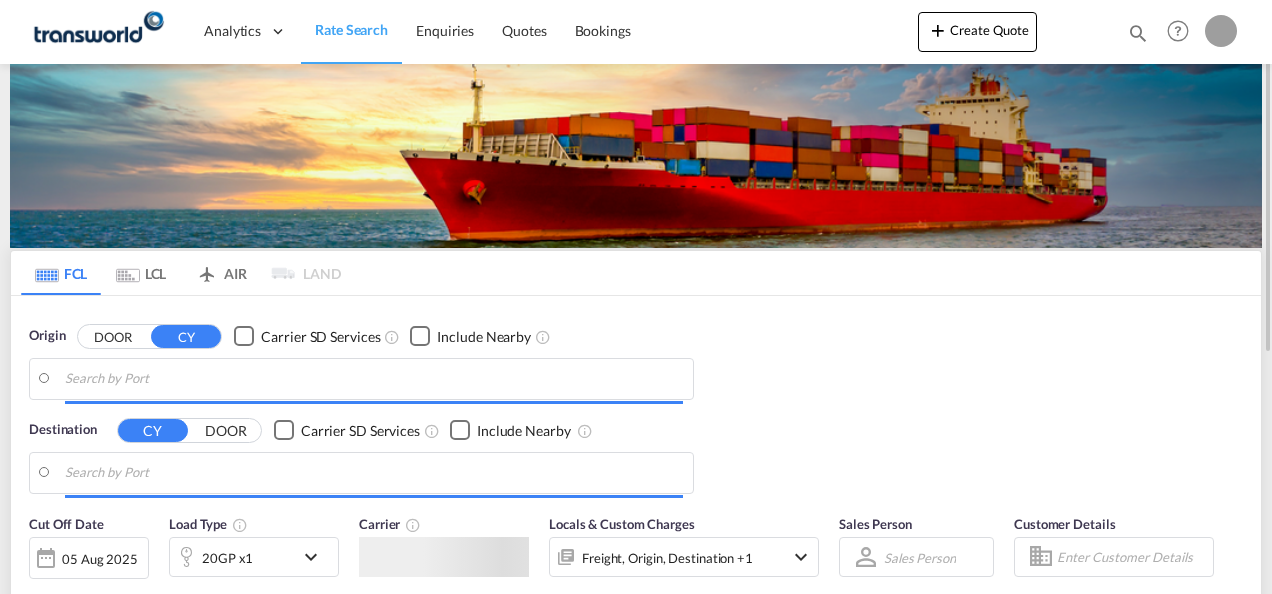 scroll, scrollTop: 0, scrollLeft: 0, axis: both 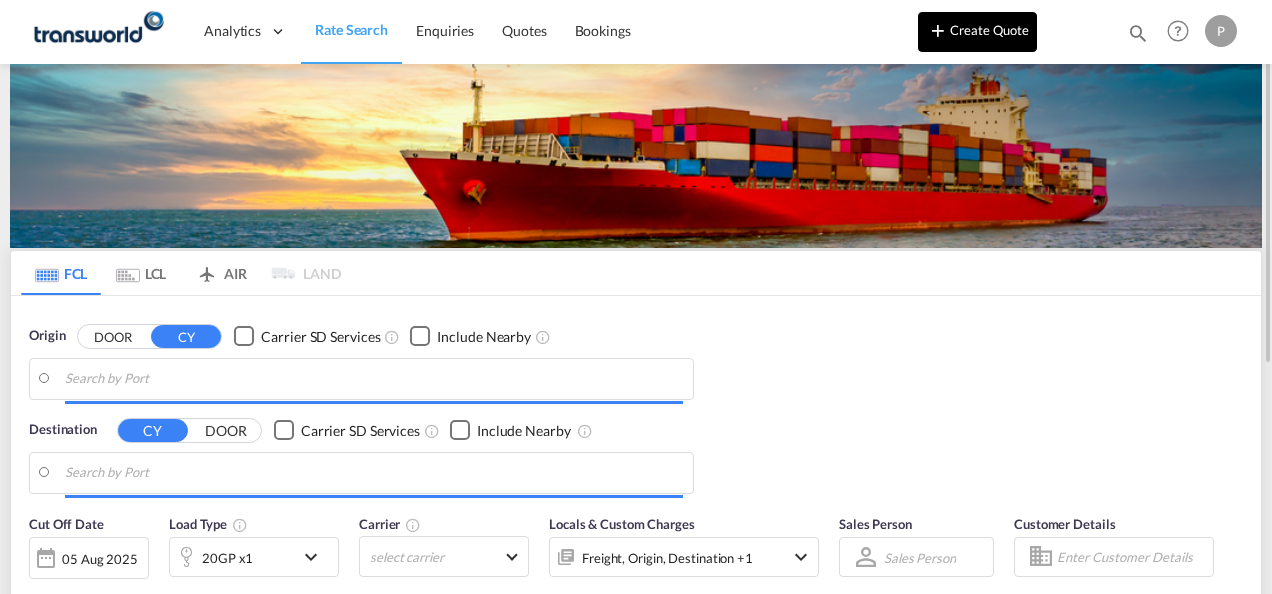 click on "Create Quote" at bounding box center (977, 32) 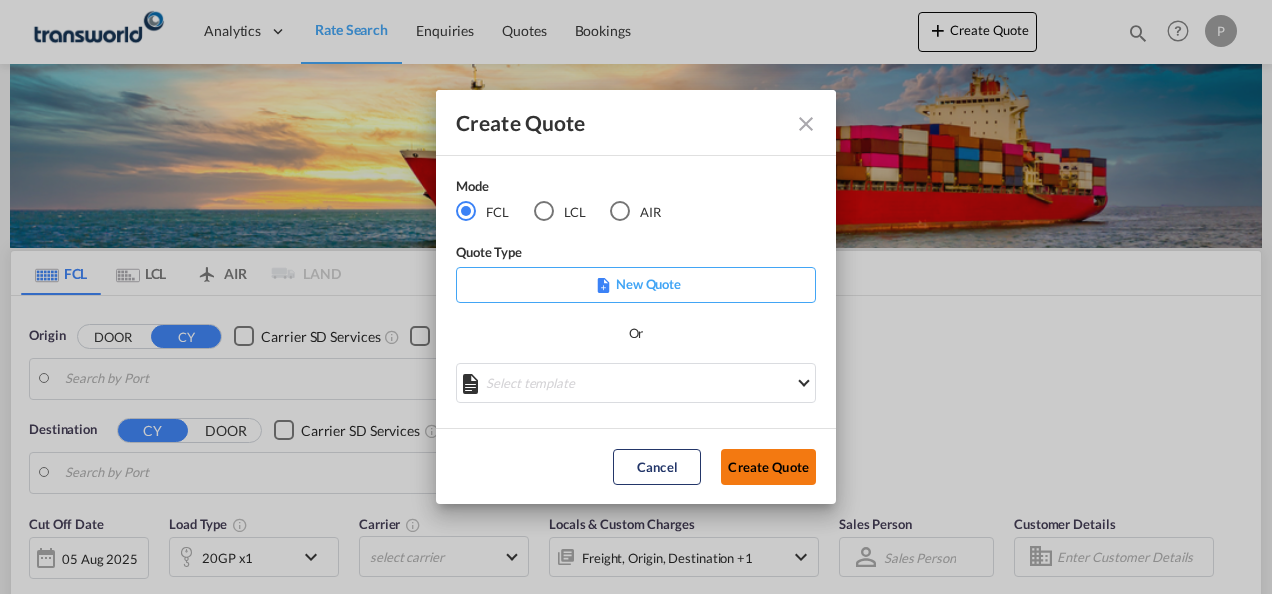 click on "Create Quote" 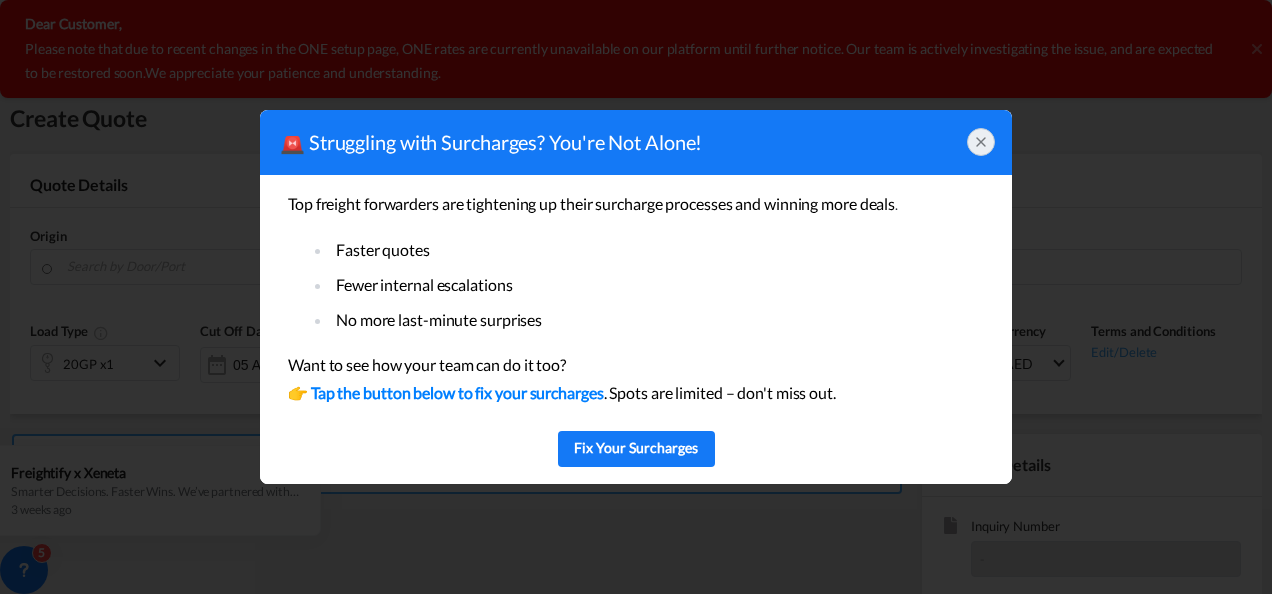 click 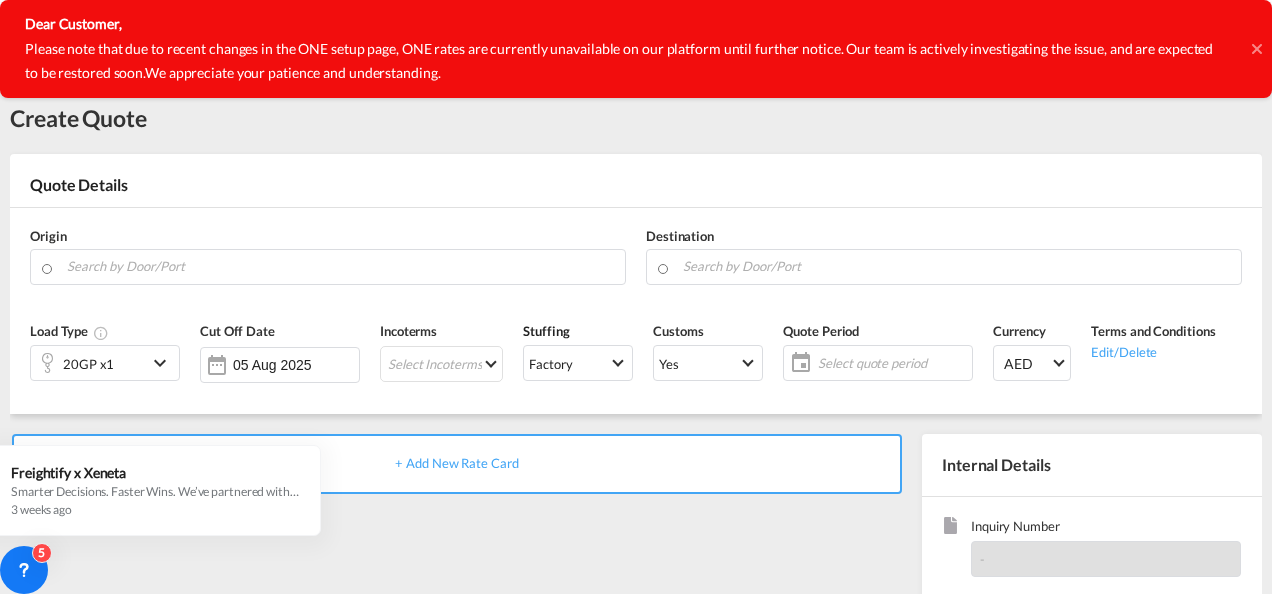 click 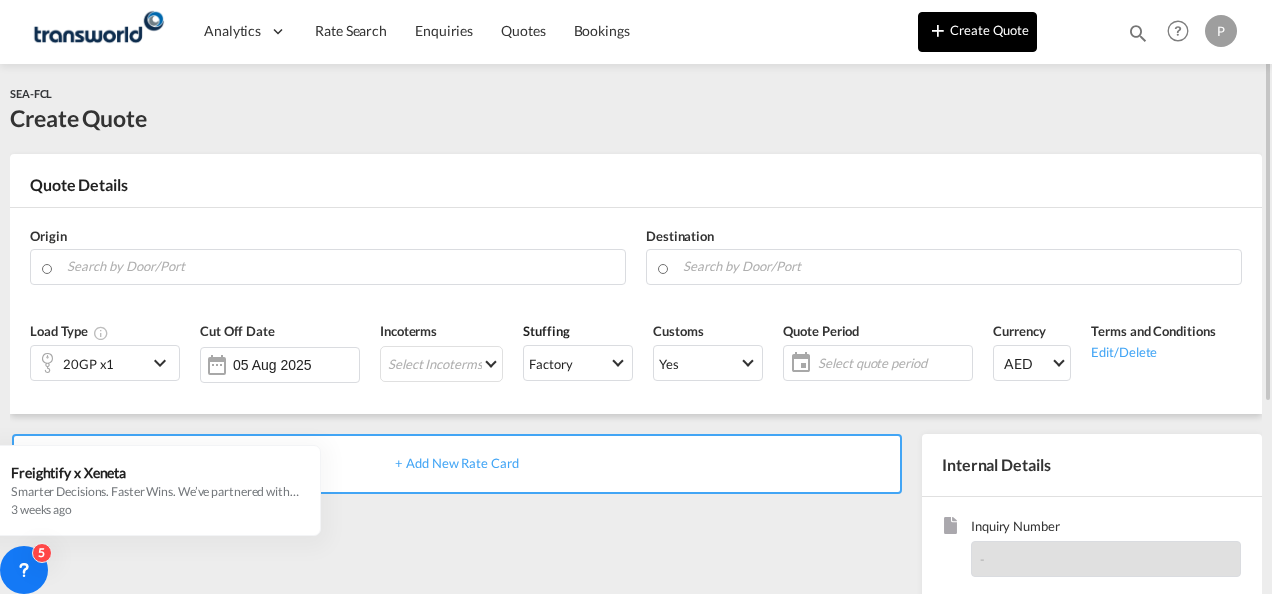 click on "Create Quote" at bounding box center [977, 32] 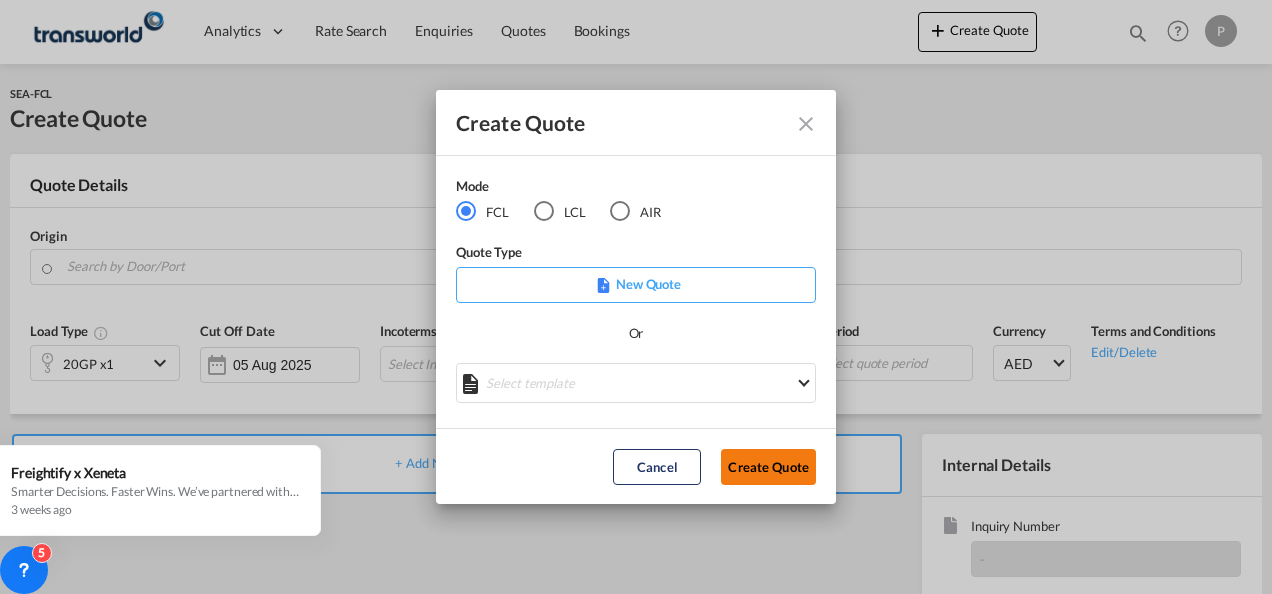 click on "Create Quote" 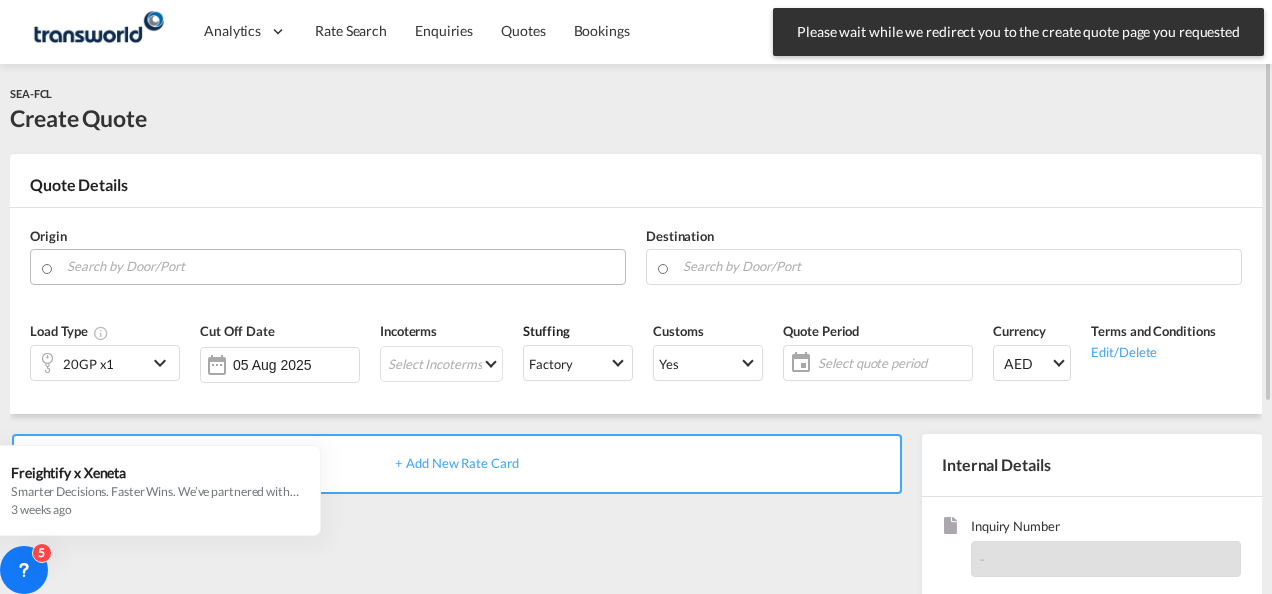 click at bounding box center [341, 266] 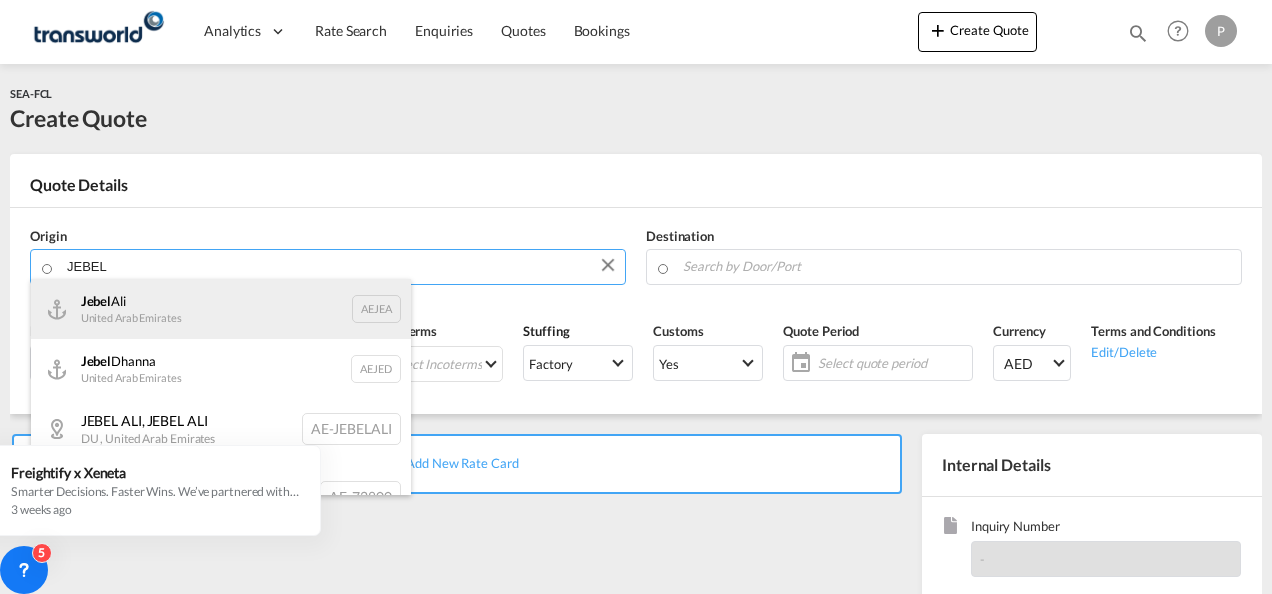click on "[CITY], United Arab Emirates
AEJEA" at bounding box center [221, 309] 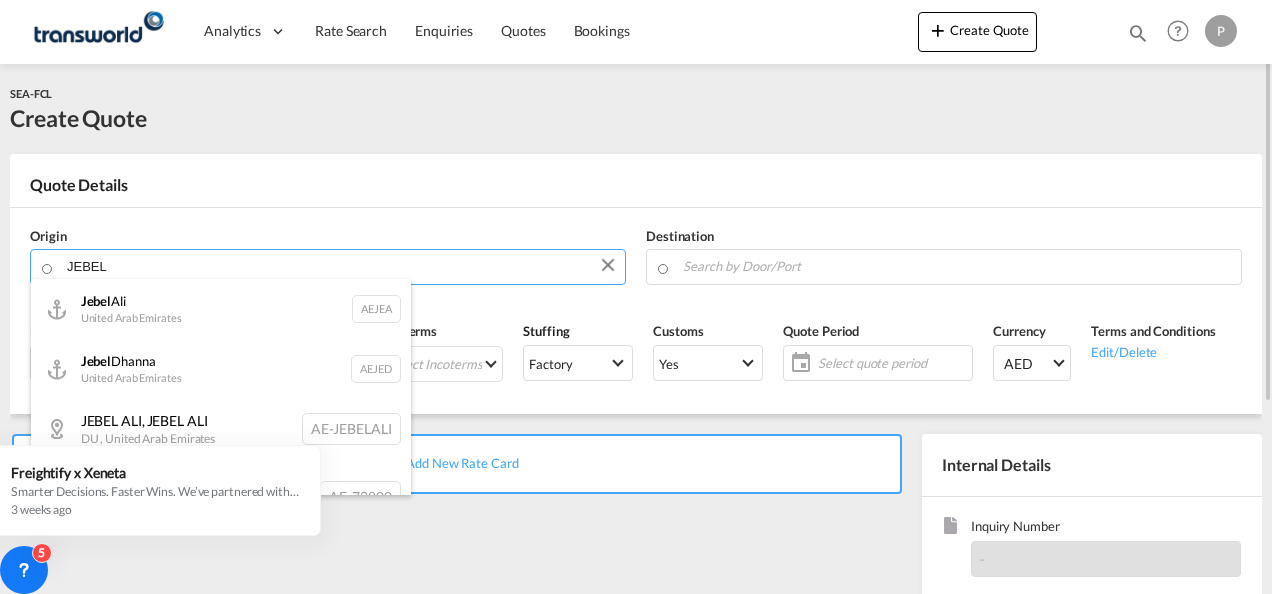 type on "Jebel Ali, AEJEA" 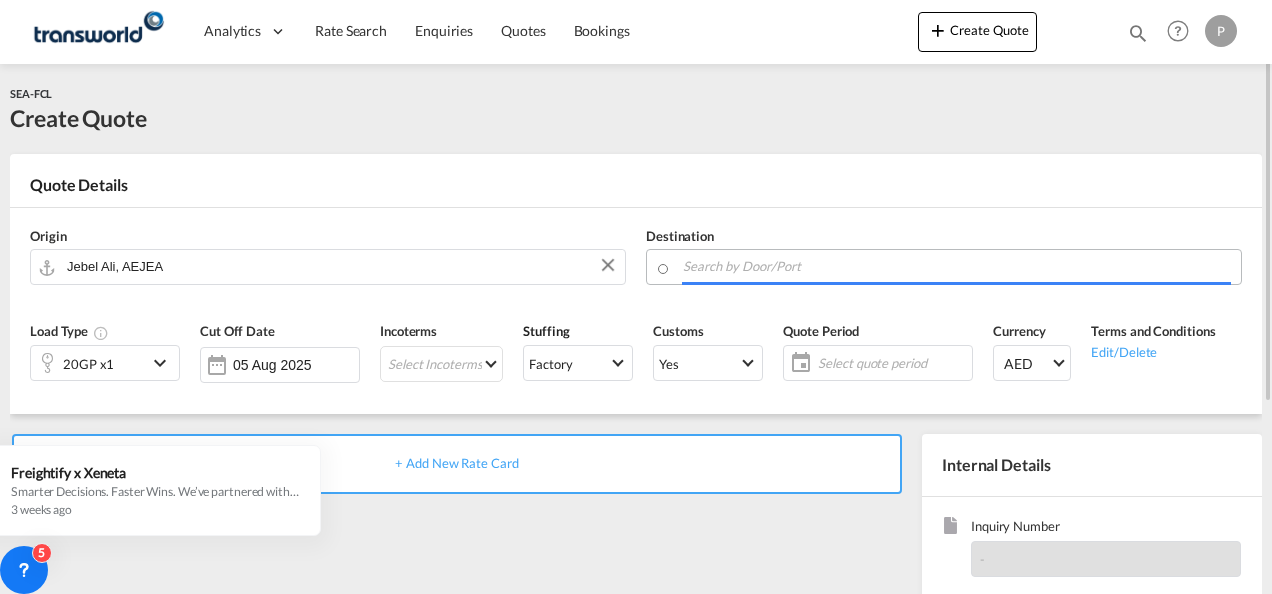 click at bounding box center (957, 266) 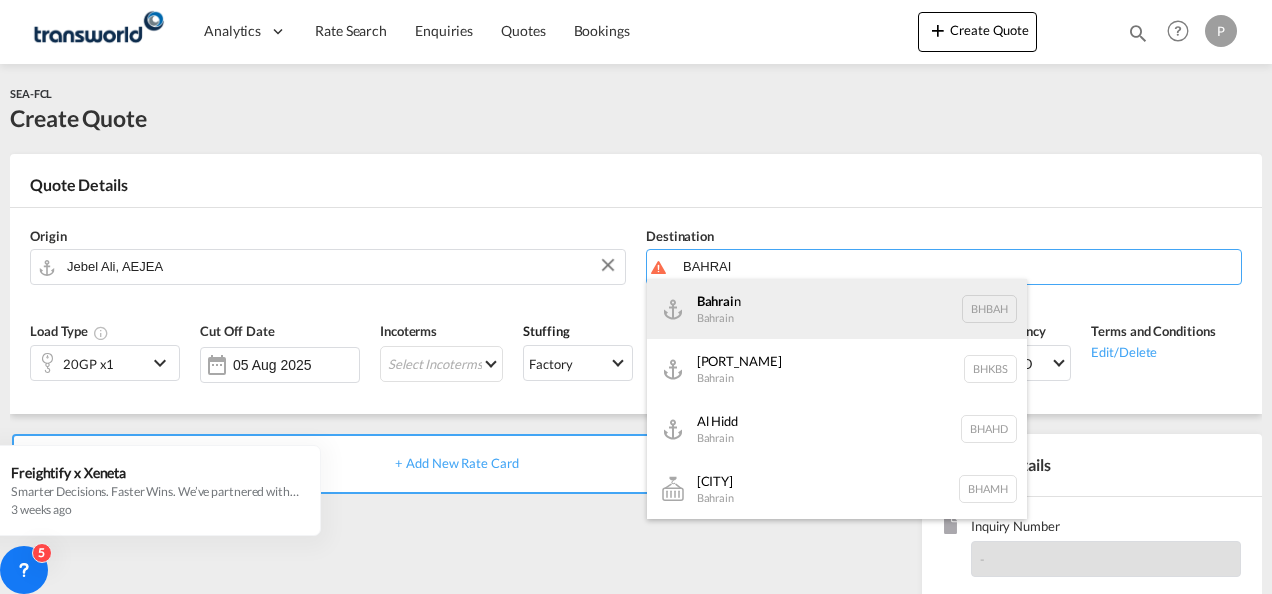 click on "Bahrai n
Bahrain
BHBAH" at bounding box center [837, 309] 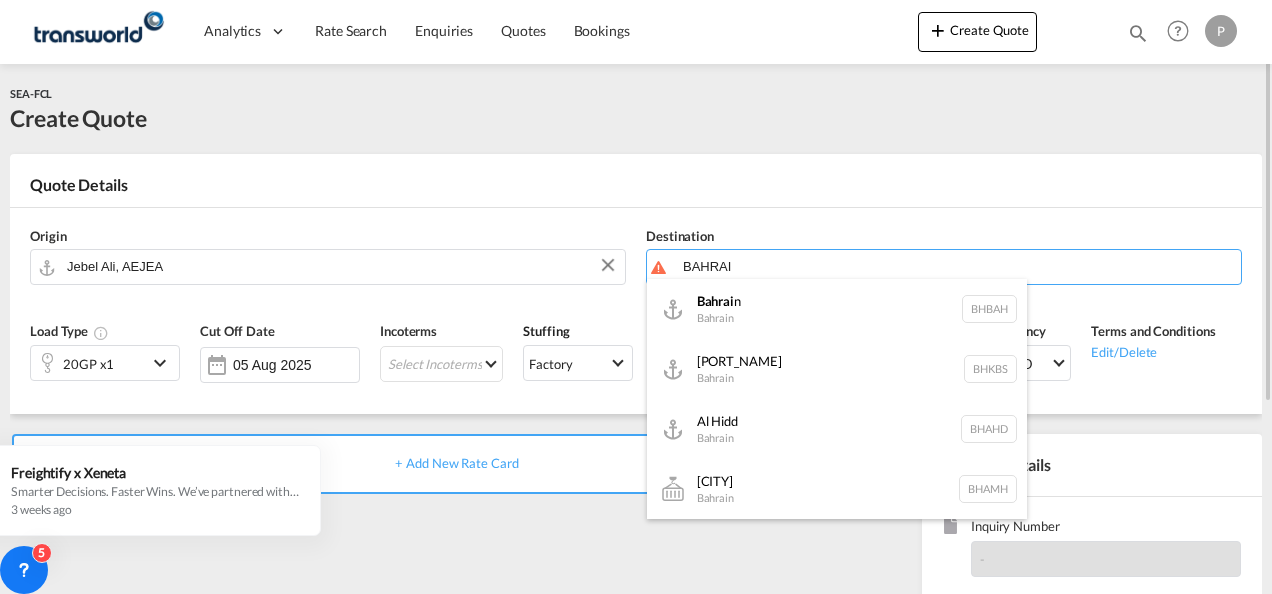 type on "Bahrain, [CITY]" 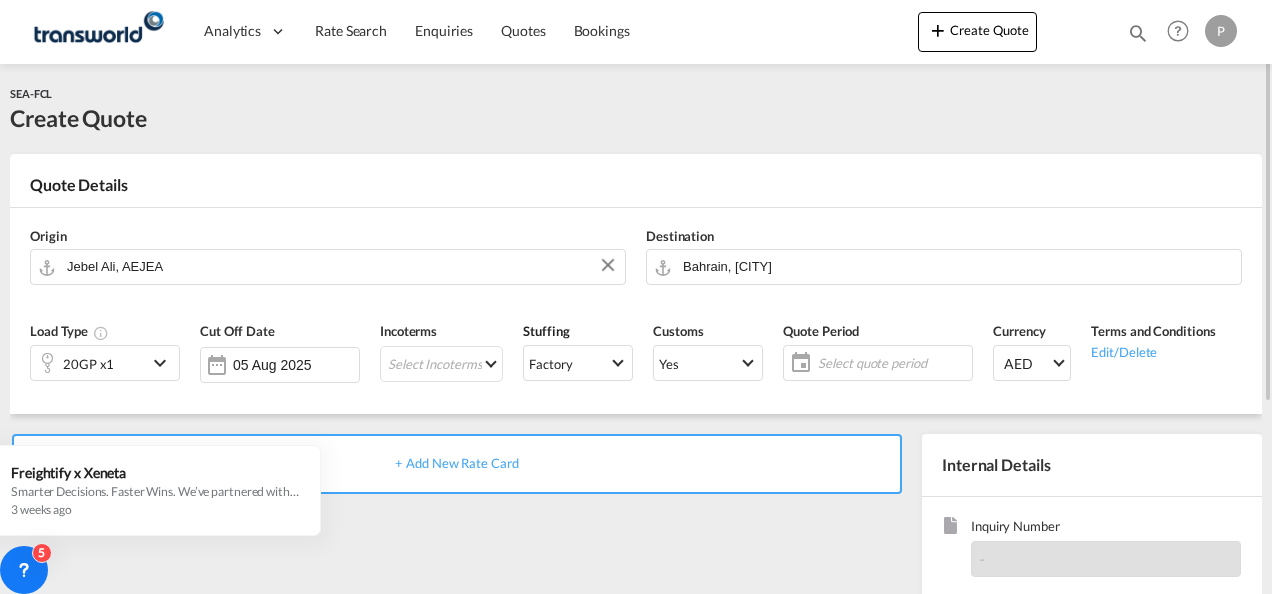 click at bounding box center (163, 363) 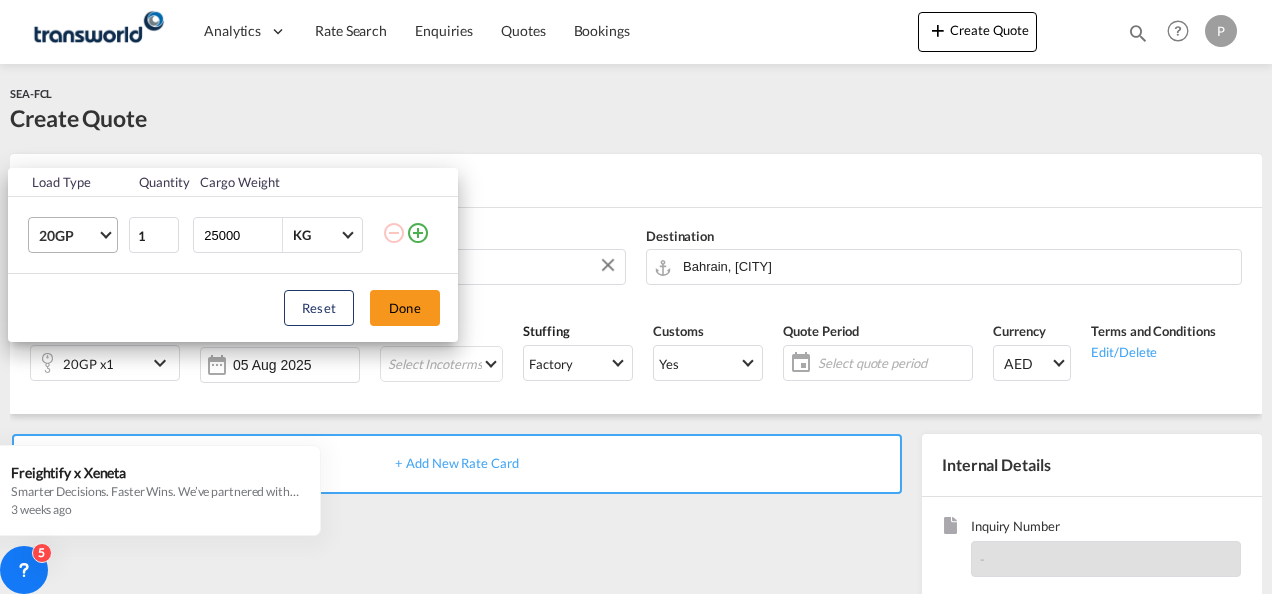 click at bounding box center (105, 233) 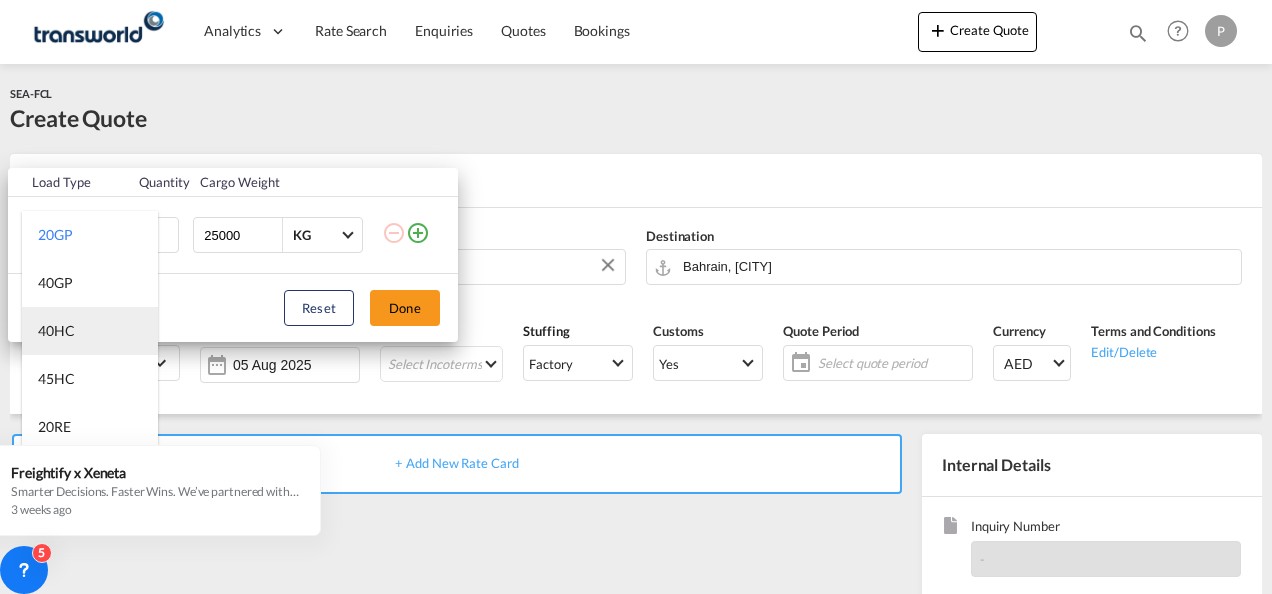 click on "40HC" at bounding box center (90, 331) 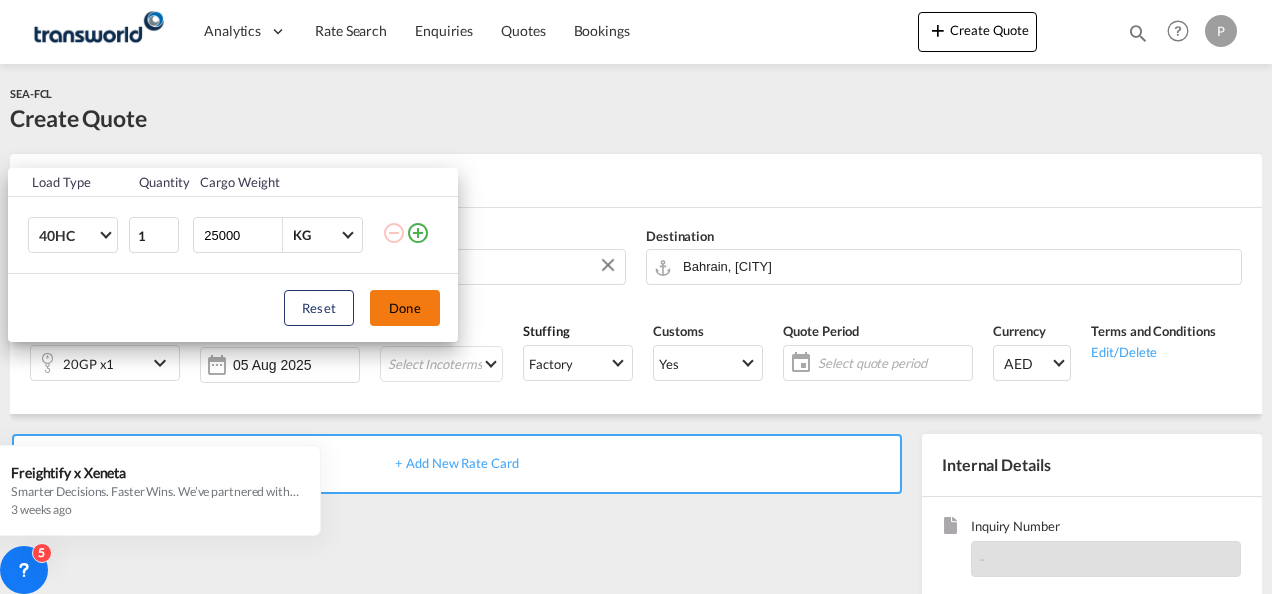 click on "Done" at bounding box center [405, 308] 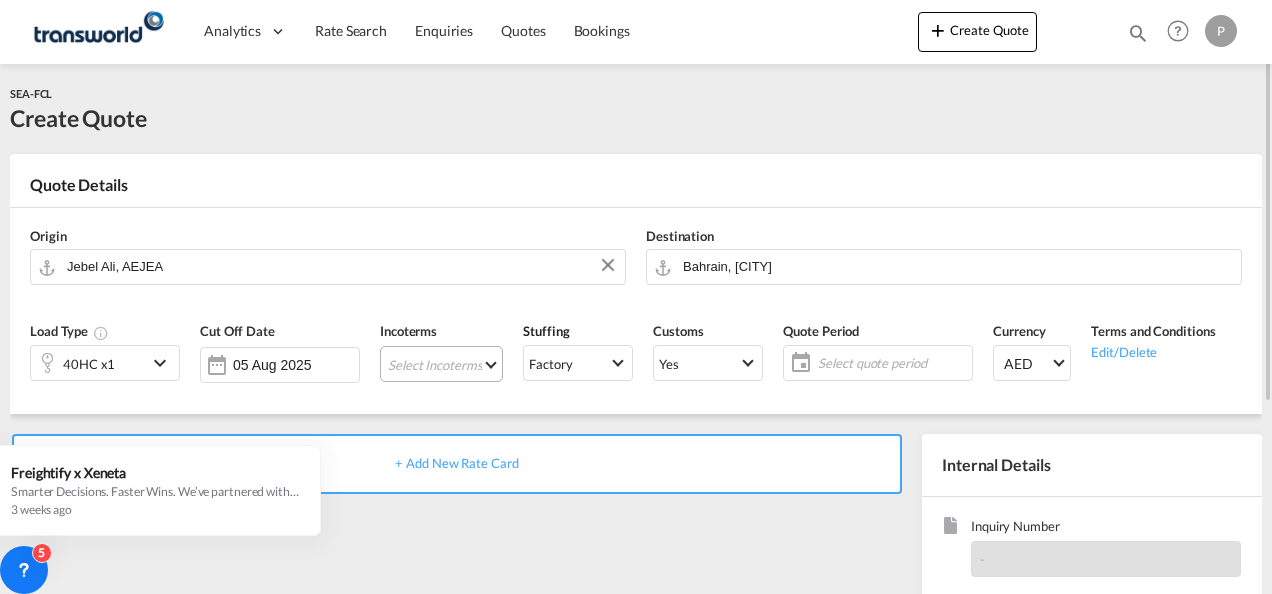 click on "Select Incoterms
DAP - import
Delivered at Place DPU - export
Delivery at Place Unloaded CPT - export
Carrier Paid to CIF - import
Cost,Insurance and Freight DPU - import
Delivery at Place Unloaded EXW - import
Ex Works FOB - import
Free on Board FAS - import
Free Alongside Ship FOB - export
Free on Board CFR - export
Cost and Freight CIP - import
Carriage and Insurance Paid to DDP - export
Delivery Duty Paid EXW - export
Ex Works CPT - import
Carrier Paid to FAS - export
Free Alongside Ship CFR - import
Cost and Freight CIF - export
Cost,Insurance and Freight FCA - import
Free Carrier CIP - export
Carriage and Insurance Paid to DAP - export
Delivered at Place FCA - export
Free Carrier" at bounding box center (441, 364) 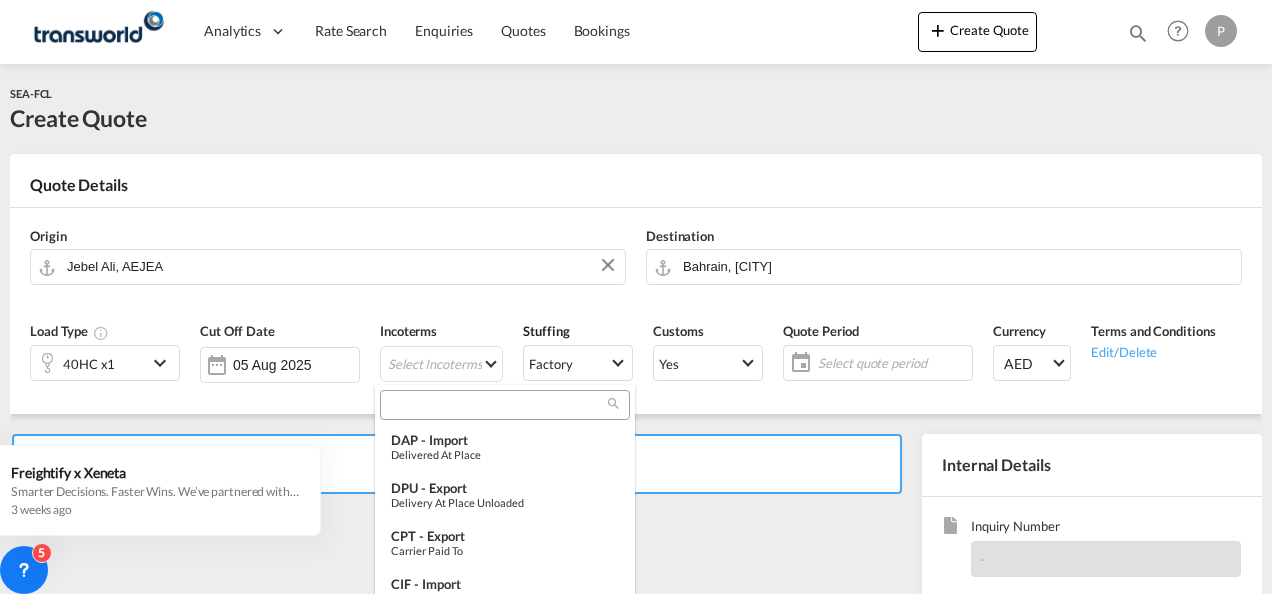 click at bounding box center (497, 405) 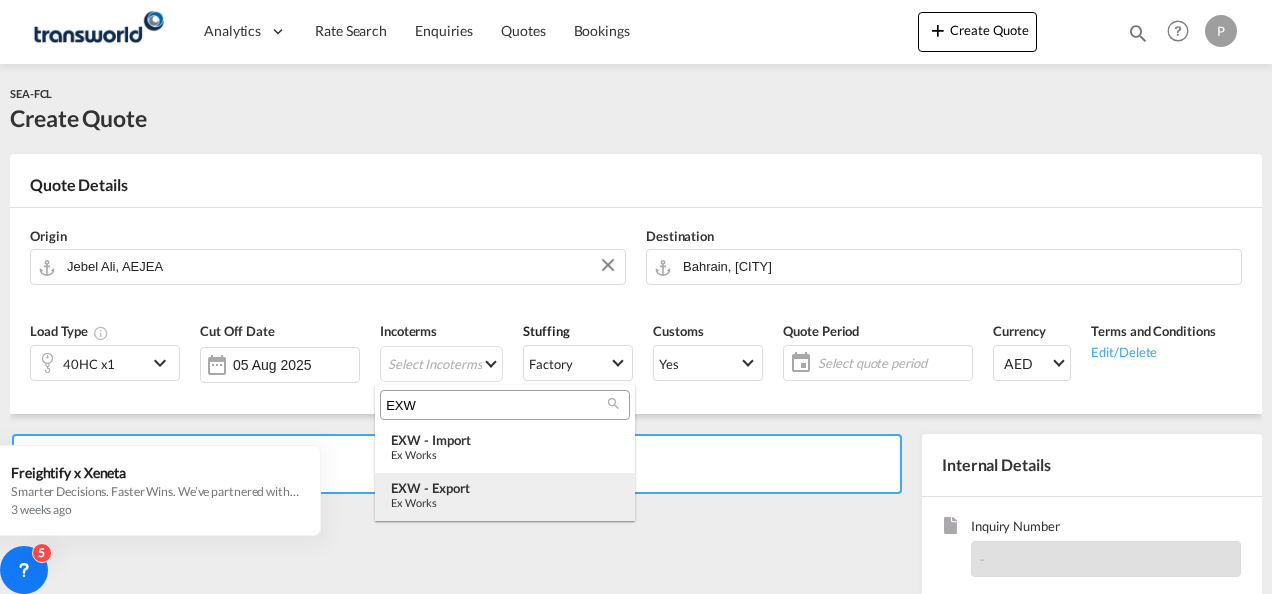 type on "EXW" 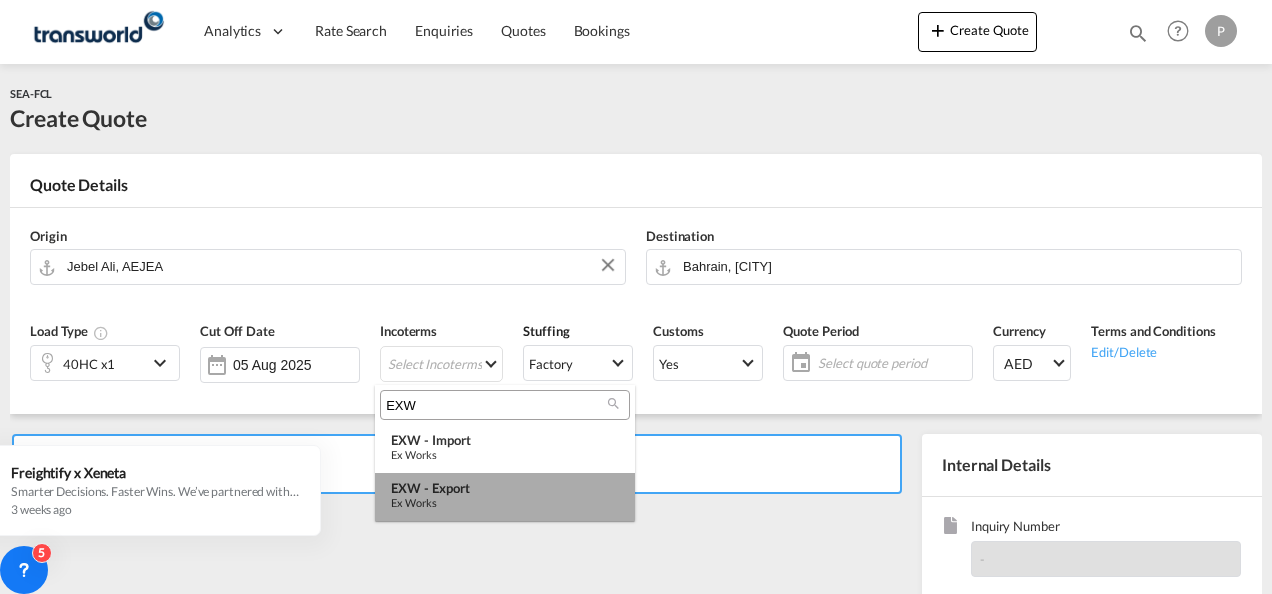 click on "EXW - export" at bounding box center (505, 488) 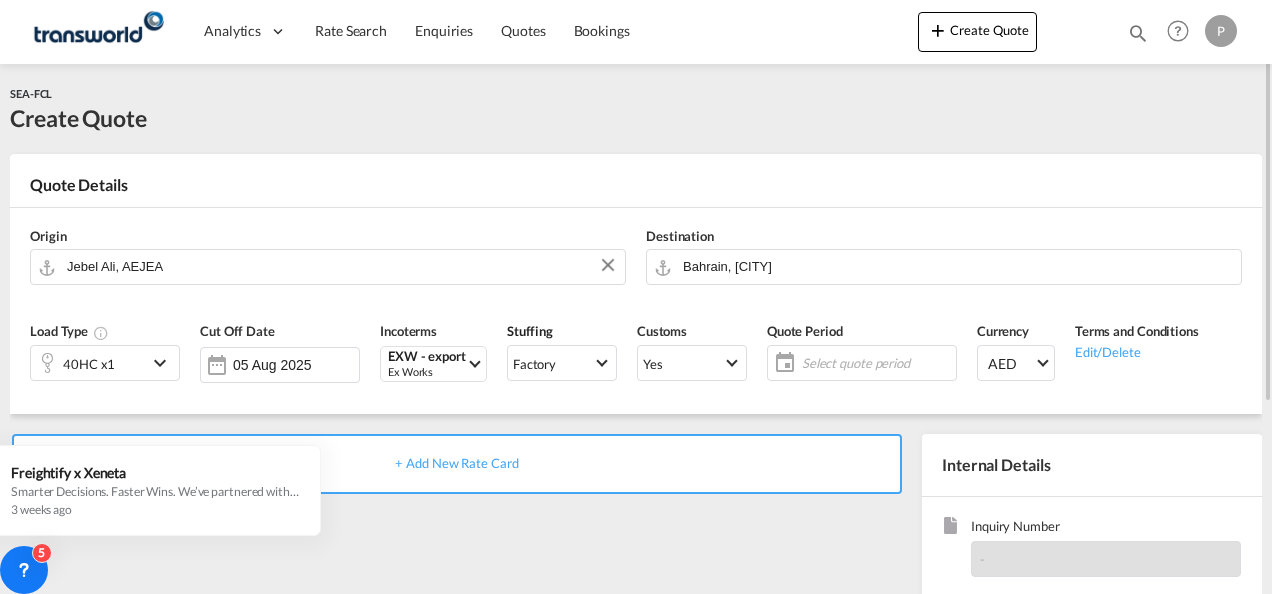 click on "Select quote period" 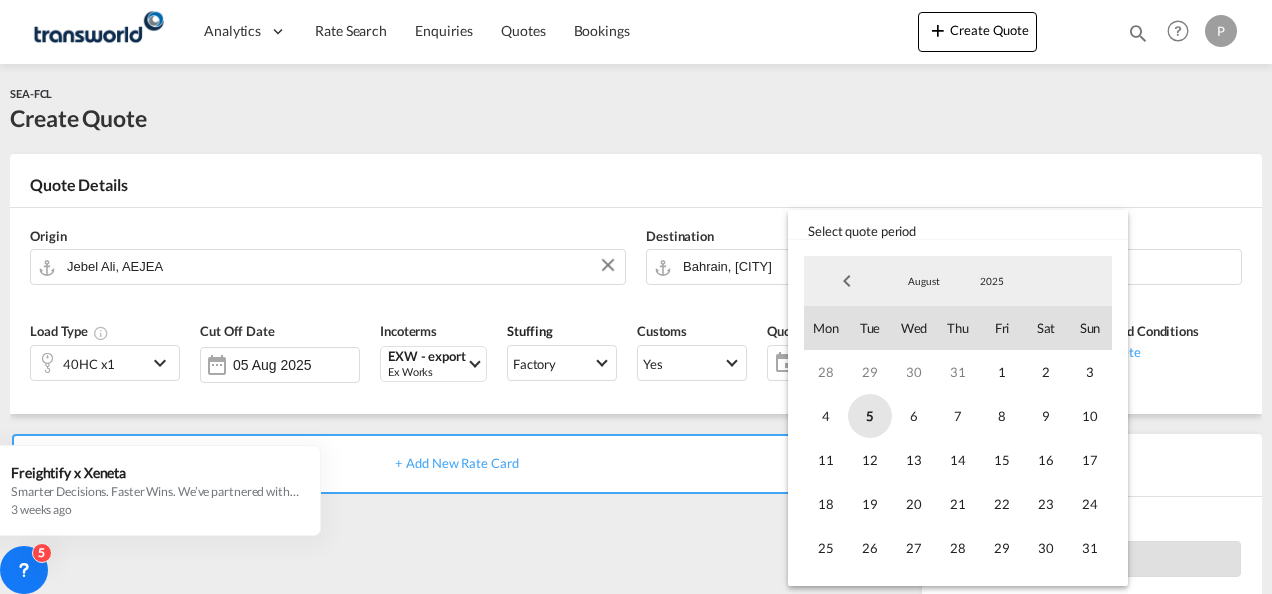 click on "5" at bounding box center [870, 416] 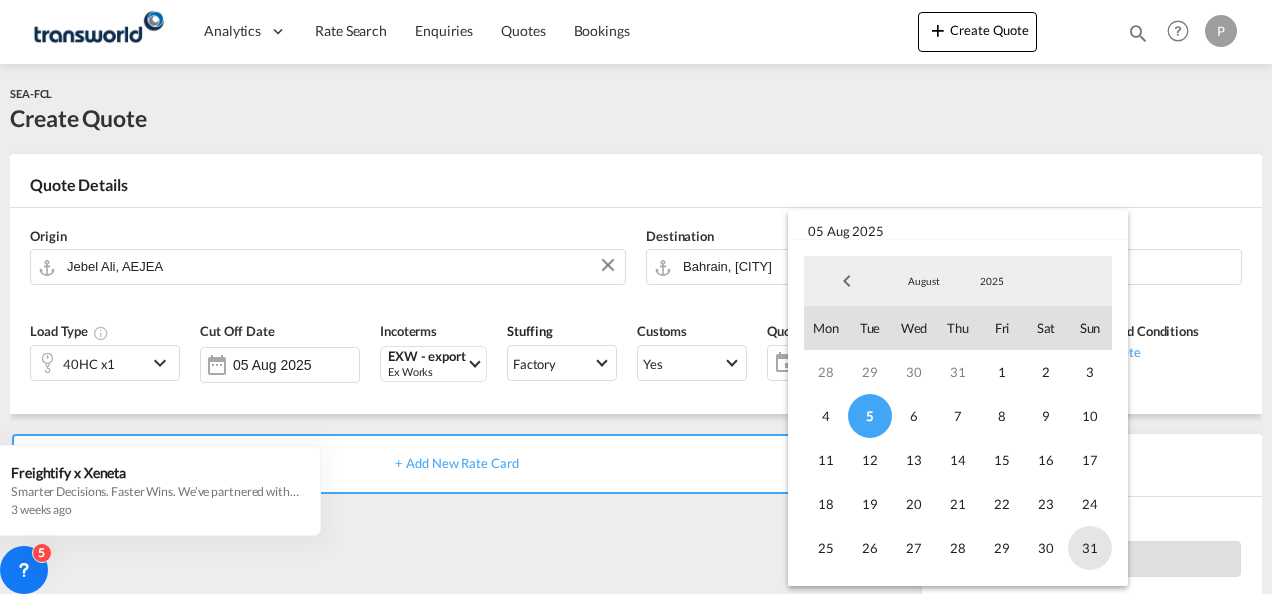 click on "31" at bounding box center (1090, 548) 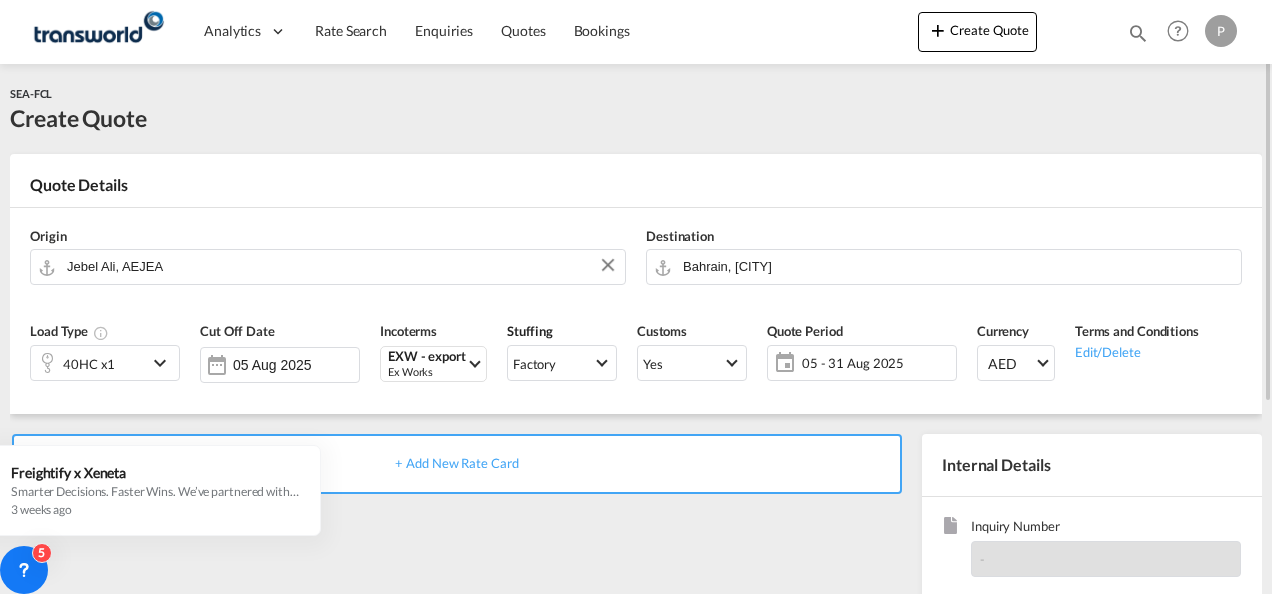 scroll, scrollTop: 200, scrollLeft: 0, axis: vertical 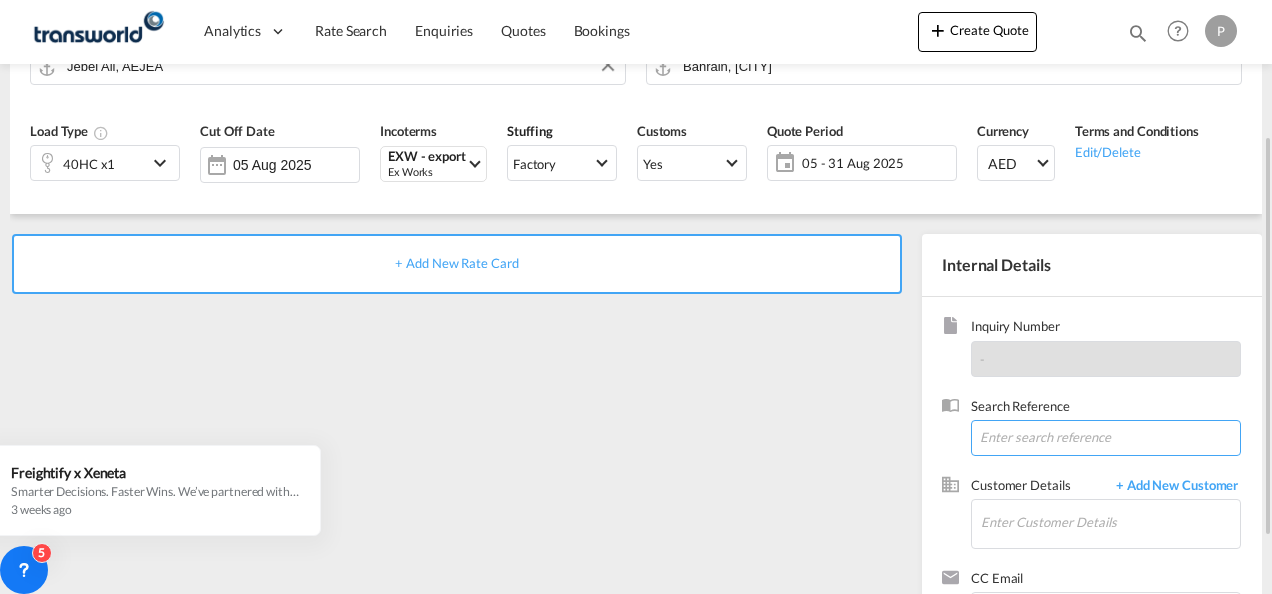 click at bounding box center [1106, 438] 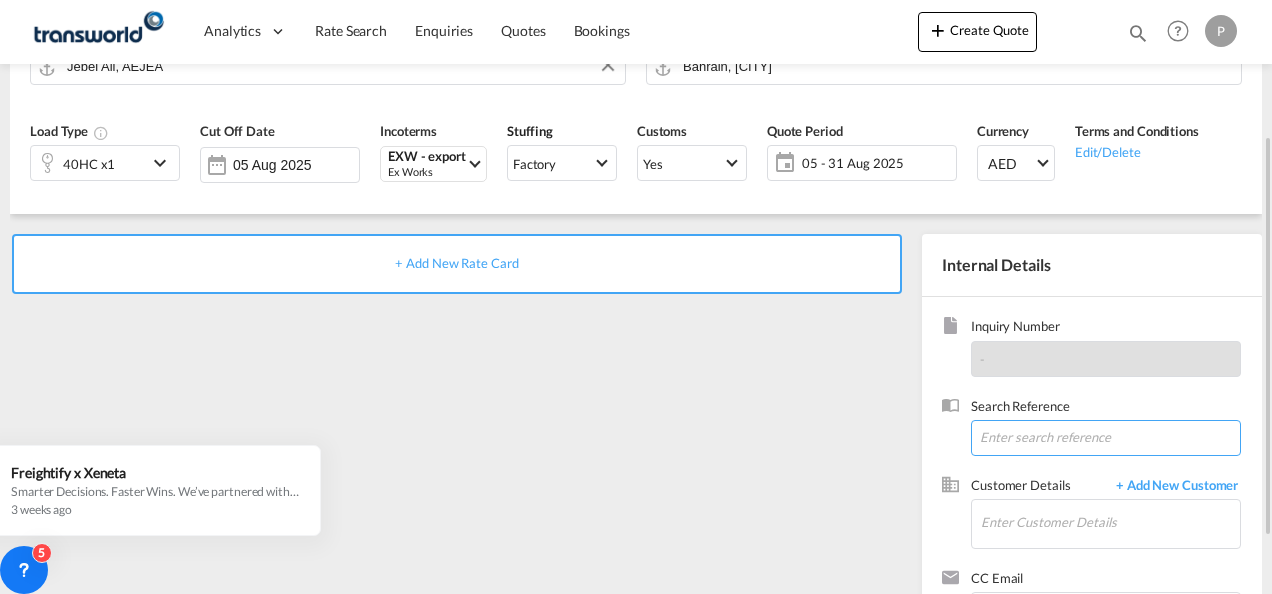 click at bounding box center [1106, 438] 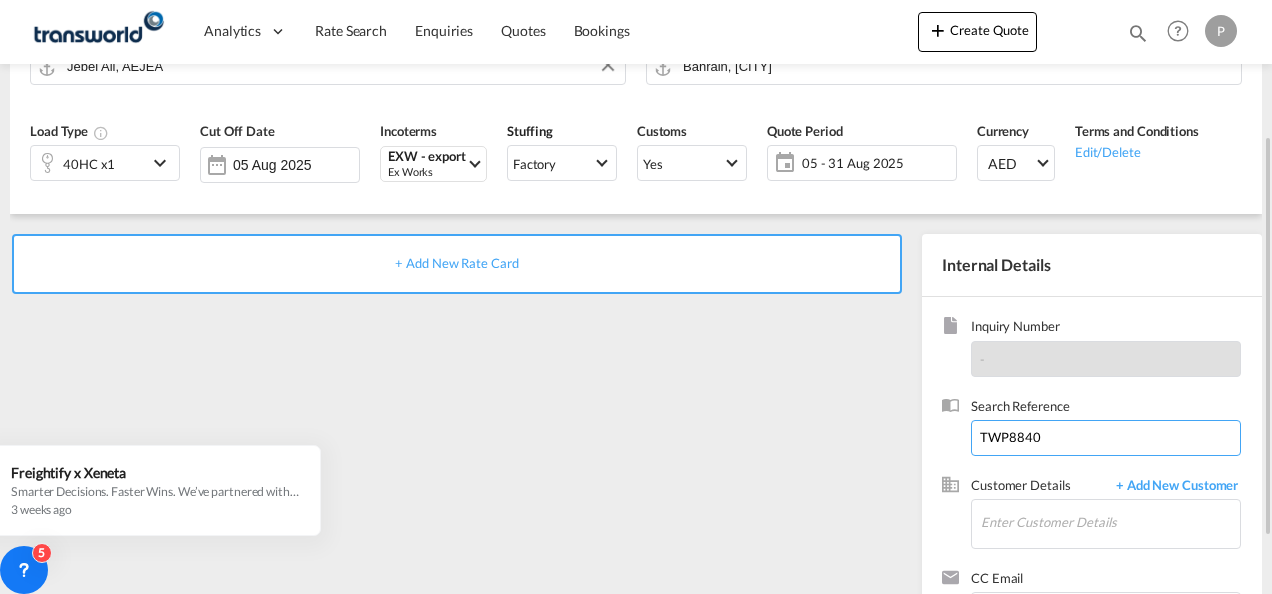 type on "TWP8840" 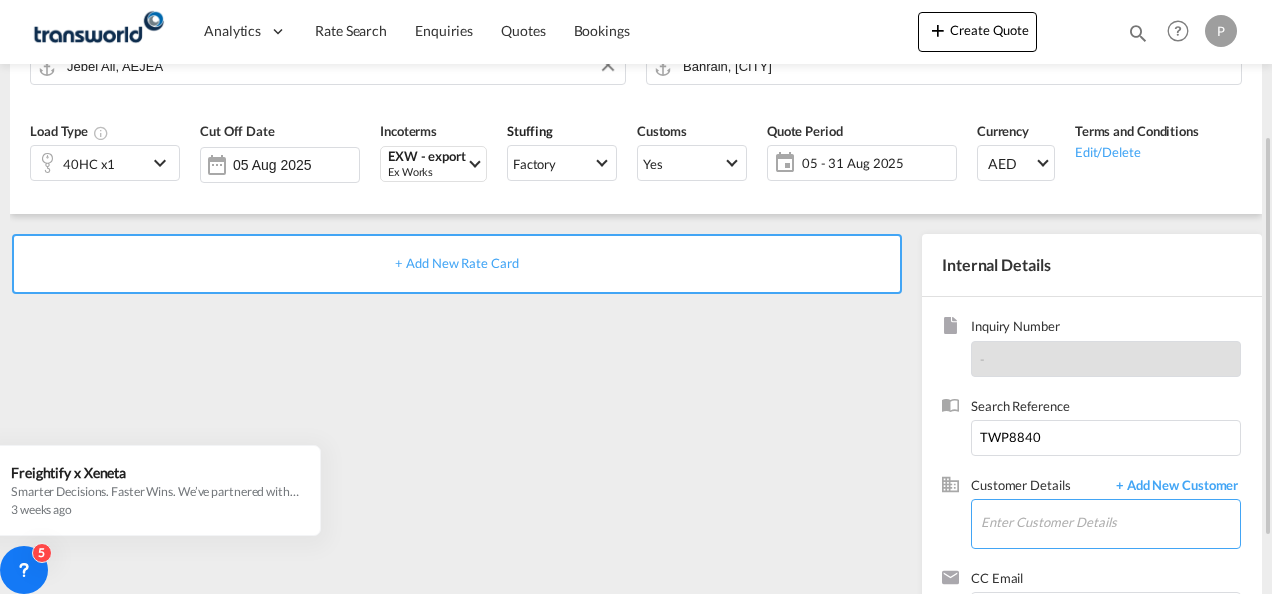 click on "Enter Customer Details" at bounding box center [1110, 522] 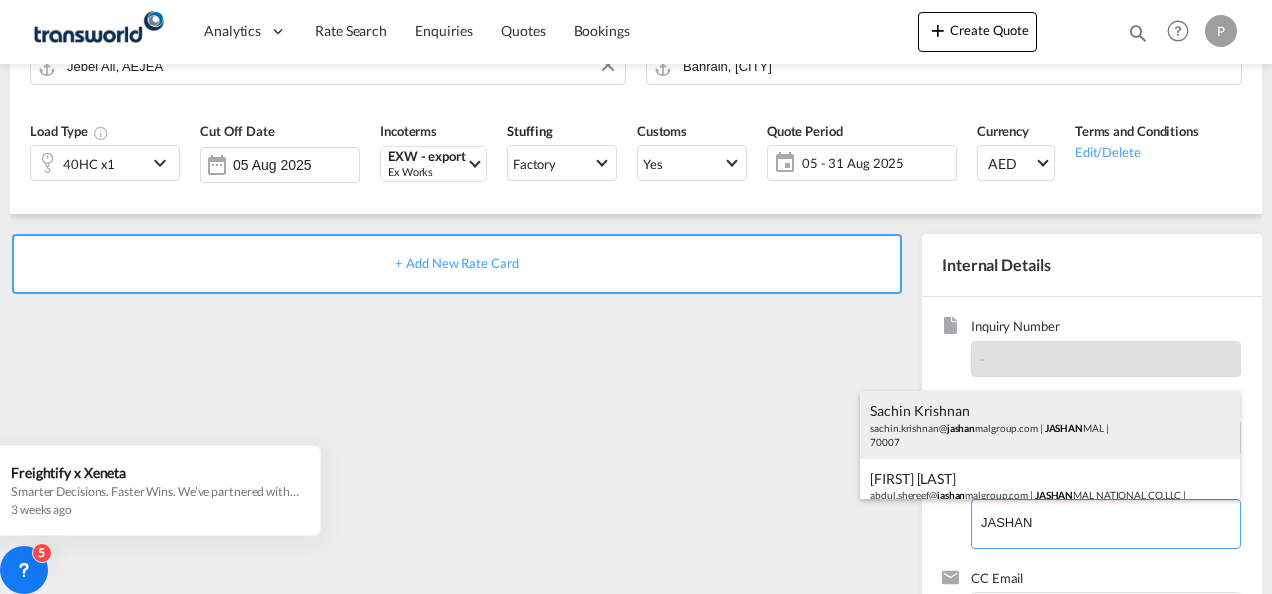 click on "Sachin Krishnan sachin.krishnan@[EXAMPLE.COM]    |    JASHAN MAL
|      70007" at bounding box center [1050, 425] 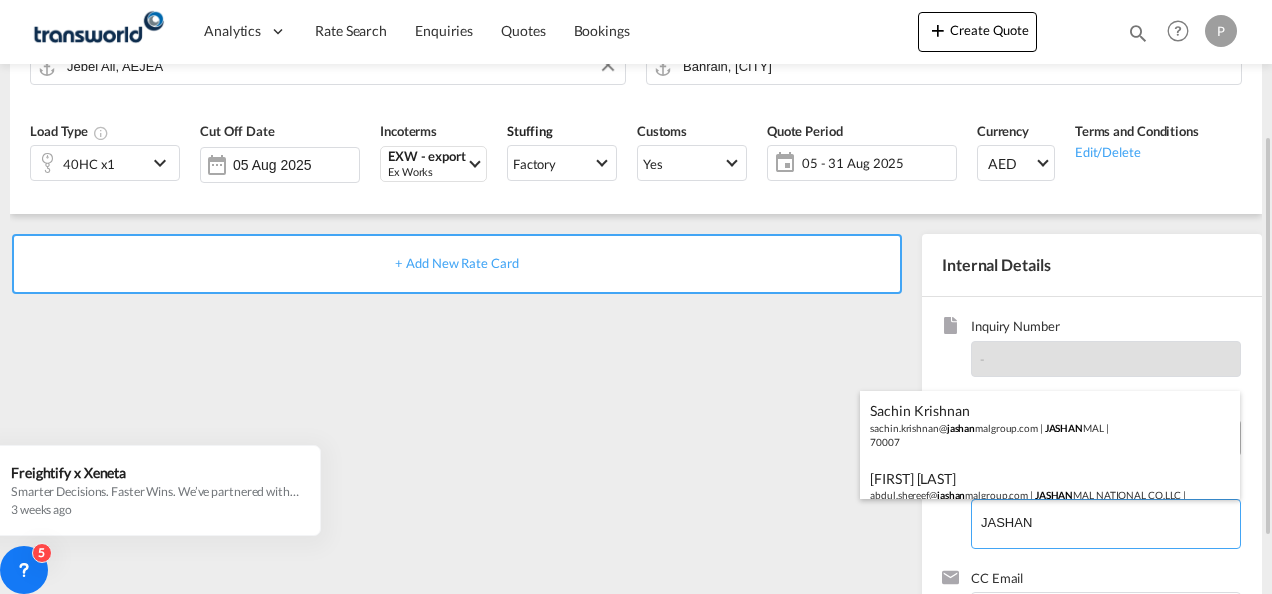 type on "JASHANMAL, Sachin Krishnan, sachin.krishnan@[EXAMPLE.COM]" 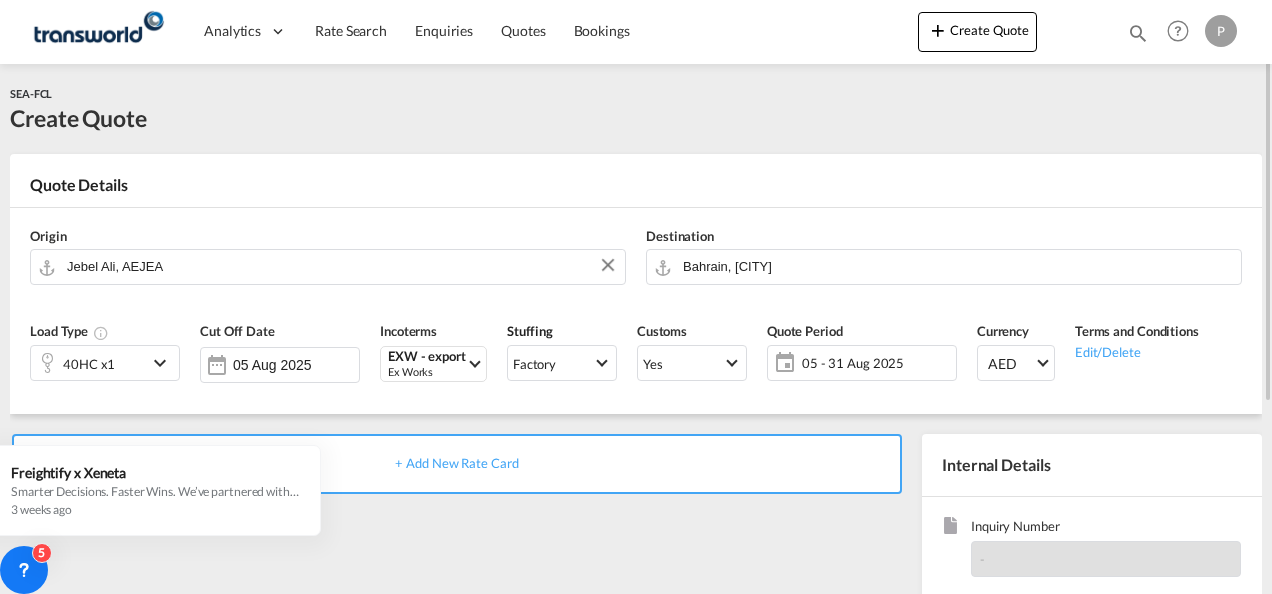 scroll, scrollTop: 200, scrollLeft: 0, axis: vertical 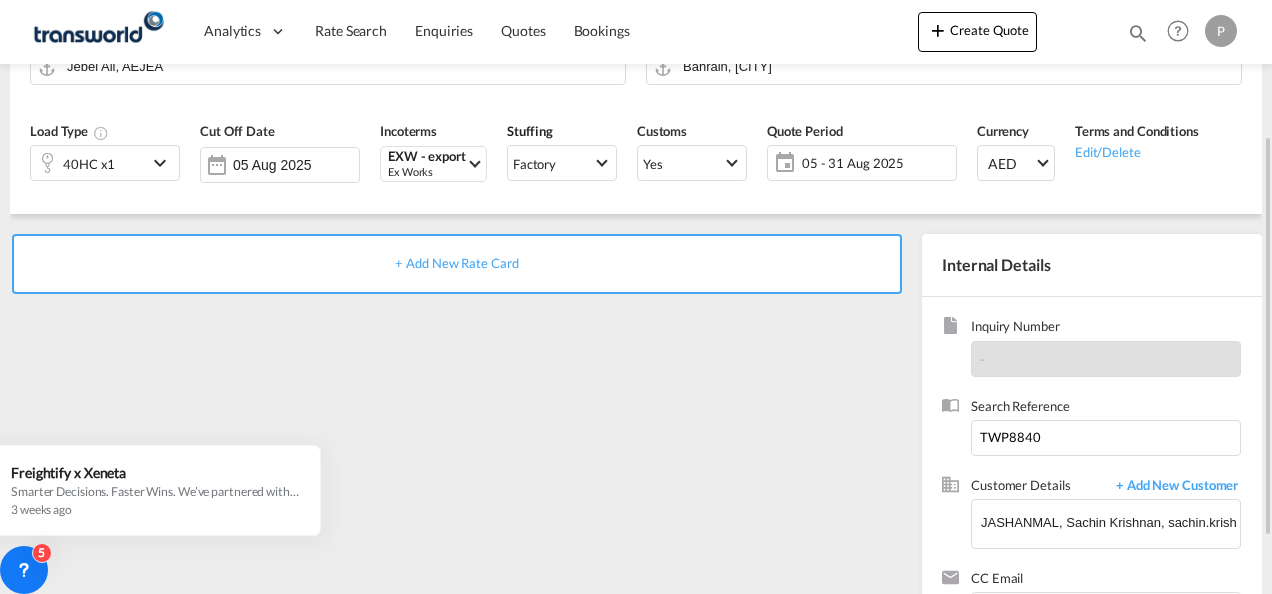 click on "+ Add New Rate Card" at bounding box center (456, 263) 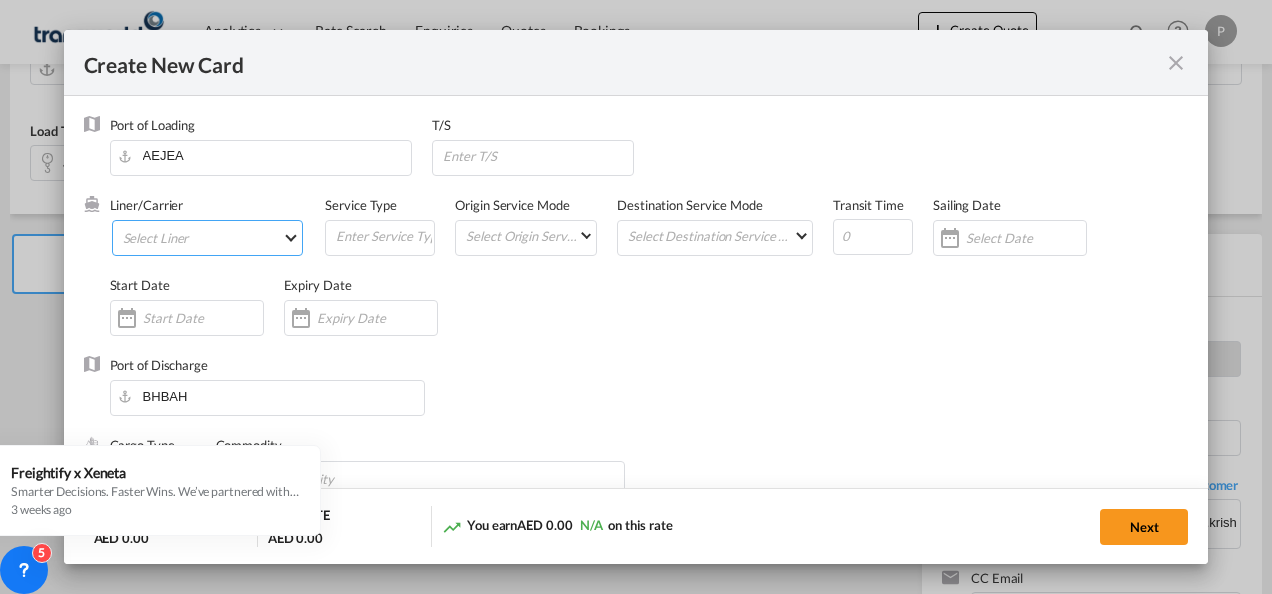 click on "Select Liner" at bounding box center [208, 238] 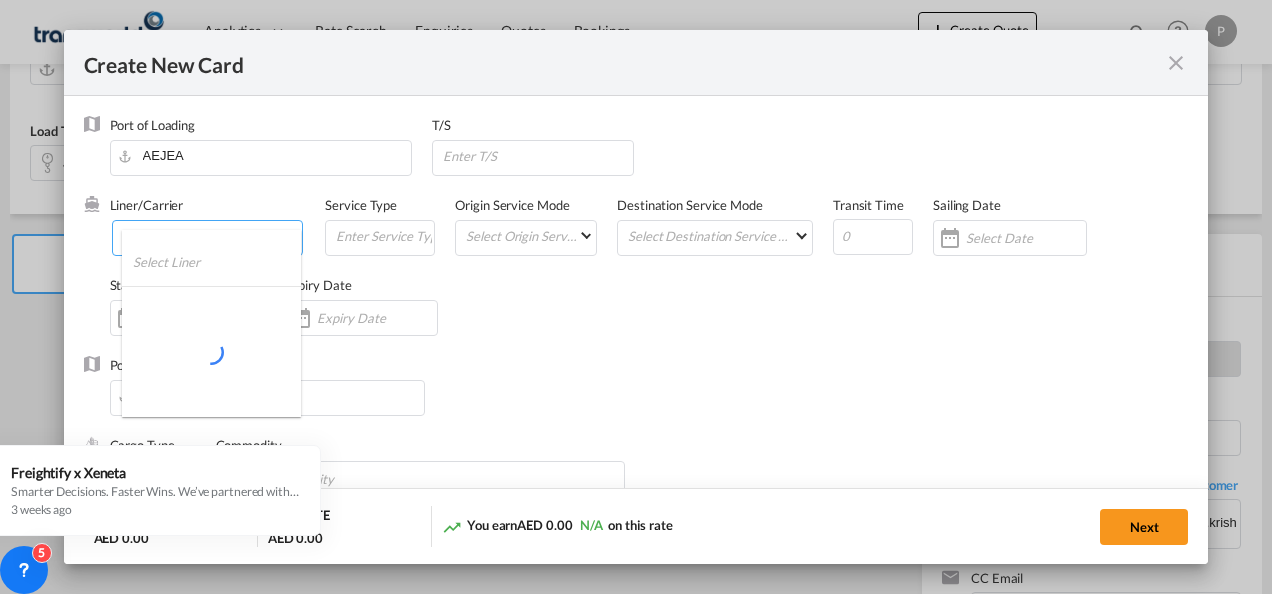 type on "Basic Ocean Freight" 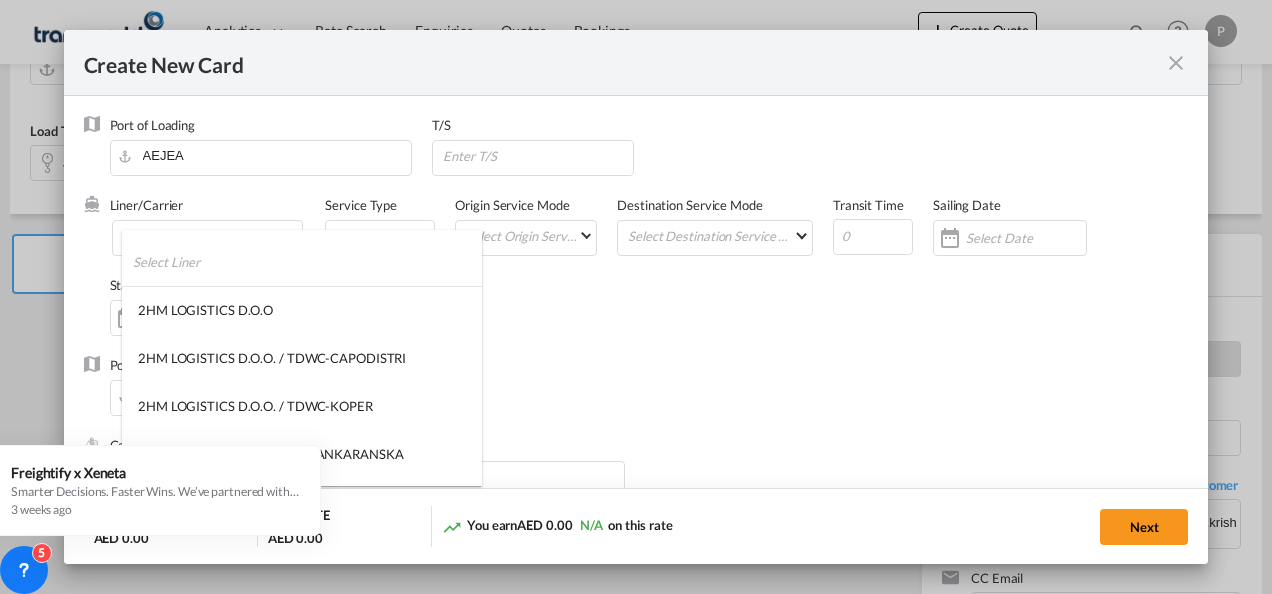click at bounding box center (307, 262) 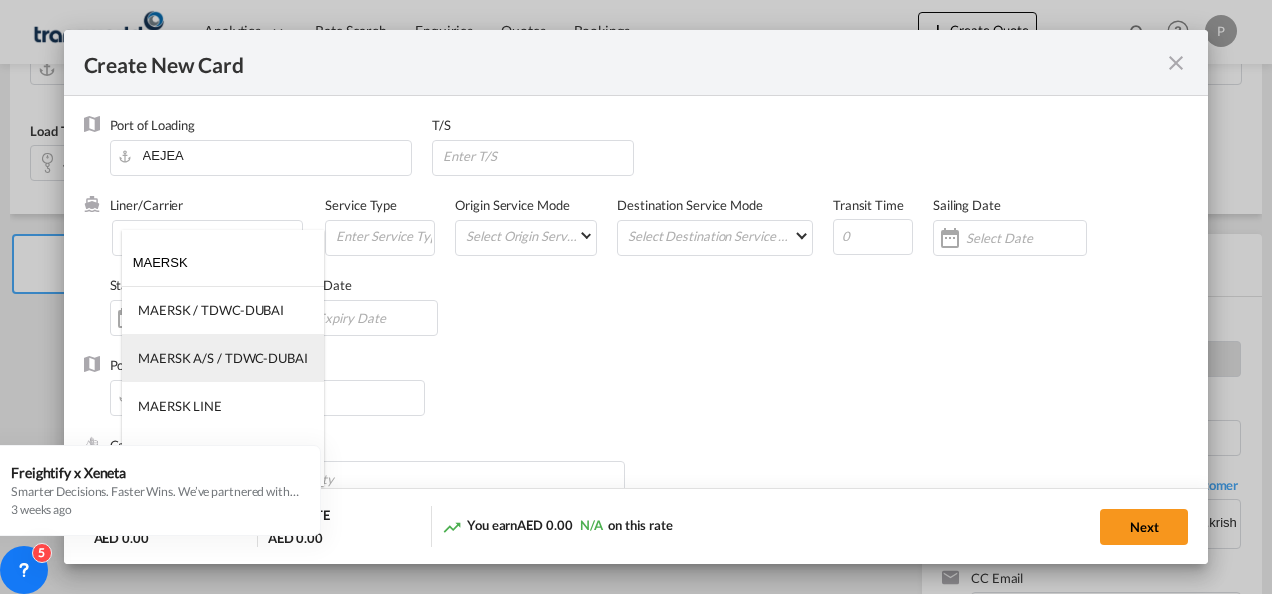 type on "MAERSK" 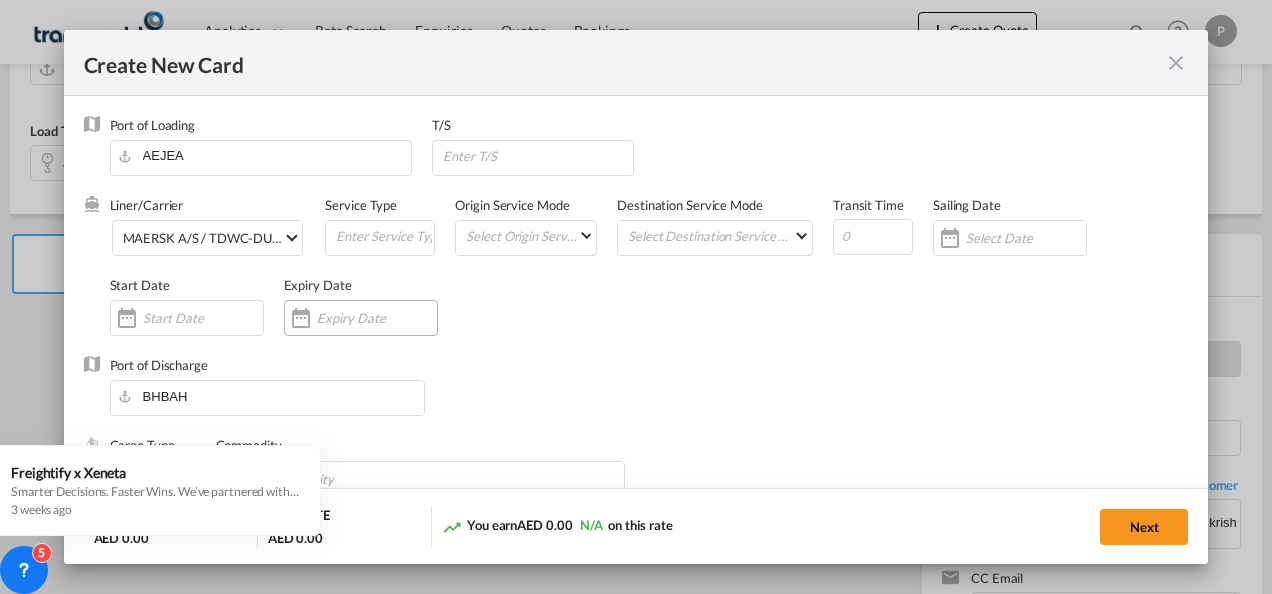 click at bounding box center [377, 318] 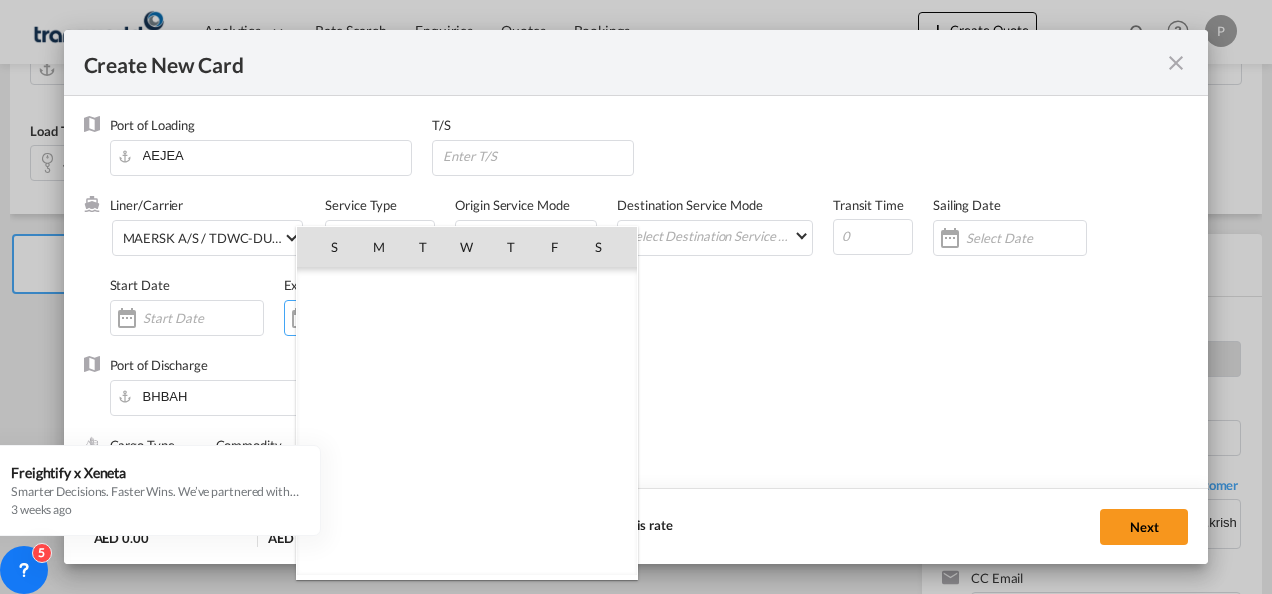 scroll, scrollTop: 462955, scrollLeft: 0, axis: vertical 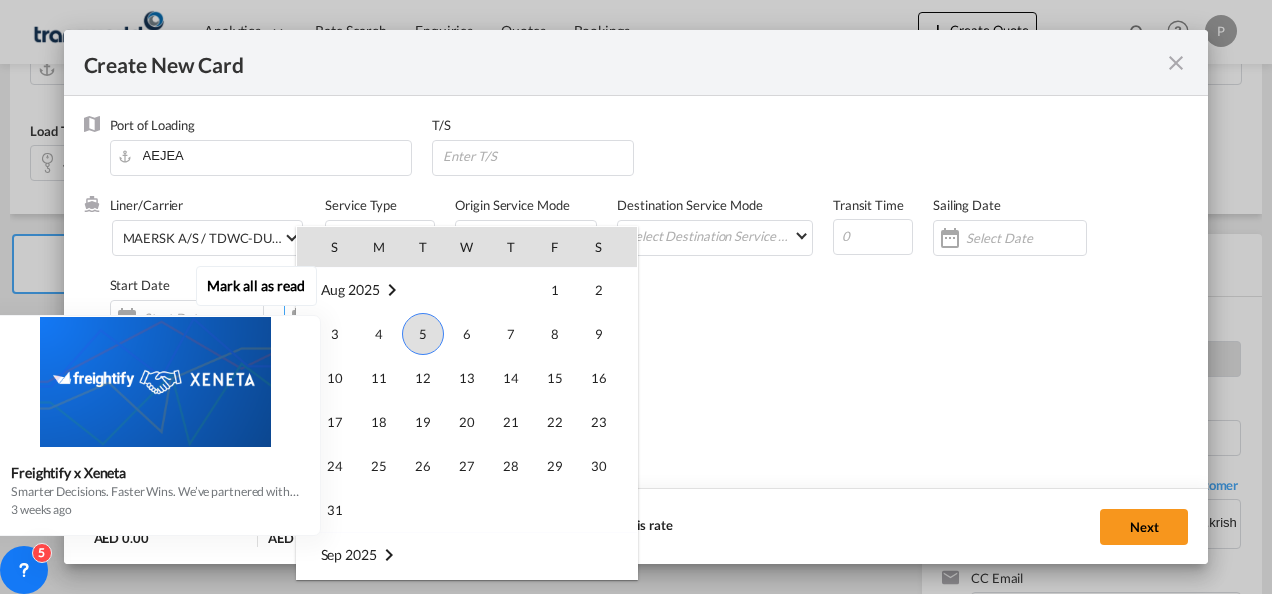 click on "Mark all as read Freightify x Xeneta Smarter Decisions. Faster Wins. We’ve partnered with Xeneta, the global leader in real-time freight rate benchmarking and market intelligence , to bring market average rate data on selected lanes directly into your Freightify RMS. Benchmark your contracted and spot rates on selected lanes with real-time market averages Get instant visibility into pricing trends to stay ahead in dynamic markets Price with precision and protect your margins in every quote Respond faster with rates your customers can trust Move with clarity in a volatile freight environment Benchmark your rates now. Sign up below 3 weeks ago" at bounding box center [160, 398] 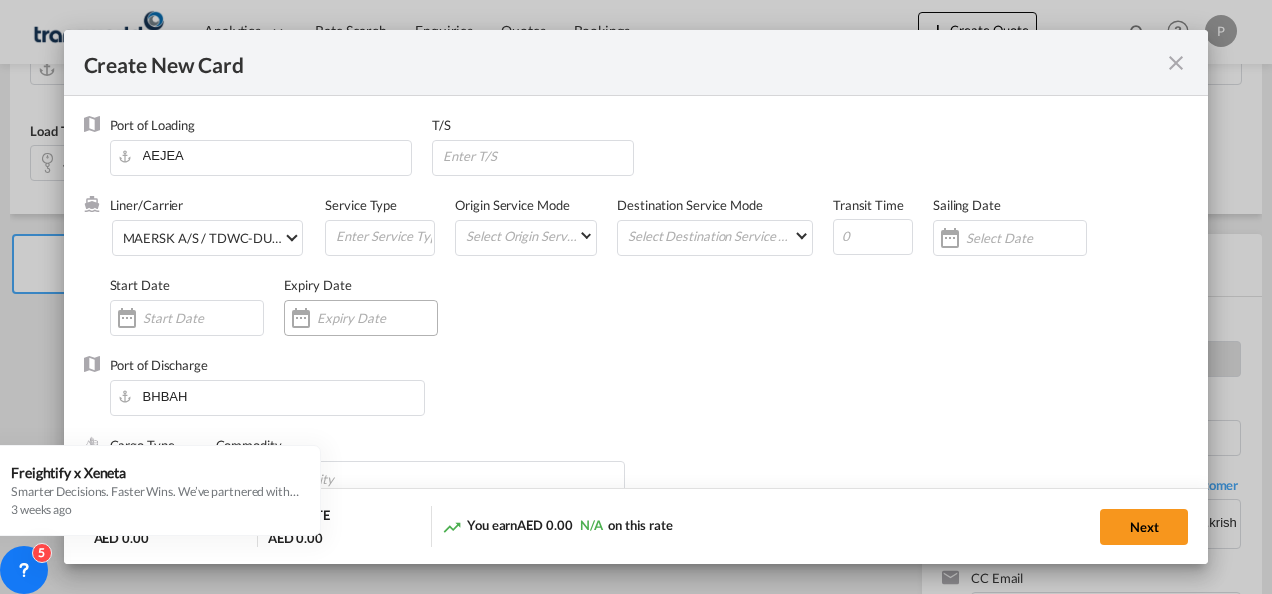 click at bounding box center [377, 318] 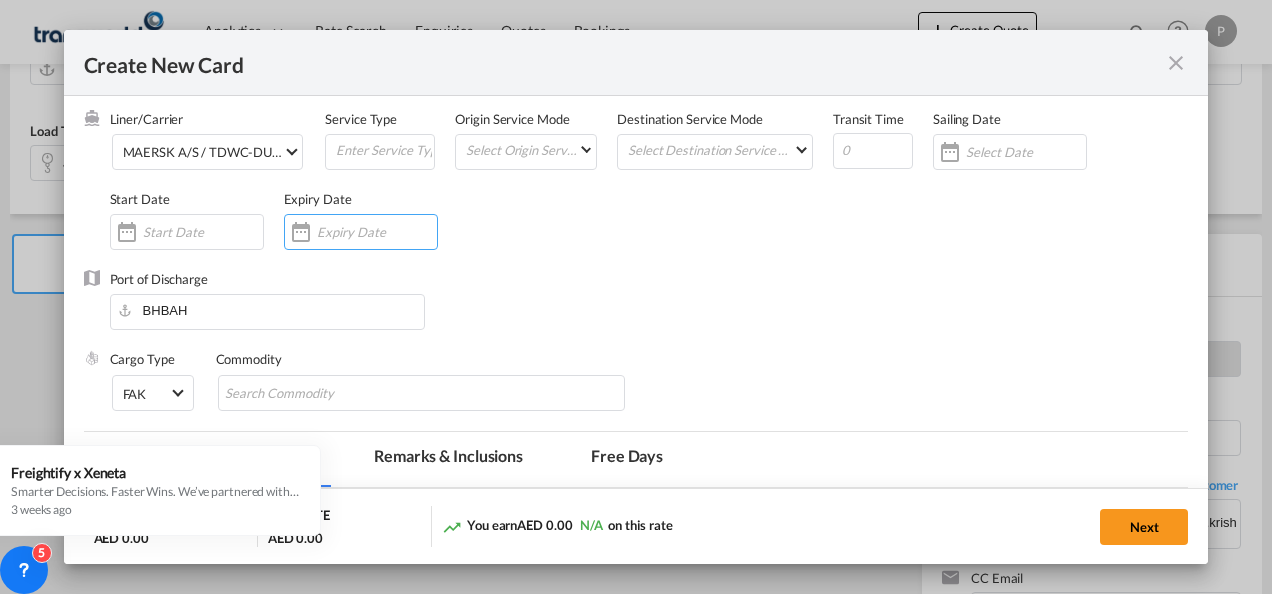 scroll, scrollTop: 200, scrollLeft: 0, axis: vertical 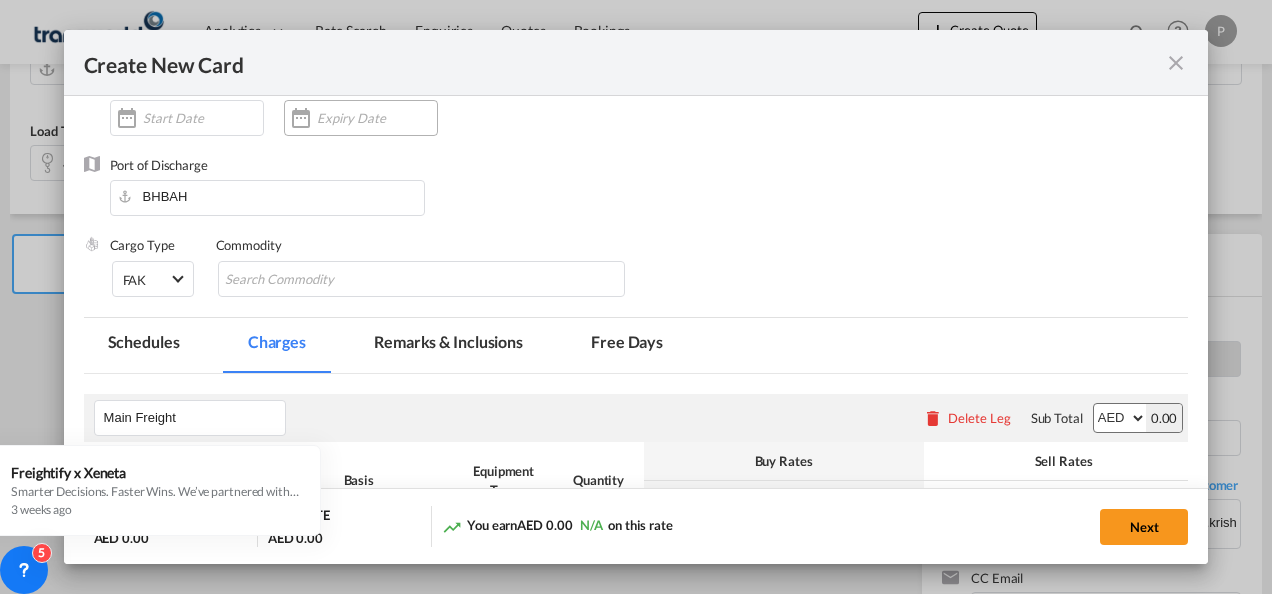 click at bounding box center (301, 118) 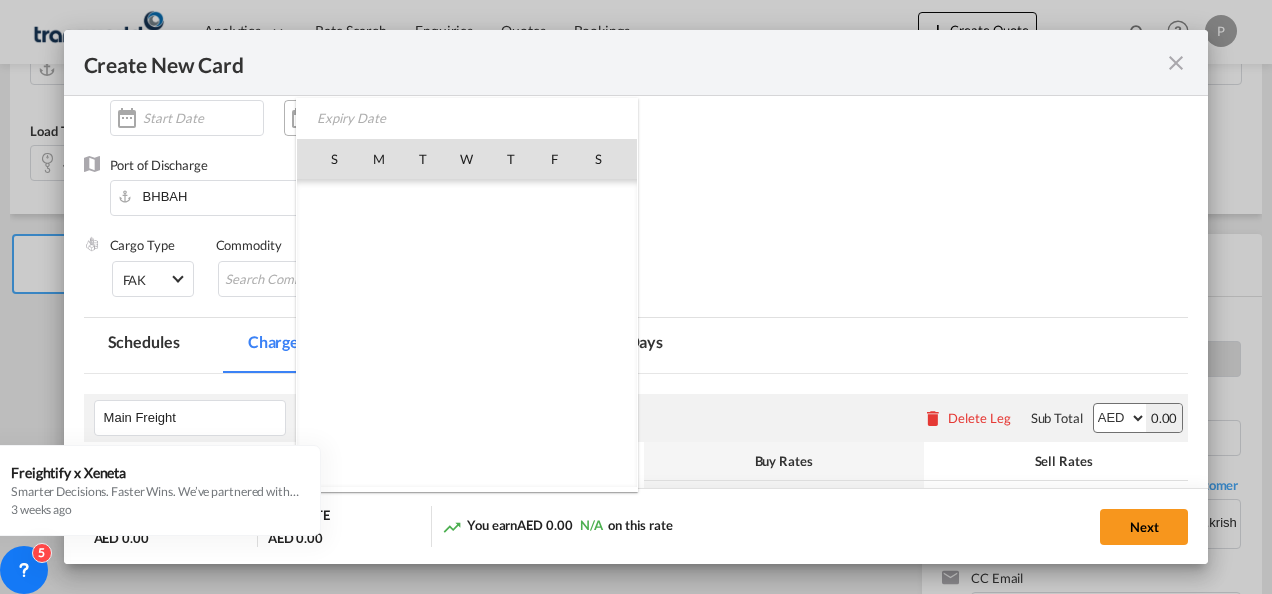 scroll, scrollTop: 462955, scrollLeft: 0, axis: vertical 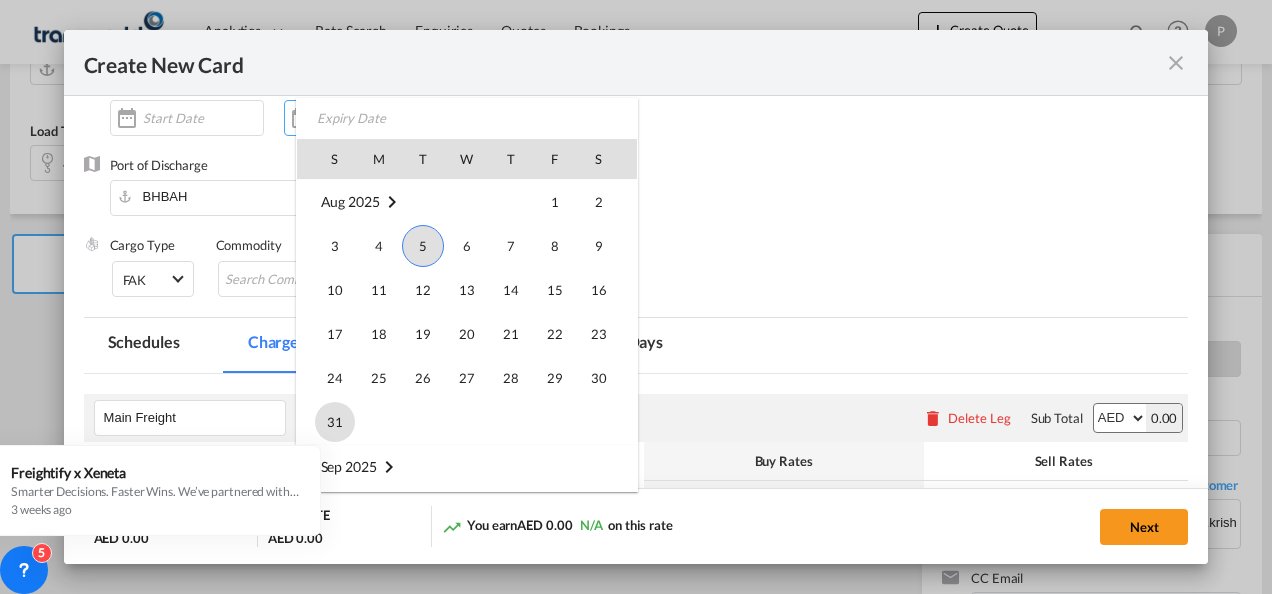 click on "31" at bounding box center [335, 422] 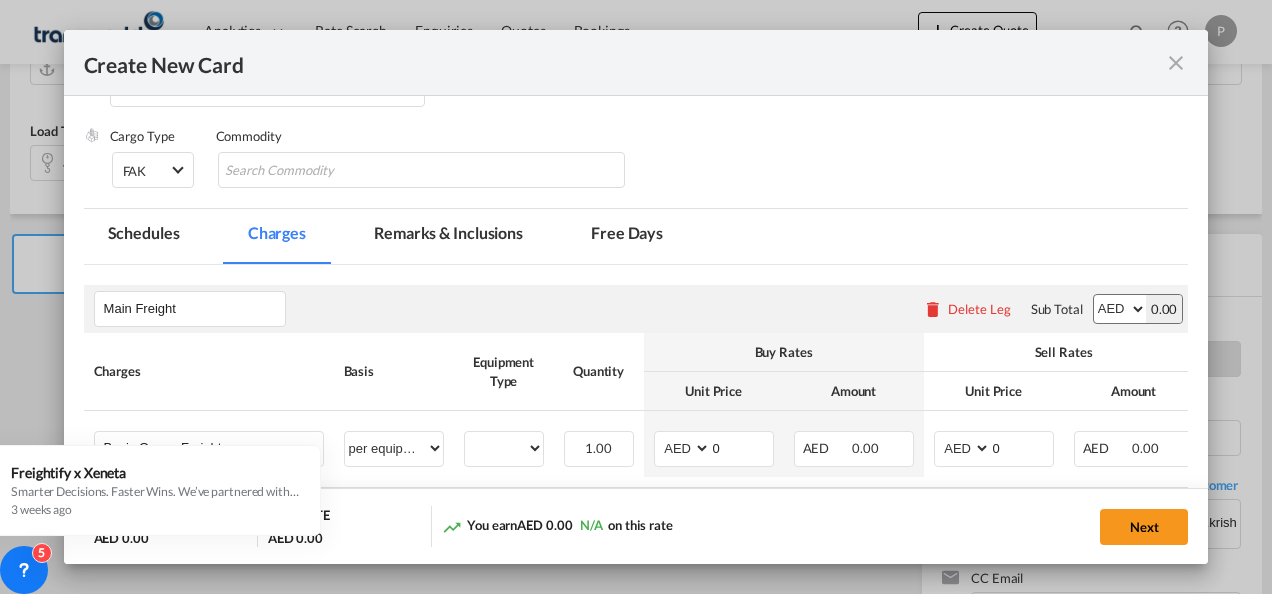 scroll, scrollTop: 400, scrollLeft: 0, axis: vertical 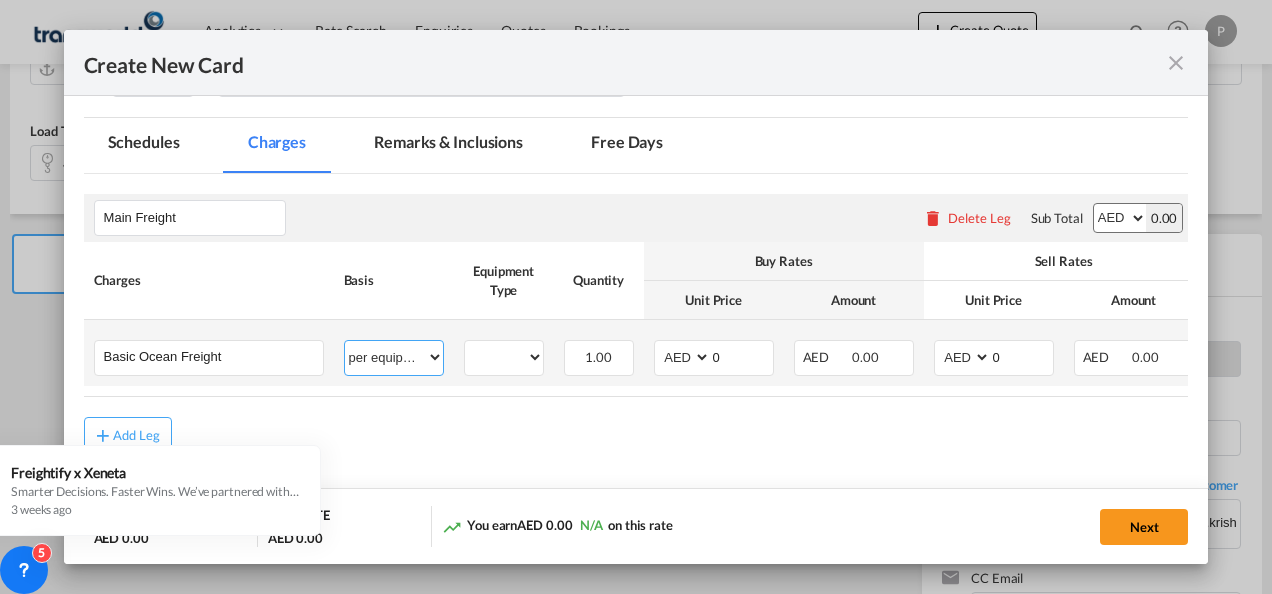 click on "per equipment
per container
per B/L
per shipping bill
per shipment
% on freight
per pallet
per carton
per vehicle
per shift
per invoice
per package
per day
per revalidation
per teu
per kg
per ton
per hour
flat
per_hbl
per belt
per_declaration
per_document
per chasis split
per clearance" at bounding box center [394, 357] 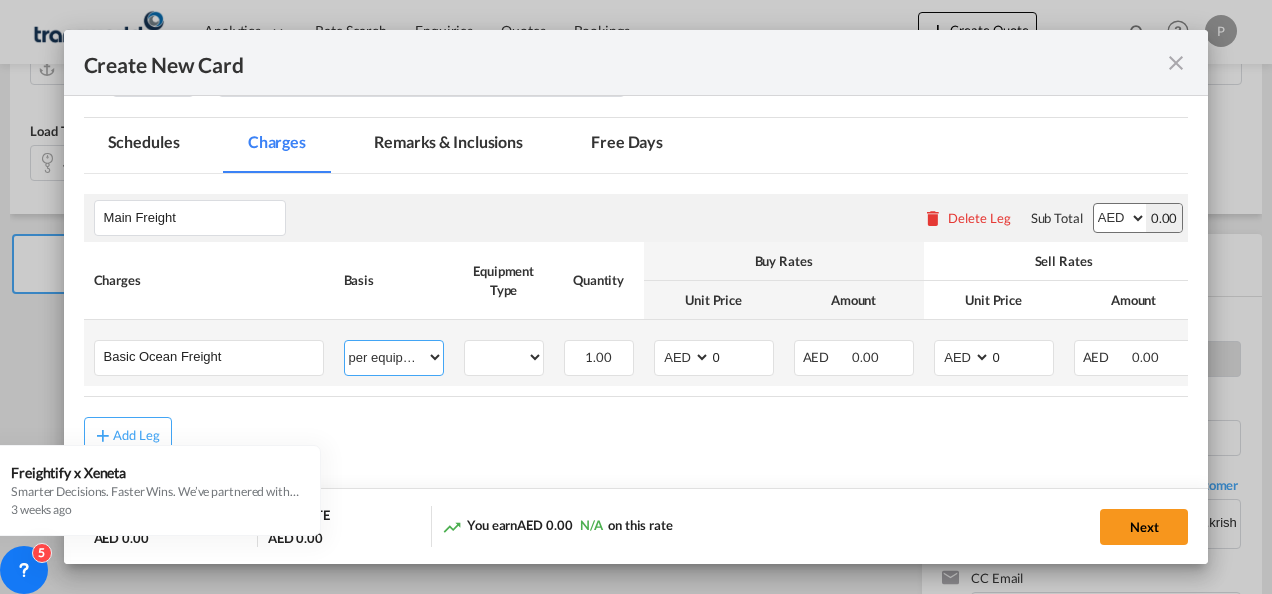 select on "per shipment" 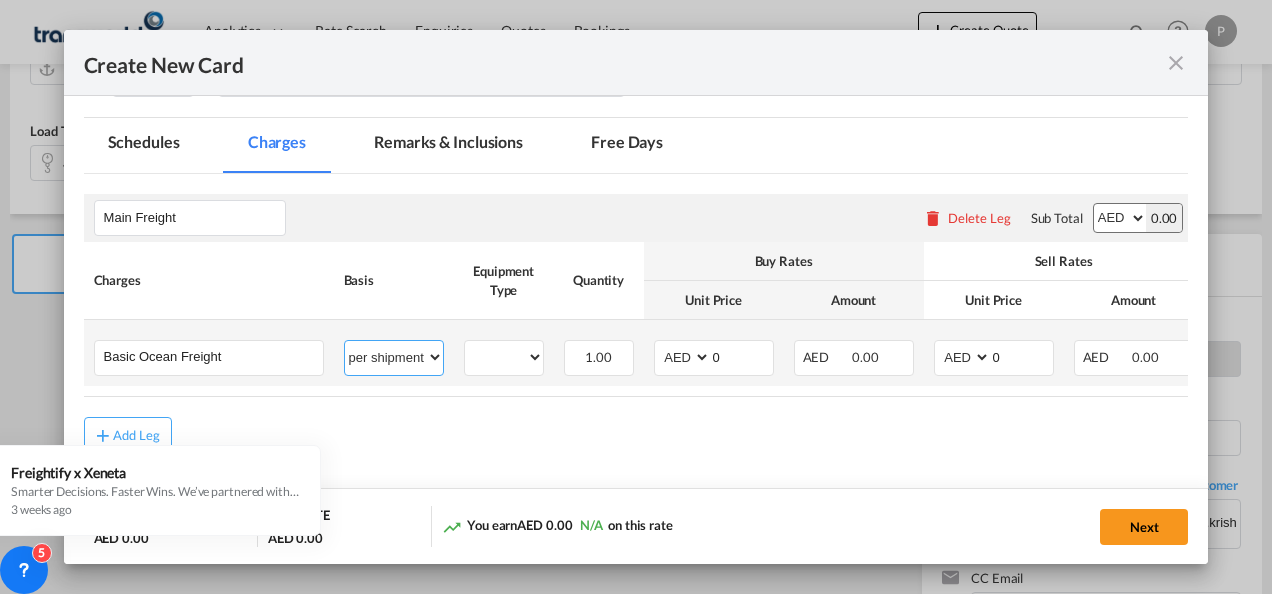 click on "per equipment
per container
per B/L
per shipping bill
per shipment
% on freight
per pallet
per carton
per vehicle
per shift
per invoice
per package
per day
per revalidation
per teu
per kg
per ton
per hour
flat
per_hbl
per belt
per_declaration
per_document
per chasis split
per clearance" at bounding box center (394, 357) 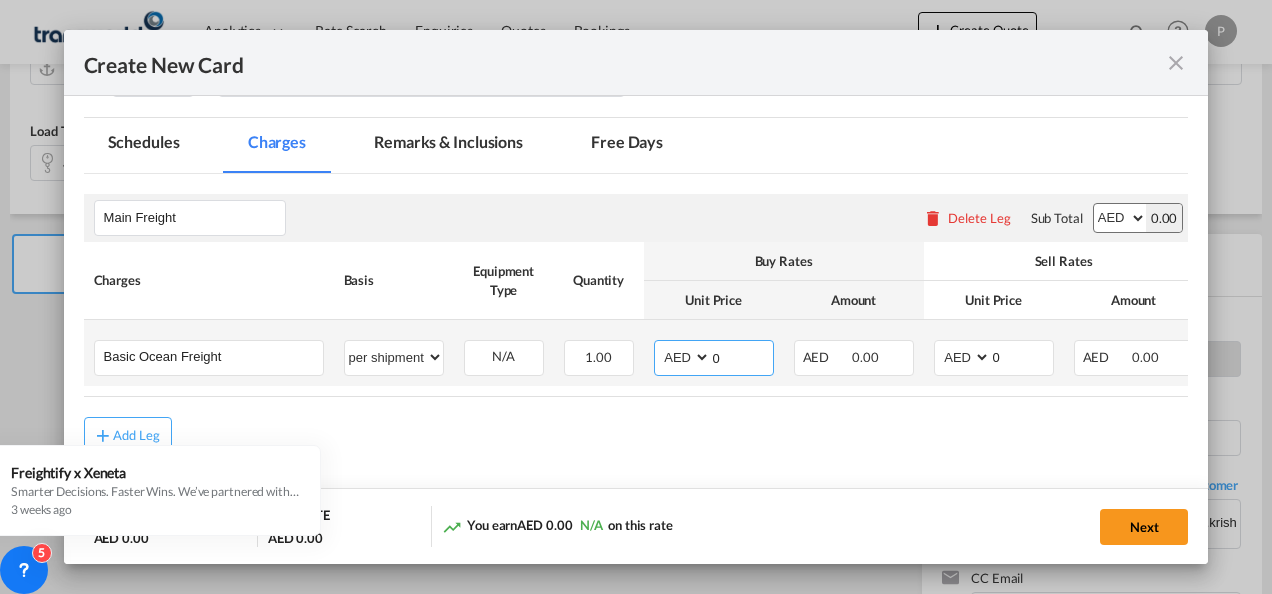 click on "0" at bounding box center (742, 356) 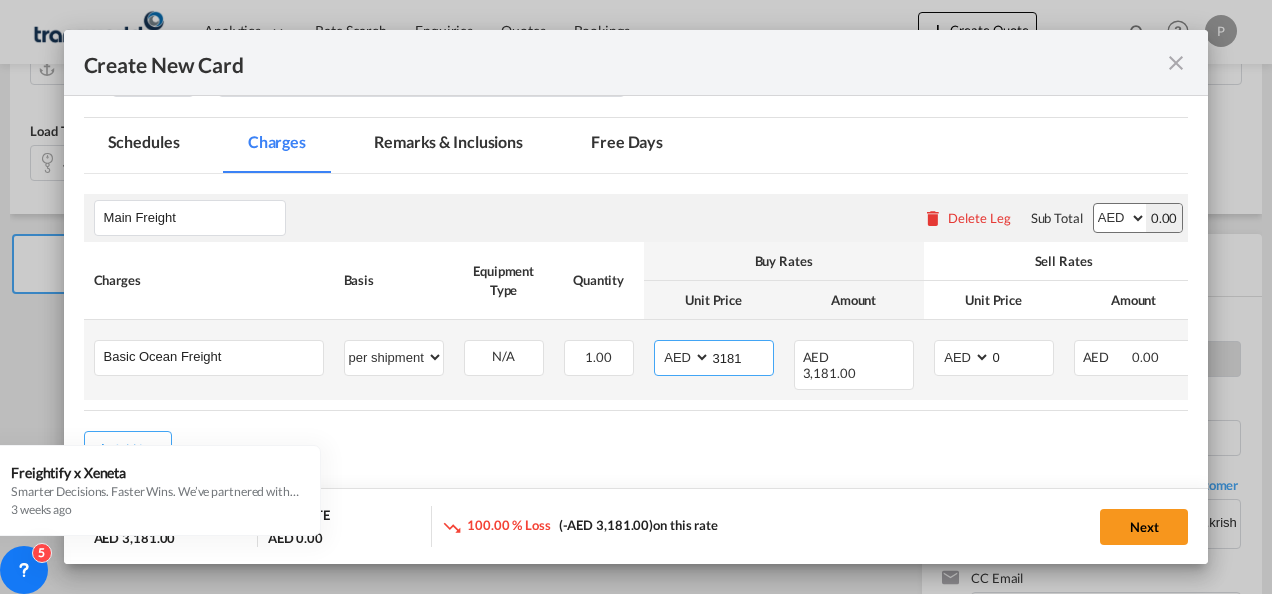 type on "3181" 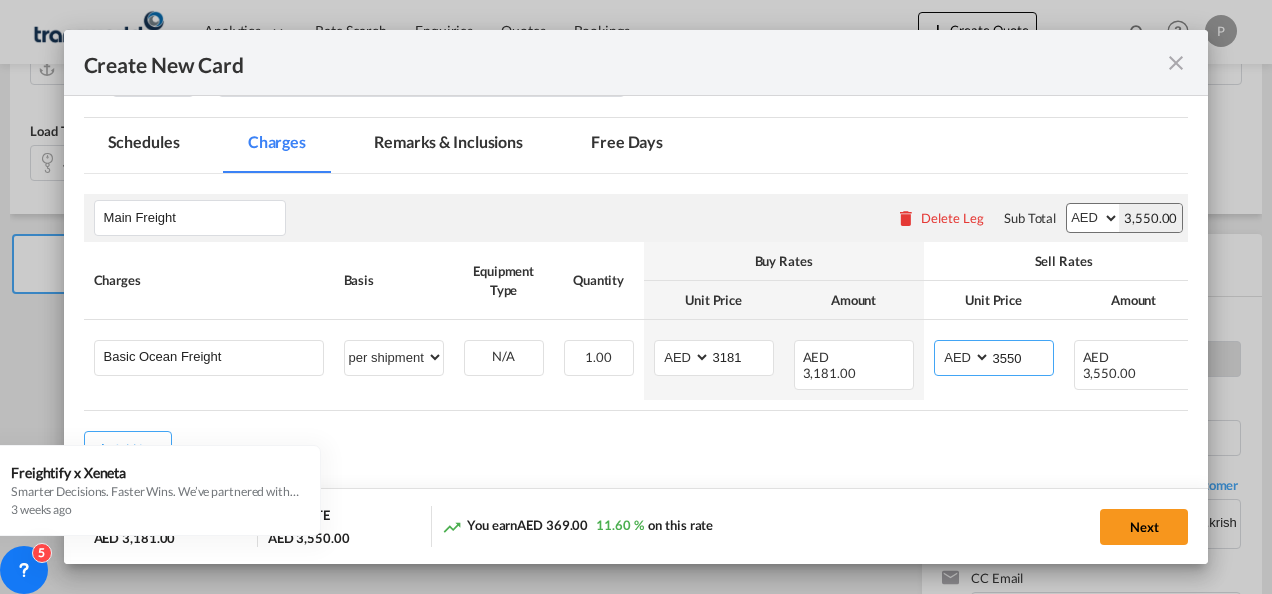 scroll, scrollTop: 474, scrollLeft: 0, axis: vertical 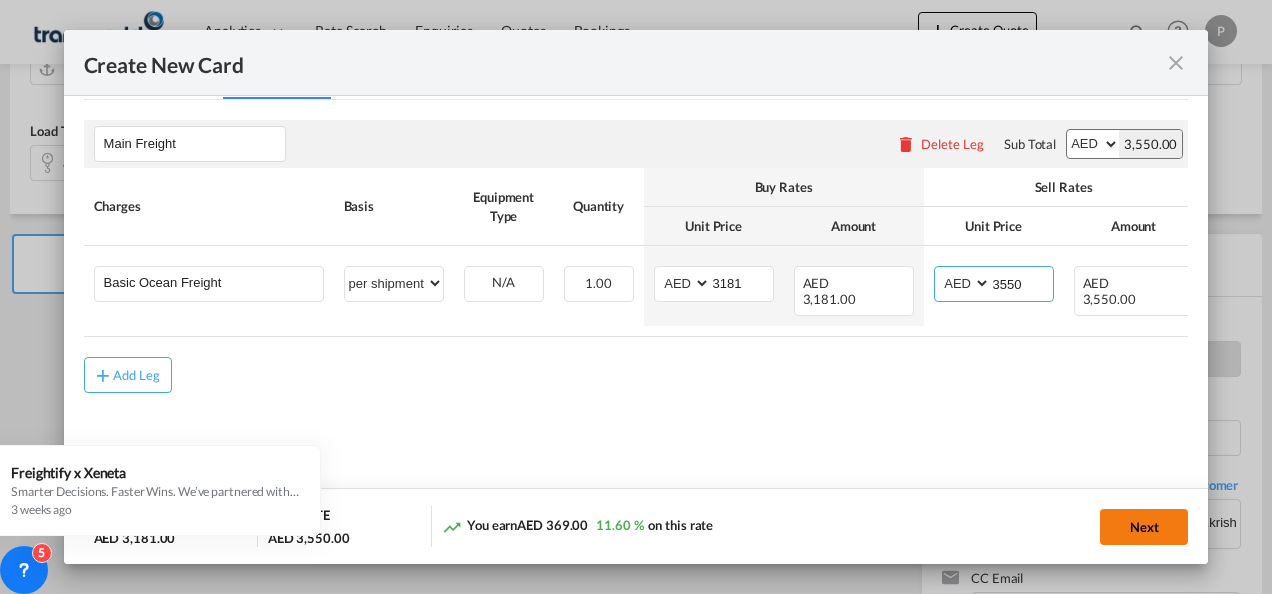 type on "3550" 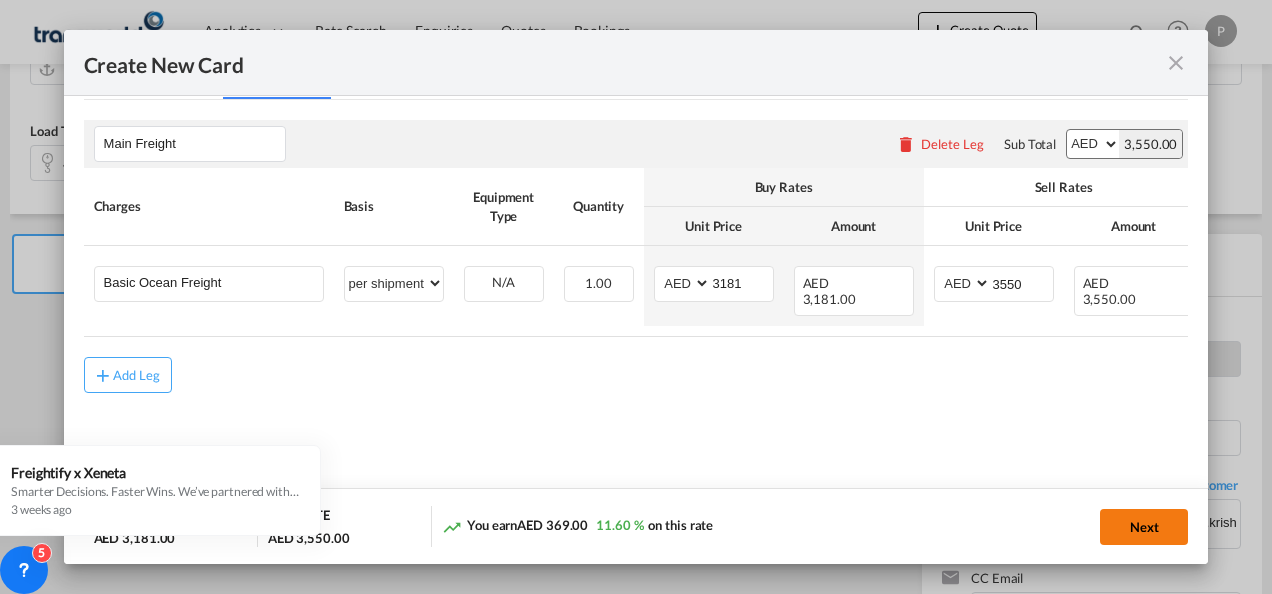click on "Next" 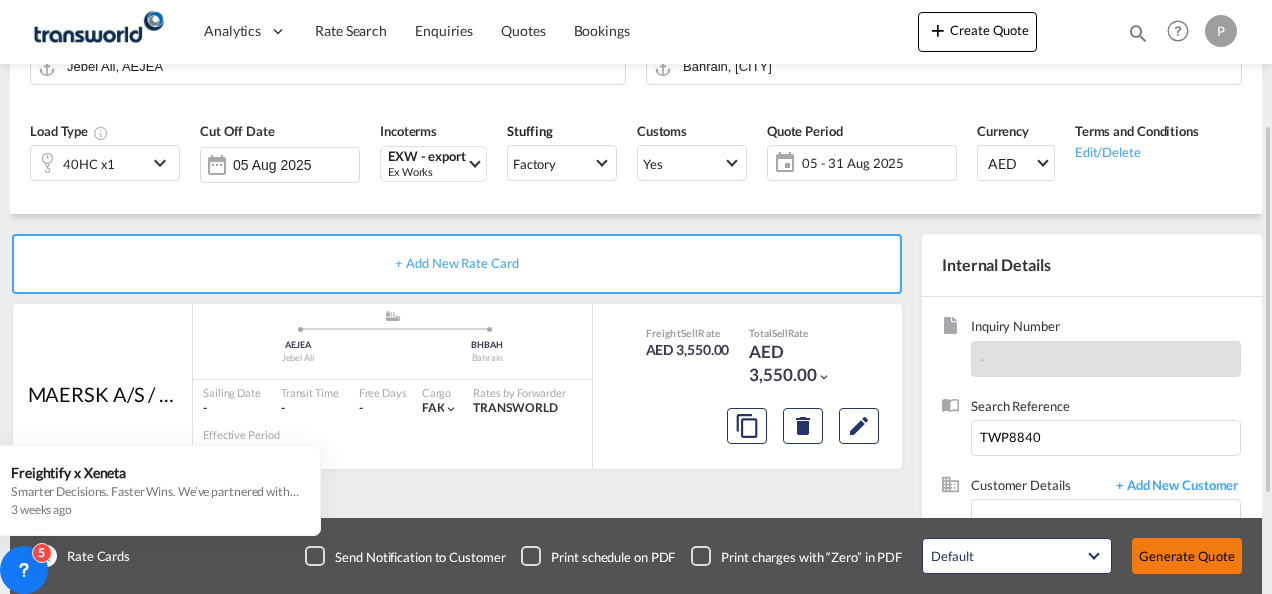 click on "Generate Quote" at bounding box center [1187, 556] 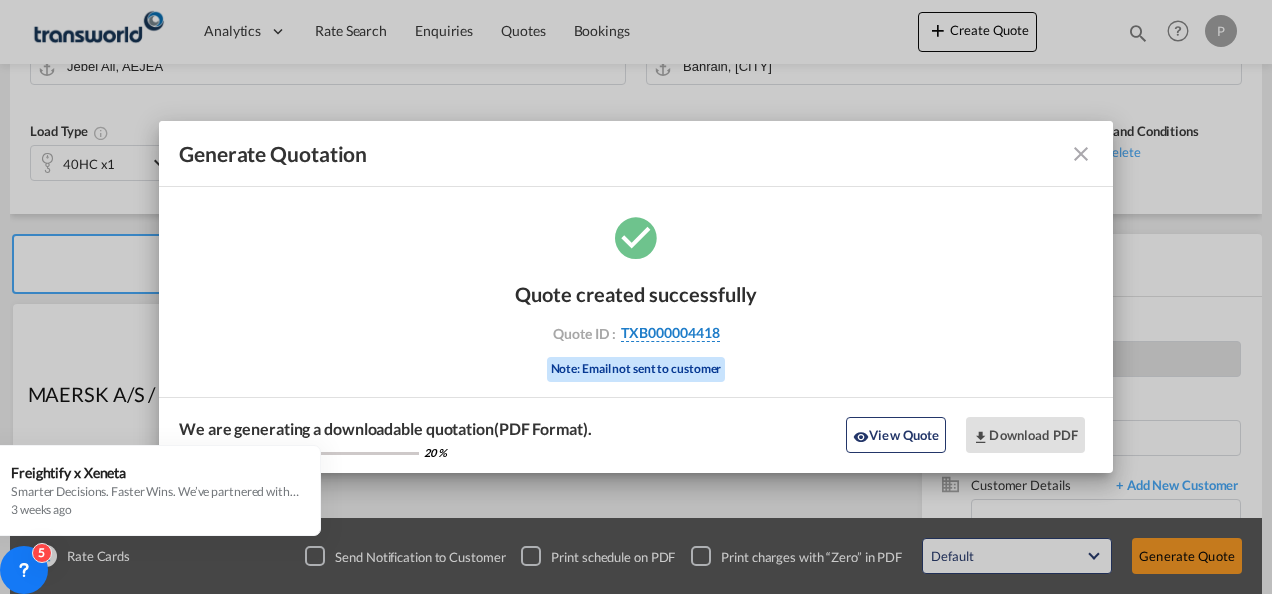 click on "TXB000004418" at bounding box center [670, 333] 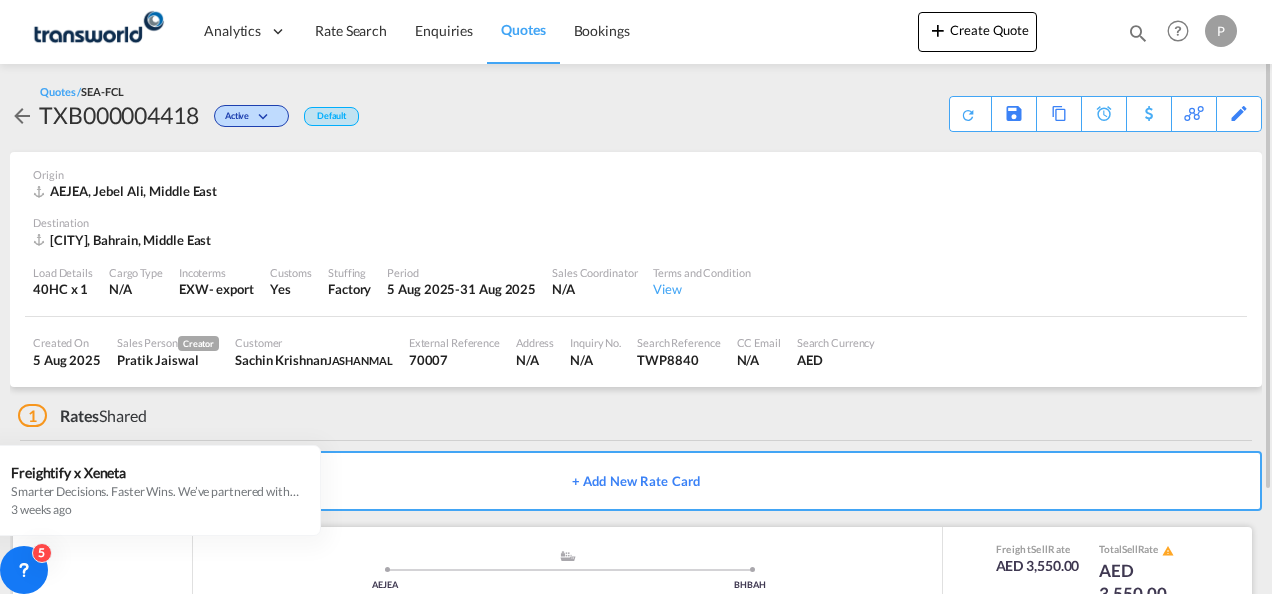 scroll, scrollTop: 124, scrollLeft: 0, axis: vertical 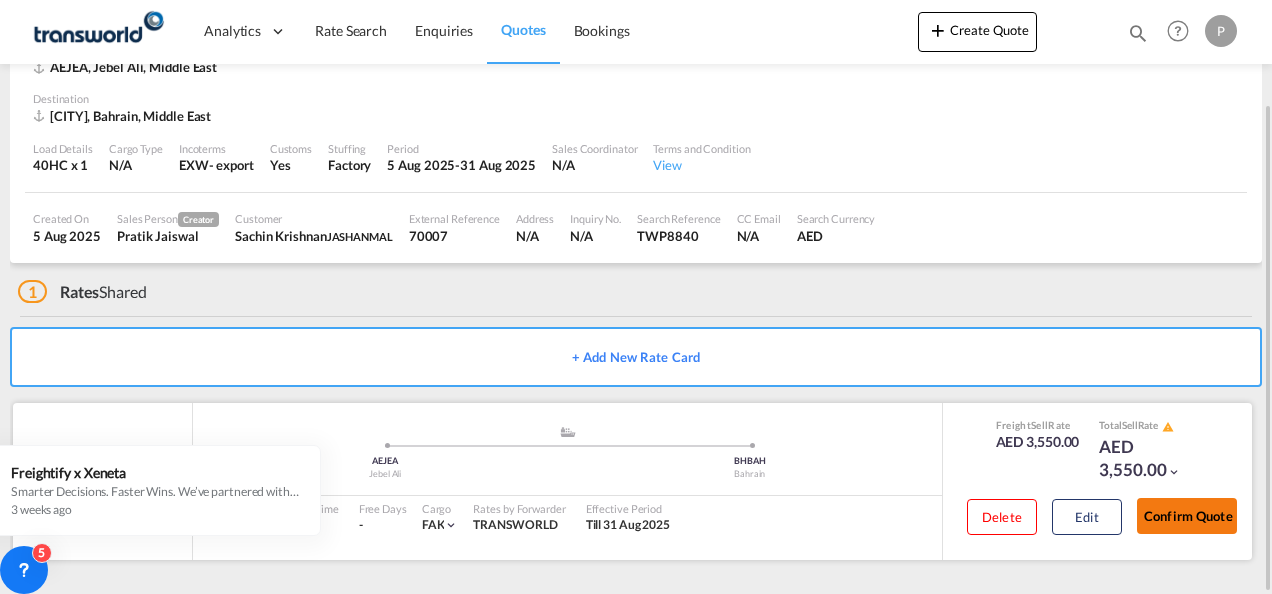 click on "Confirm Quote" at bounding box center [1187, 516] 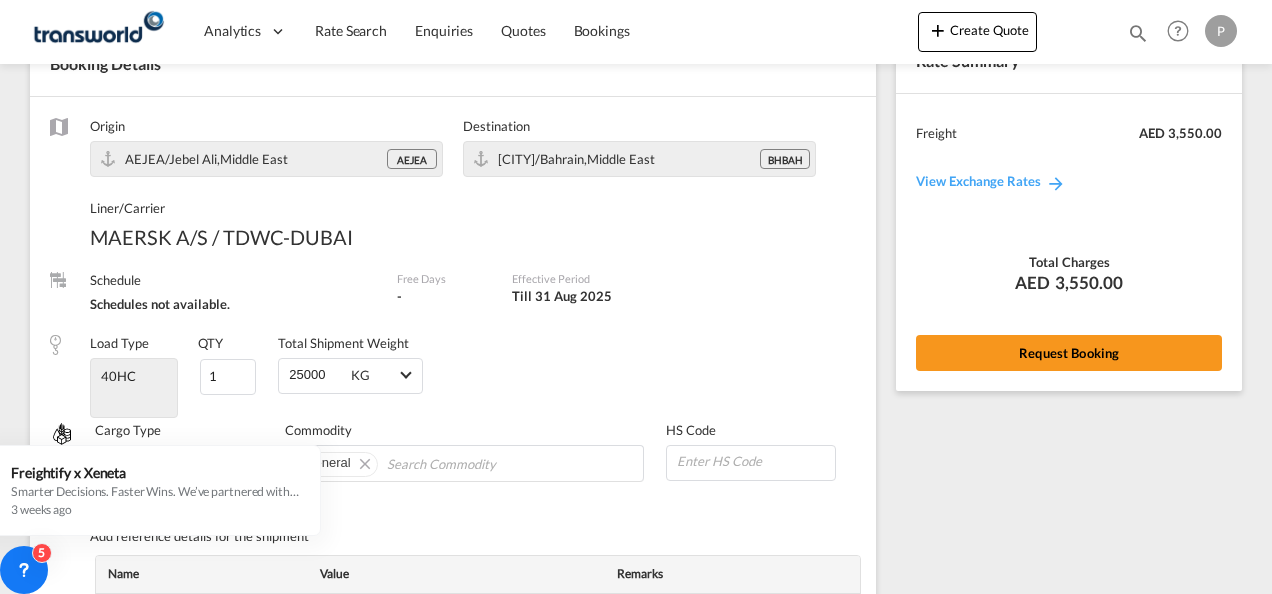 scroll, scrollTop: 811, scrollLeft: 0, axis: vertical 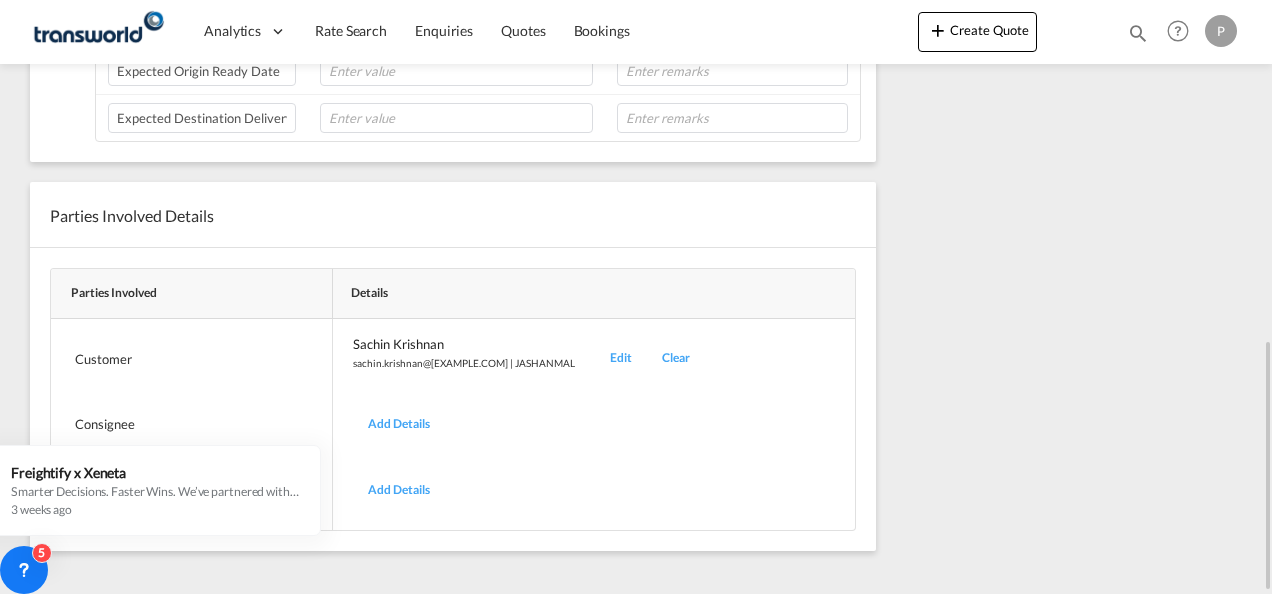 click on "Edit" at bounding box center [621, 358] 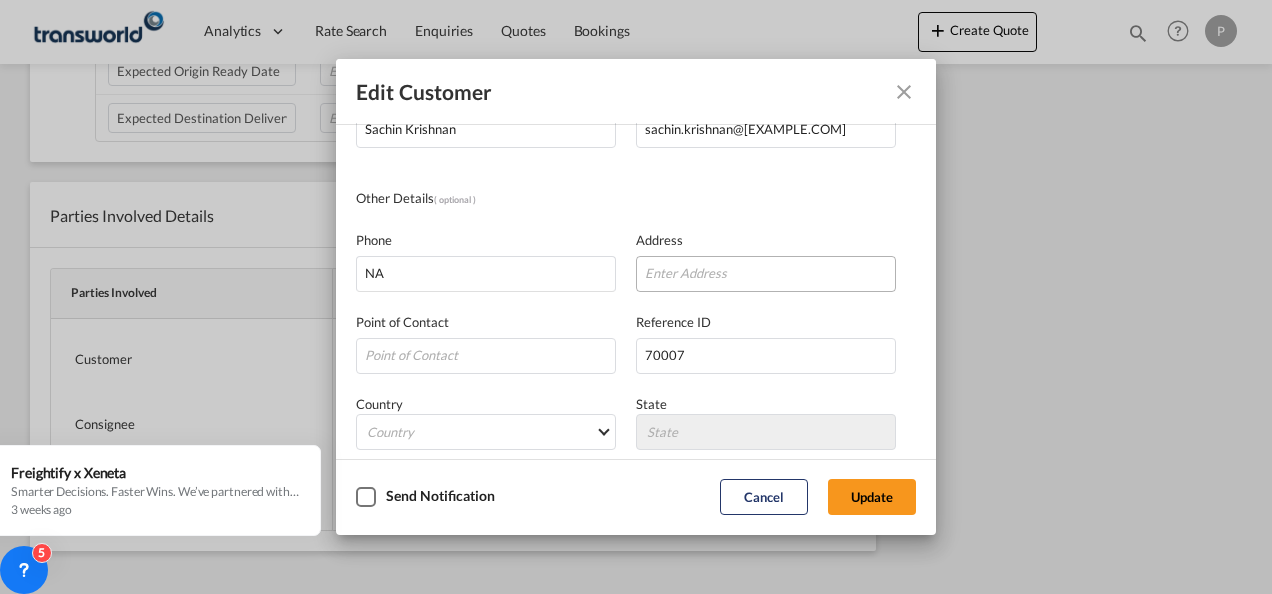 scroll, scrollTop: 236, scrollLeft: 0, axis: vertical 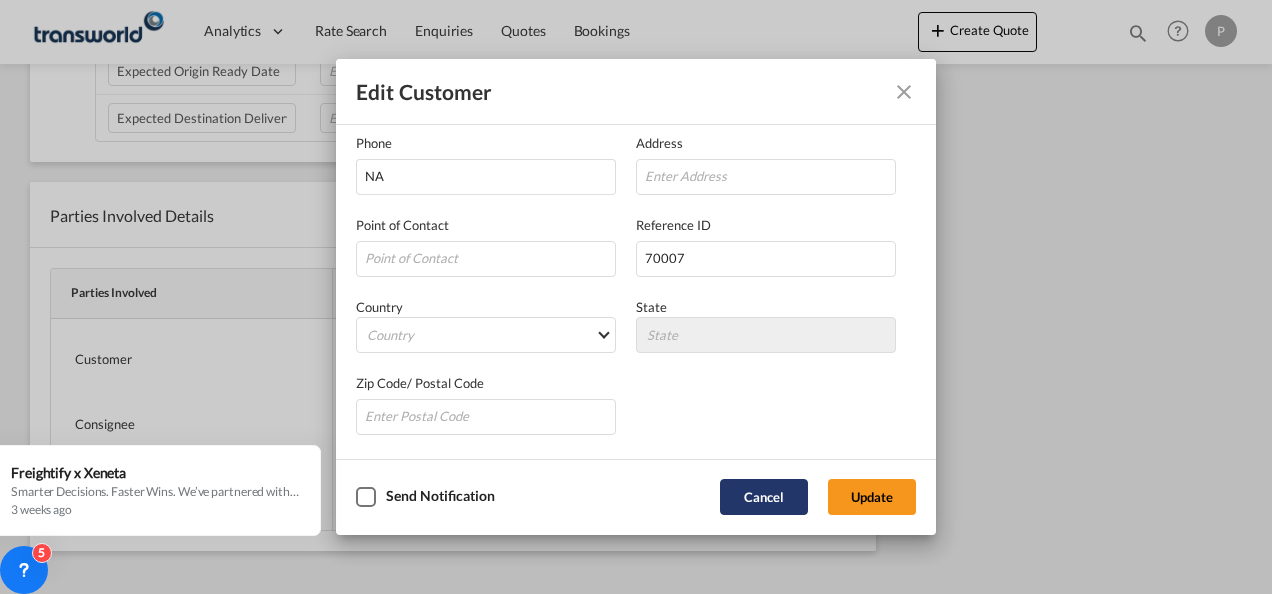 click on "Cancel" 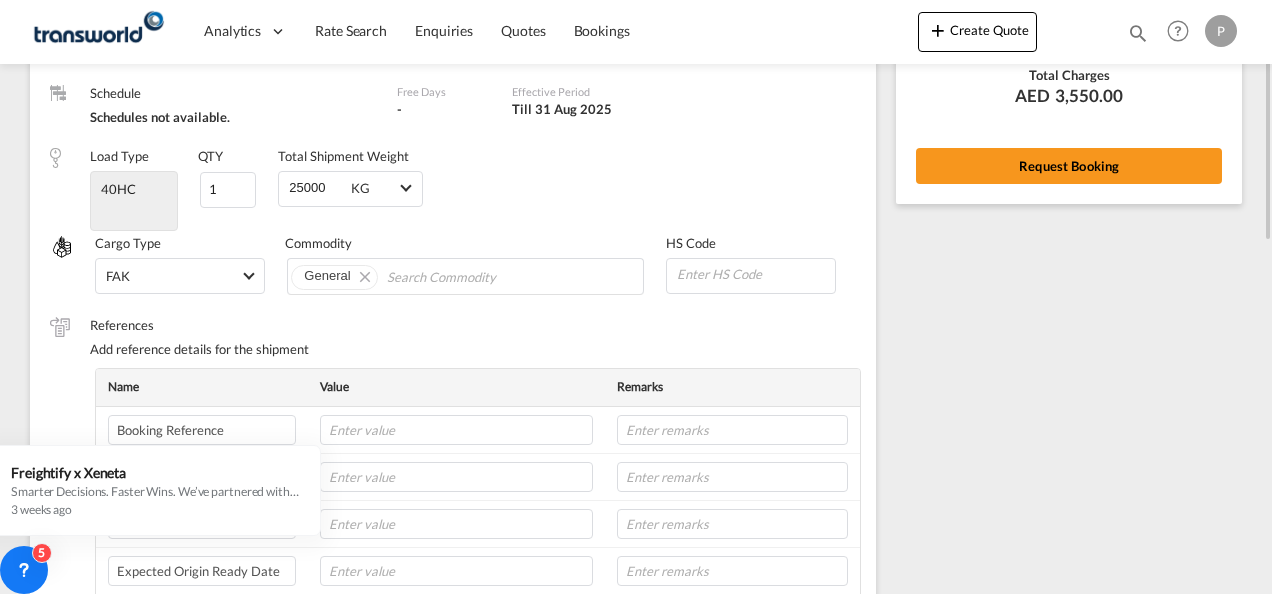 scroll, scrollTop: 11, scrollLeft: 0, axis: vertical 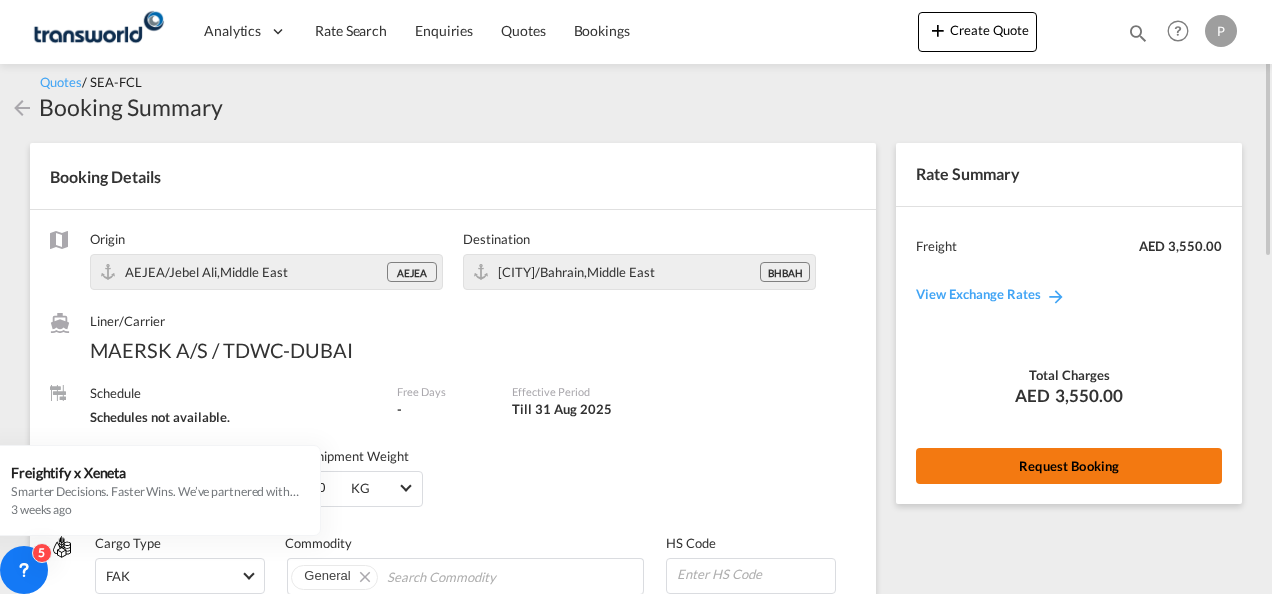 click on "Request Booking" at bounding box center (1069, 466) 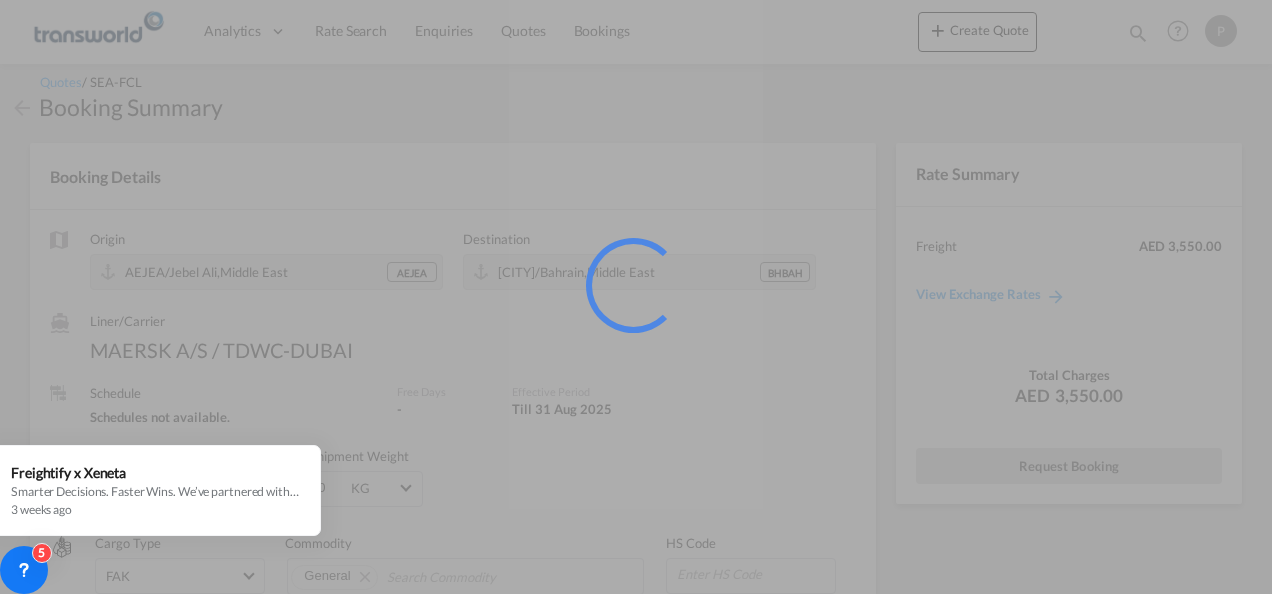 scroll, scrollTop: 37, scrollLeft: 0, axis: vertical 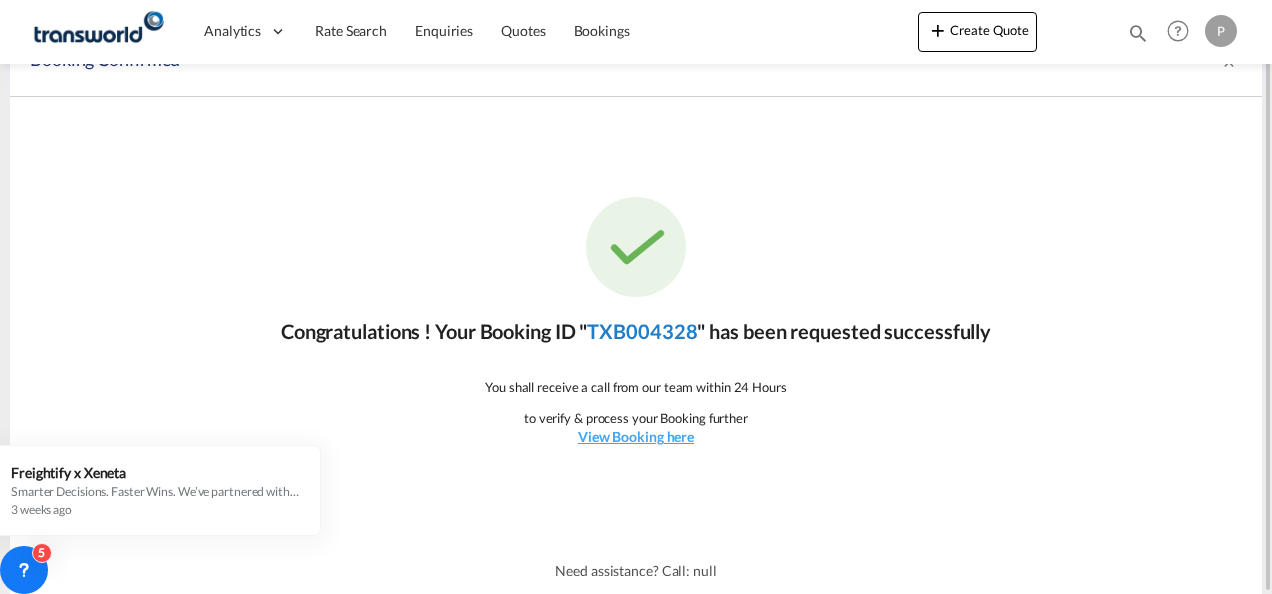 click on "TXB004328" 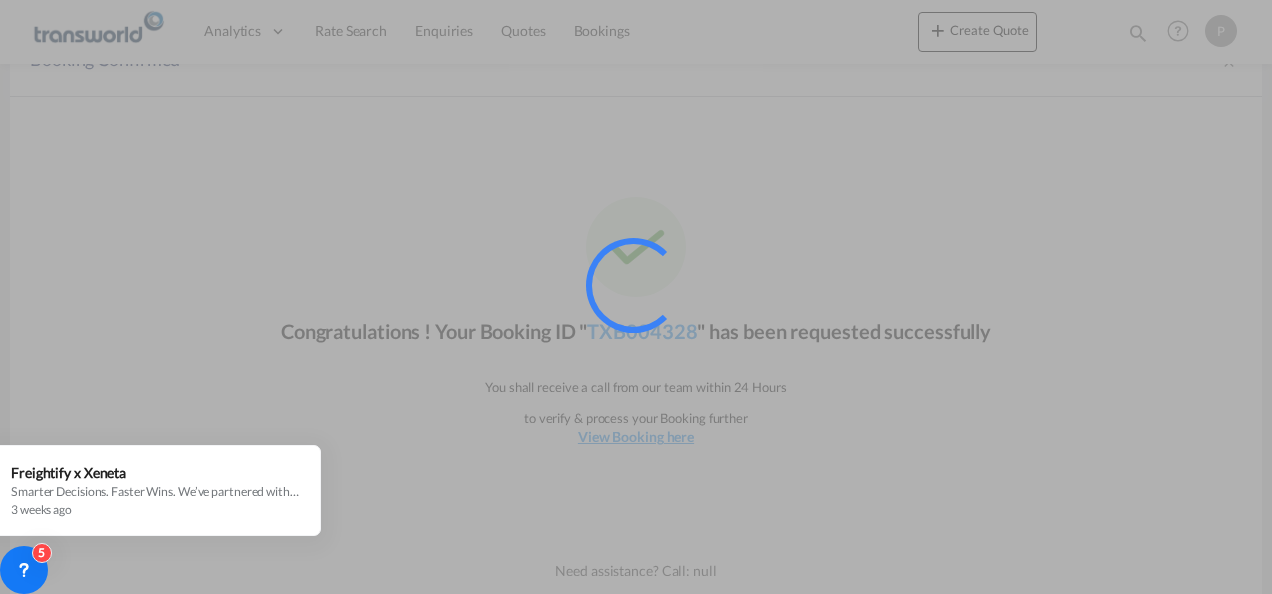 scroll, scrollTop: 1176, scrollLeft: 0, axis: vertical 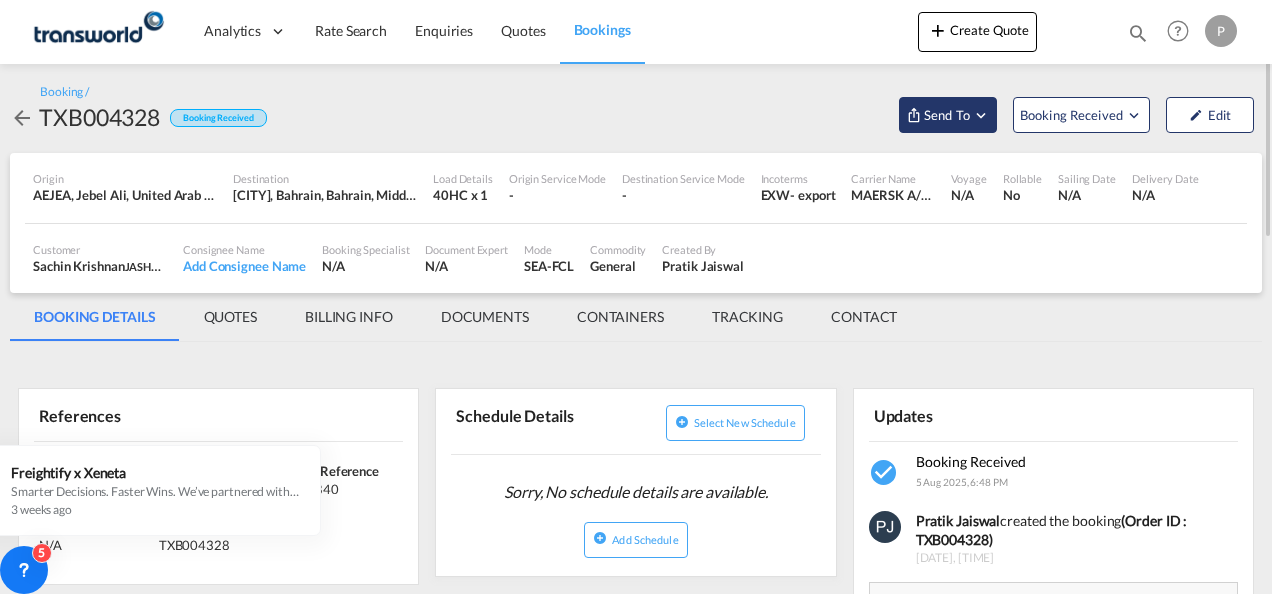 click at bounding box center [981, 115] 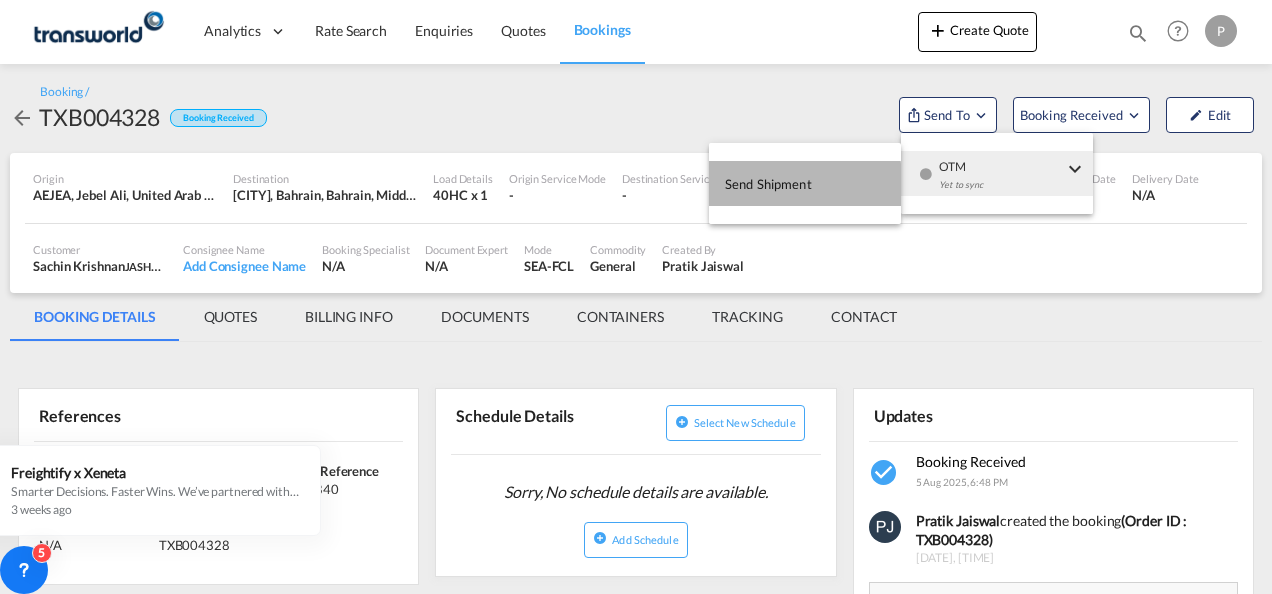 click on "Send Shipment" at bounding box center [768, 184] 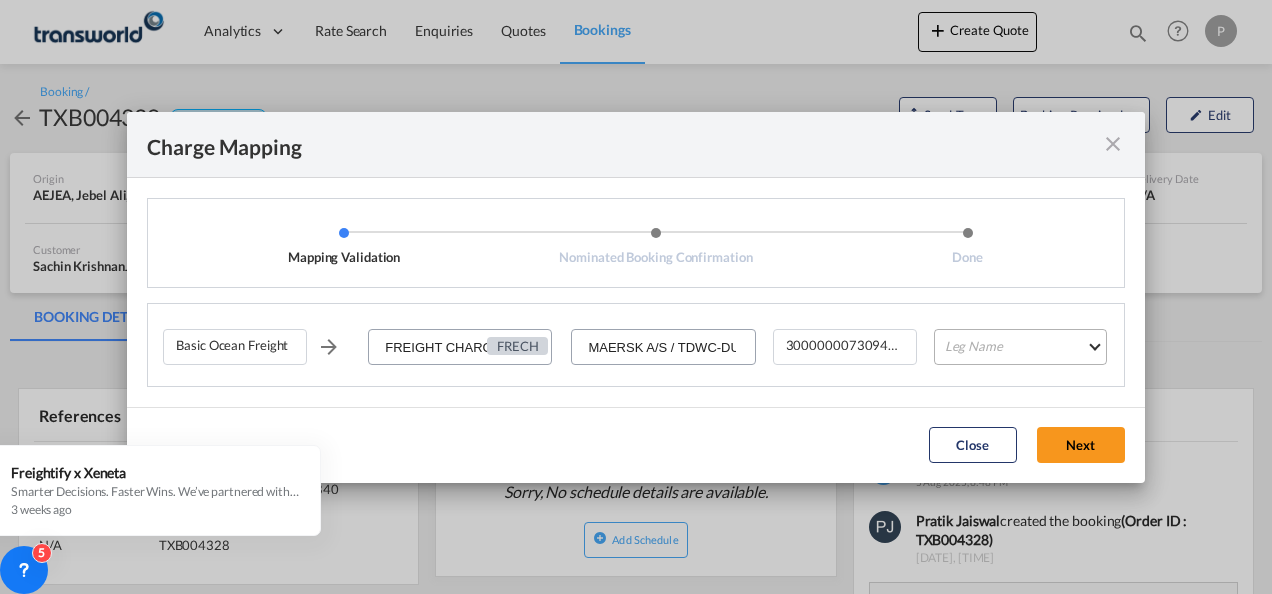 click on "Leg Name HANDLING ORIGIN VESSEL HANDLING DESTINATION OTHERS TL PICK UP CUSTOMS ORIGIN CUSTOMS DESTINATION TL DELIVERY" at bounding box center [1020, 347] 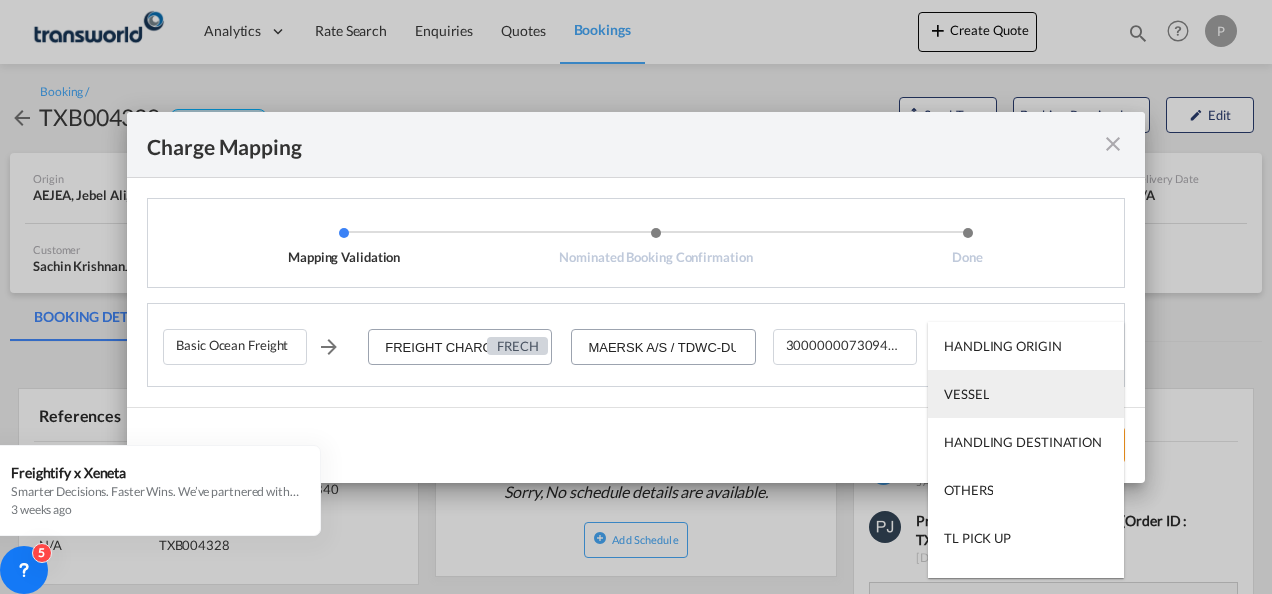 click on "VESSEL" at bounding box center [1026, 394] 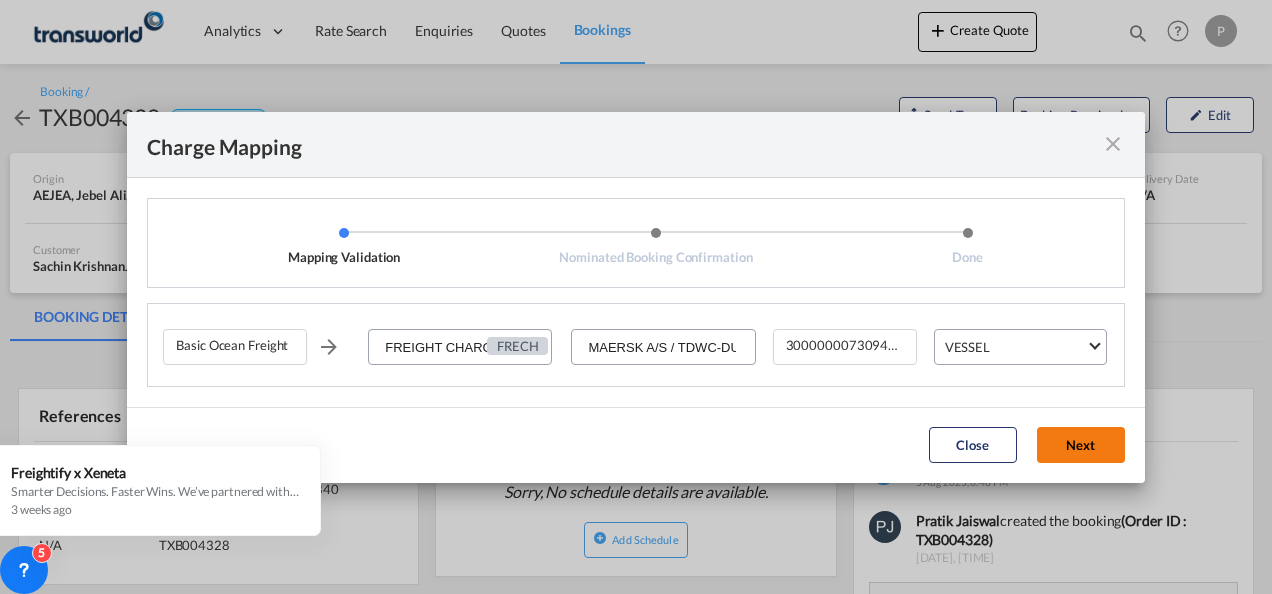 click on "Next" 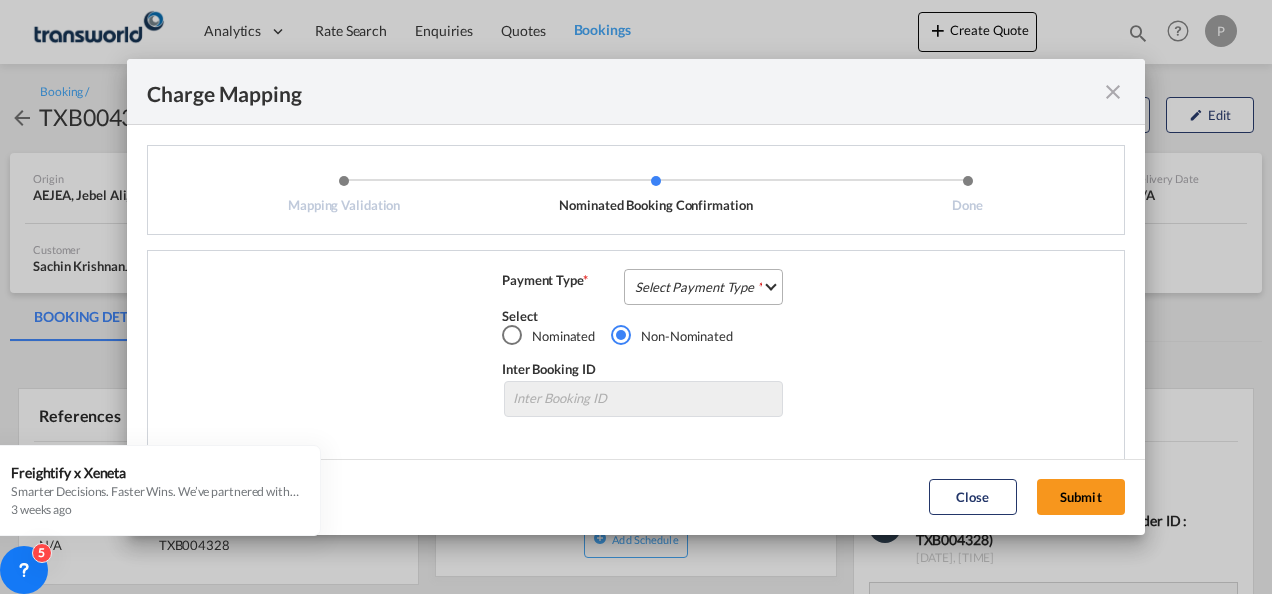 click on "Select Payment Type
COLLECT
PREPAID" at bounding box center (703, 287) 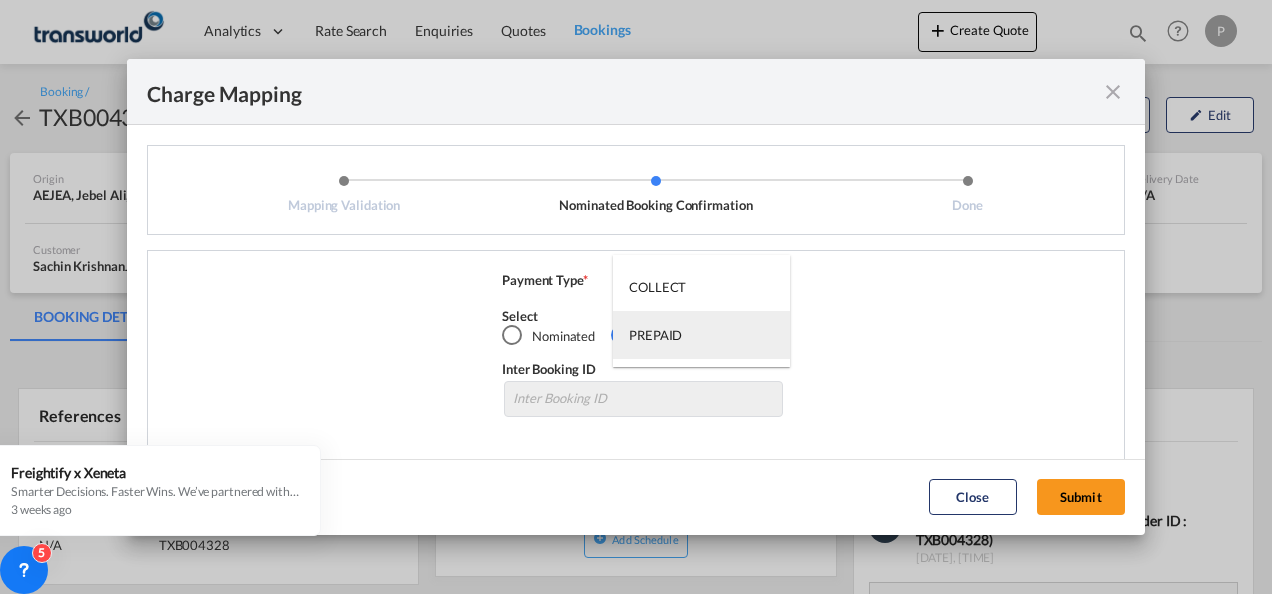 click on "PREPAID" at bounding box center (701, 335) 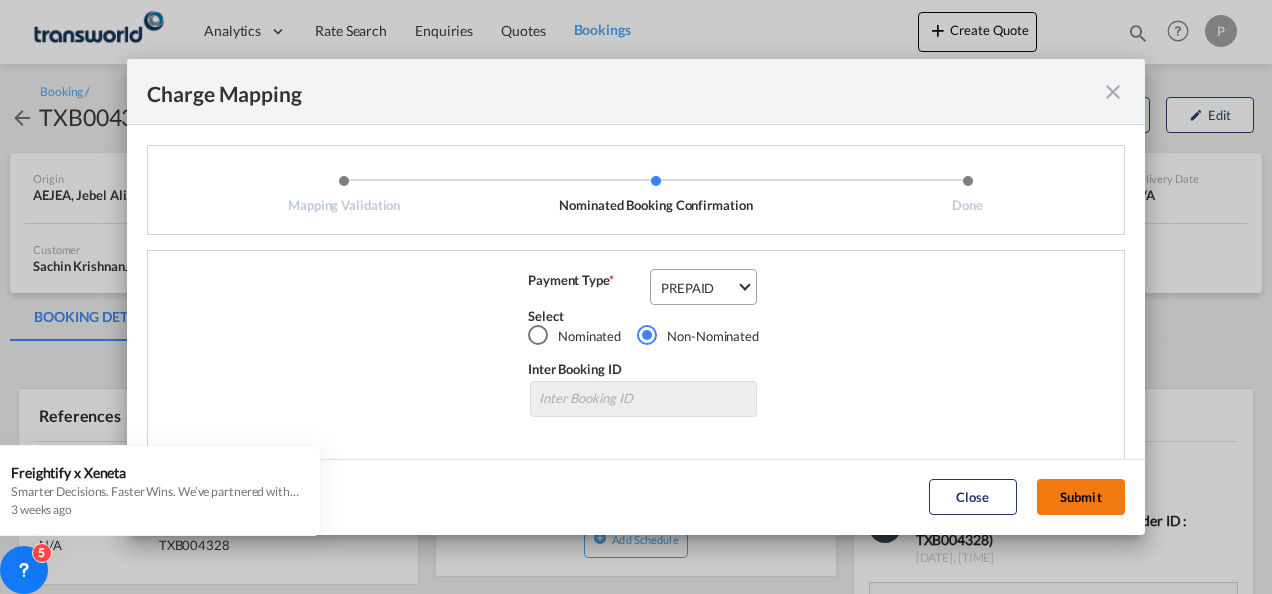 click on "Submit" 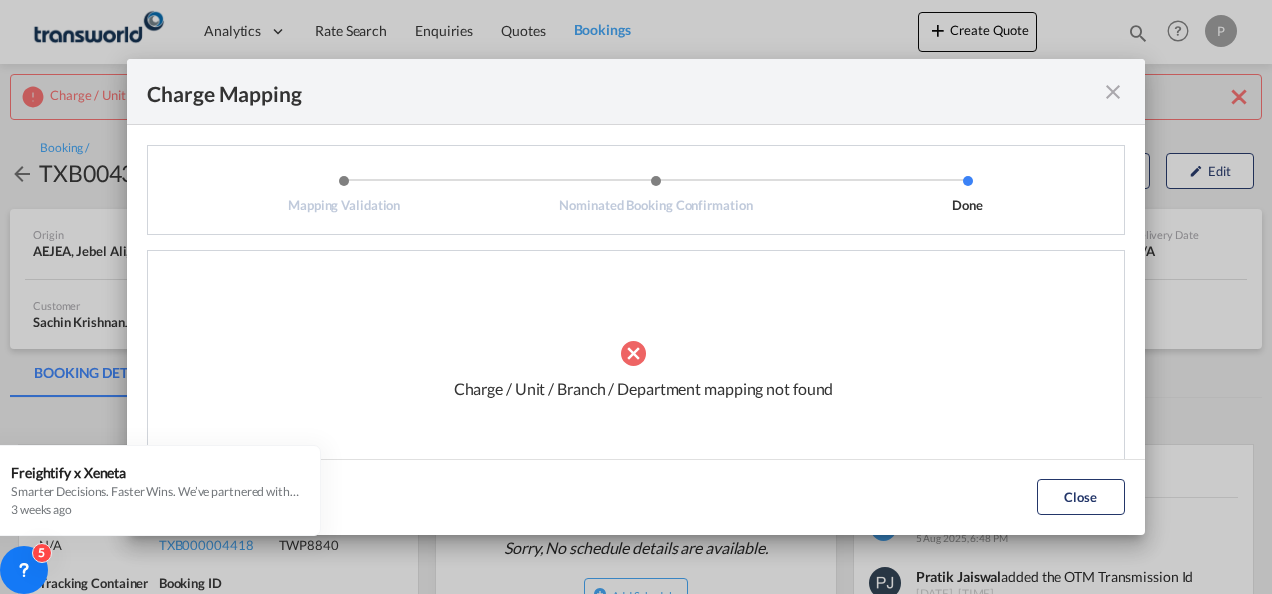 click at bounding box center [1113, 92] 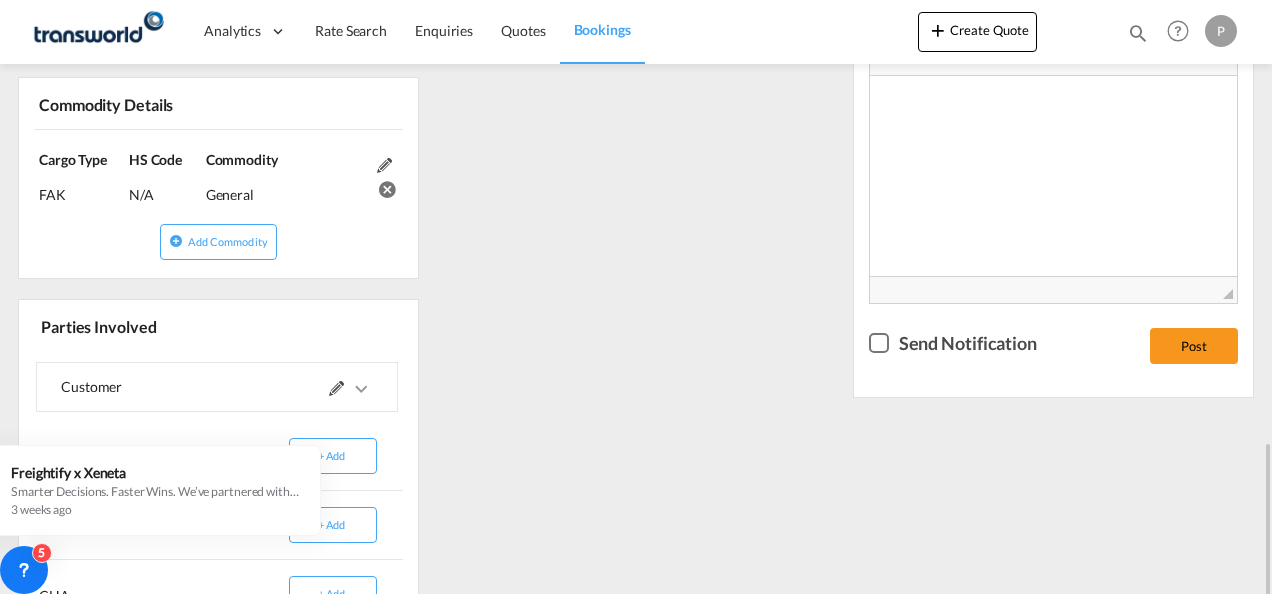 scroll, scrollTop: 900, scrollLeft: 0, axis: vertical 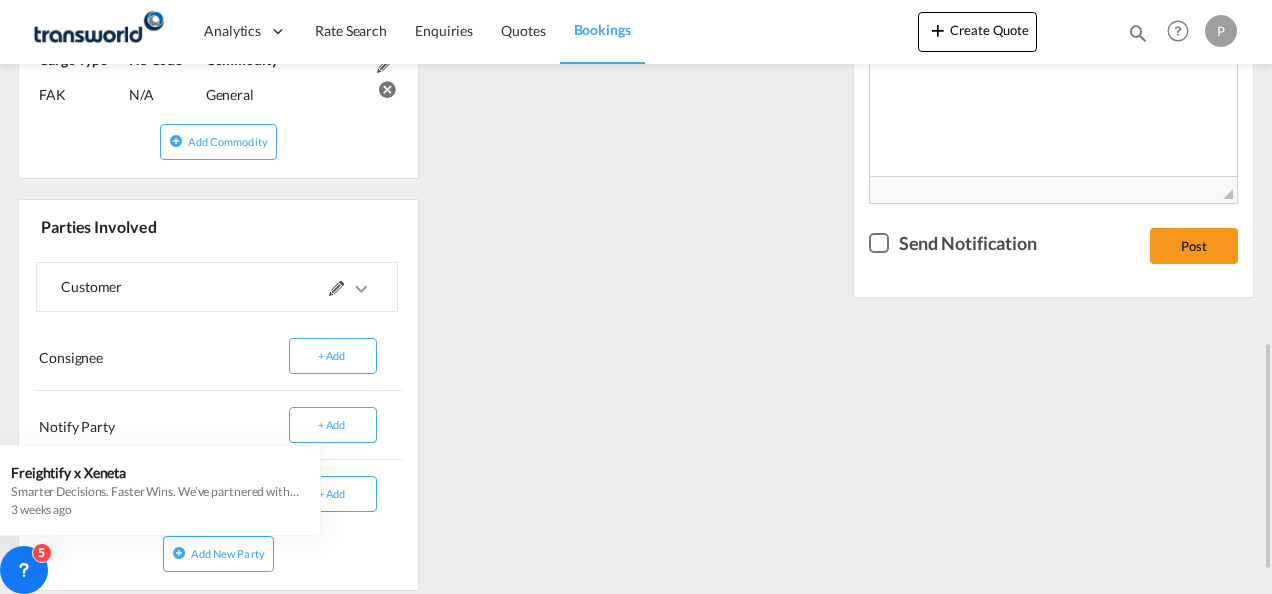 click at bounding box center (336, 288) 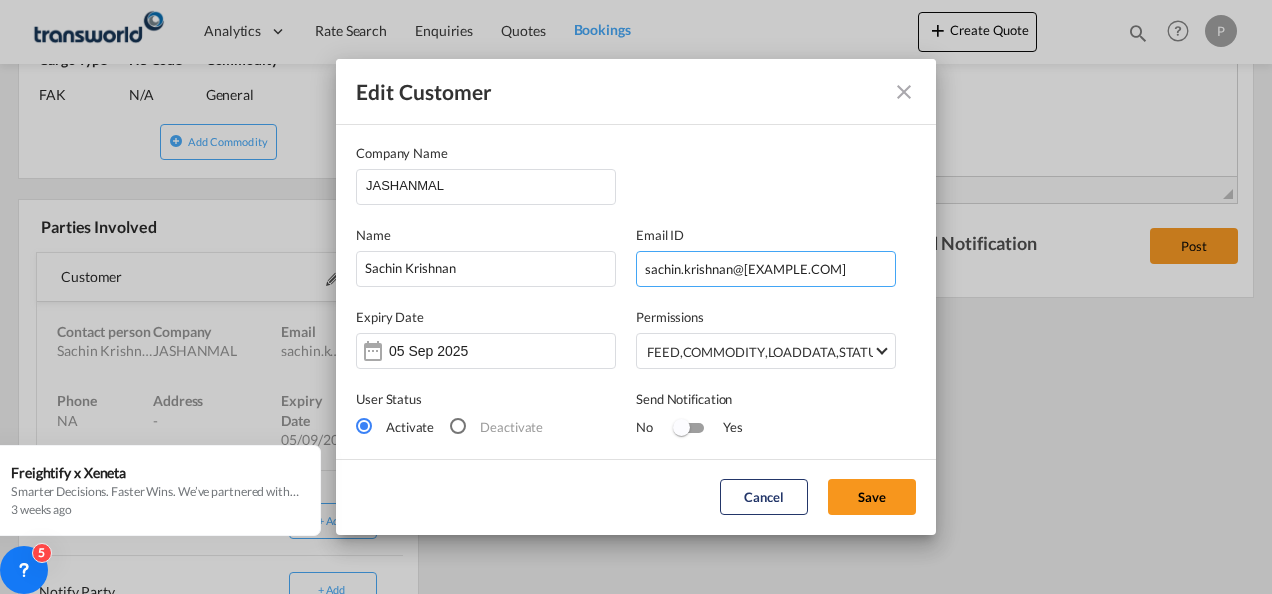 click on "sachin.krishnan@[EXAMPLE.COM]" at bounding box center (766, 269) 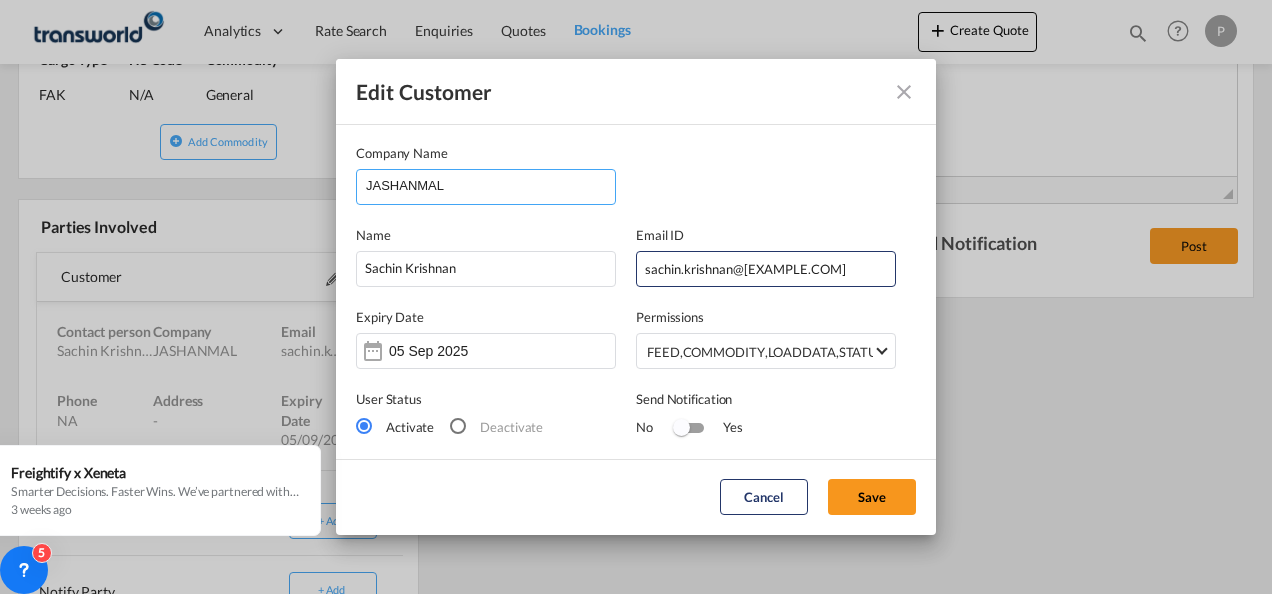click on "JASHANMAL" at bounding box center [490, 185] 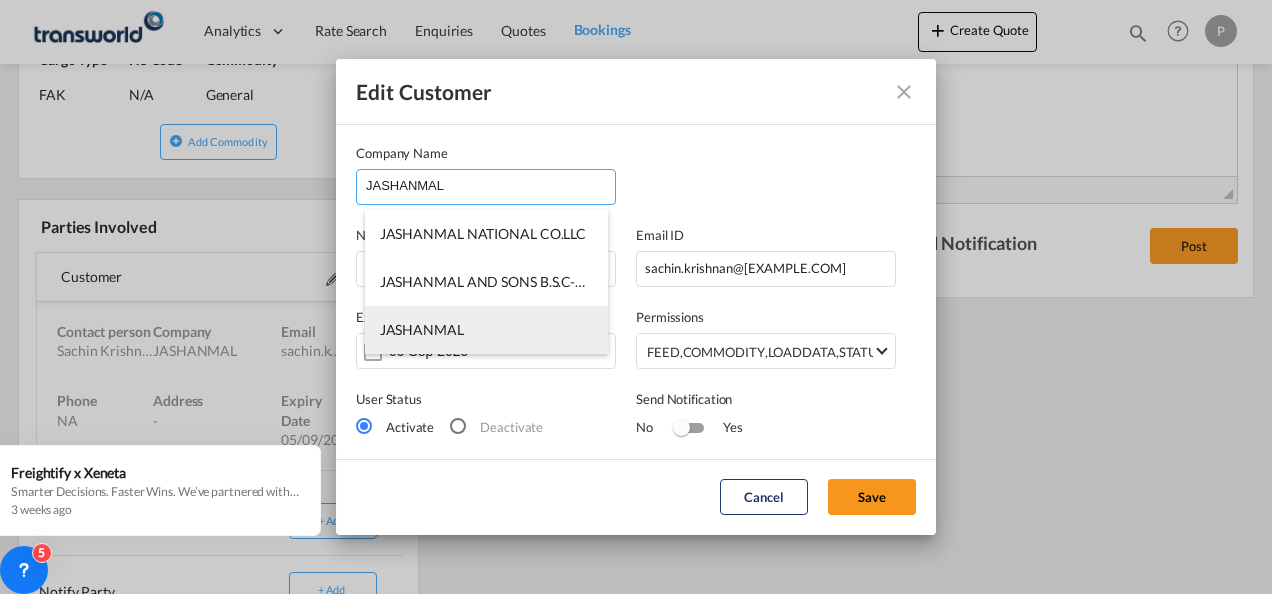 click on "JASHANMAL" at bounding box center (422, 329) 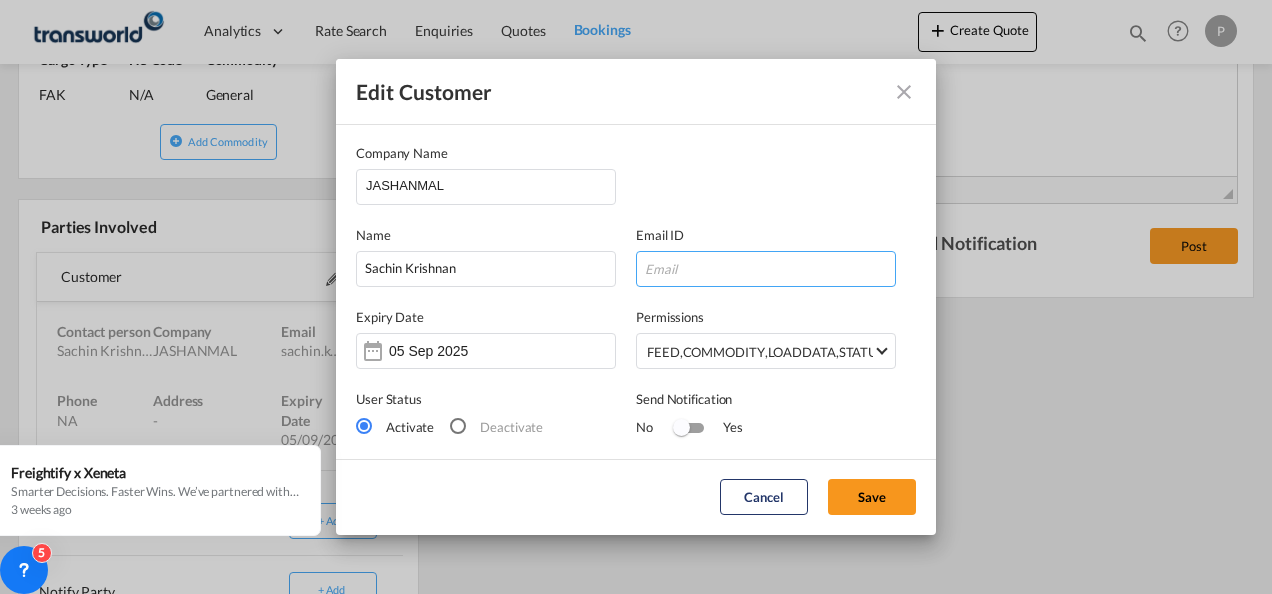 click at bounding box center (766, 269) 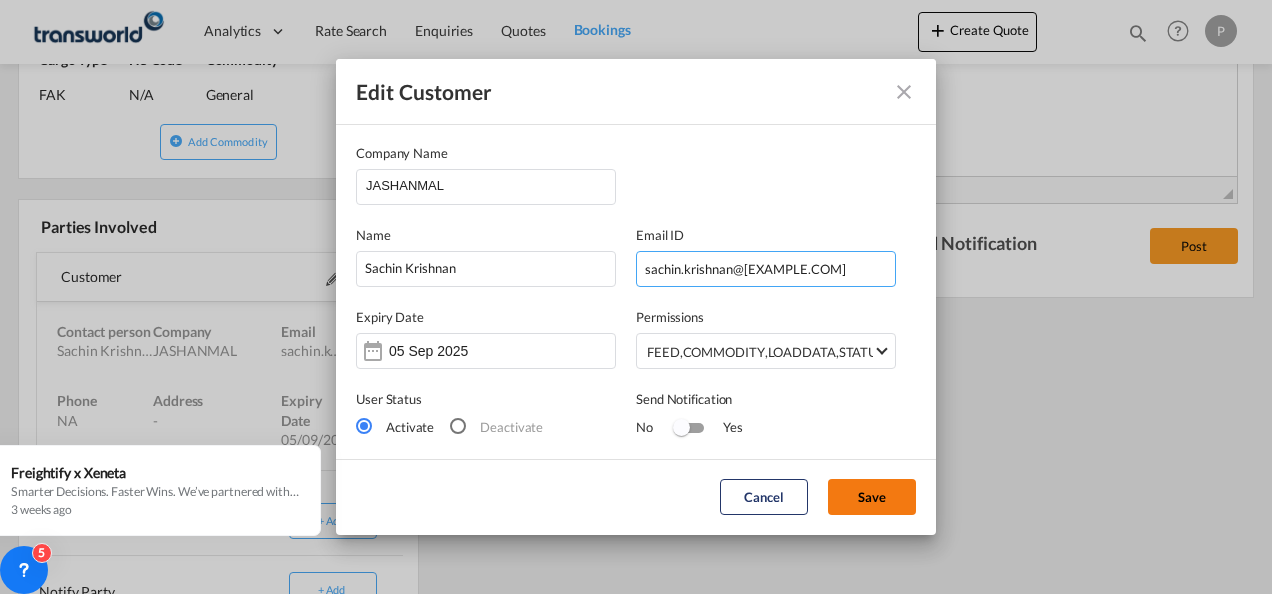 type on "sachin.krishnan@[EXAMPLE.COM]" 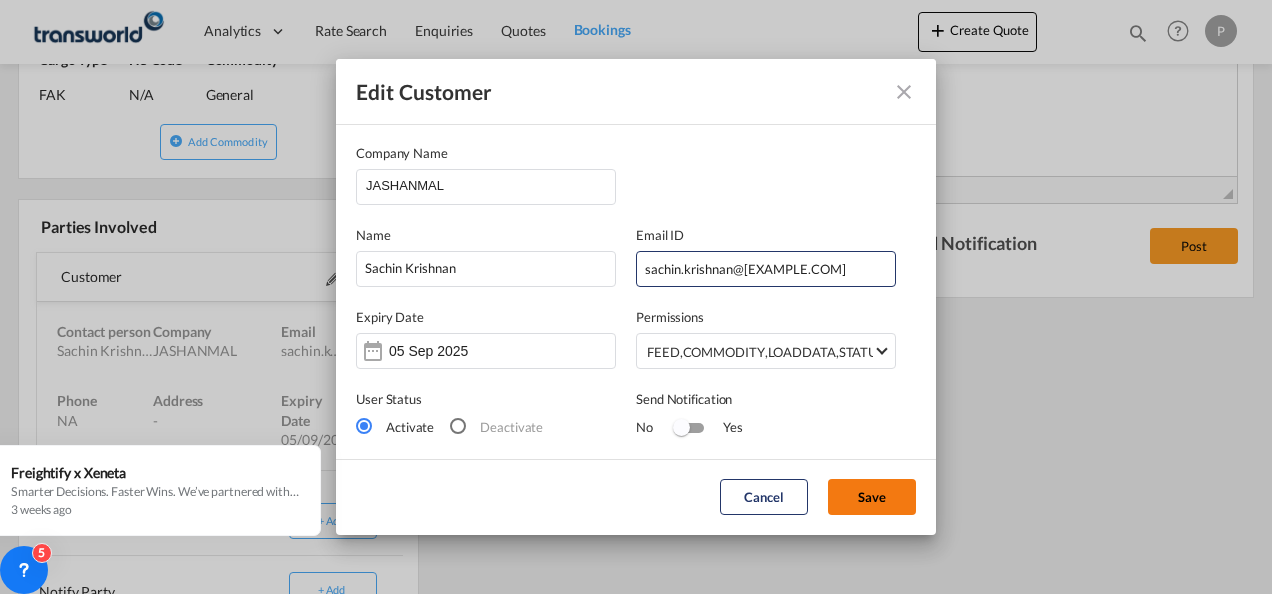 click on "Save" 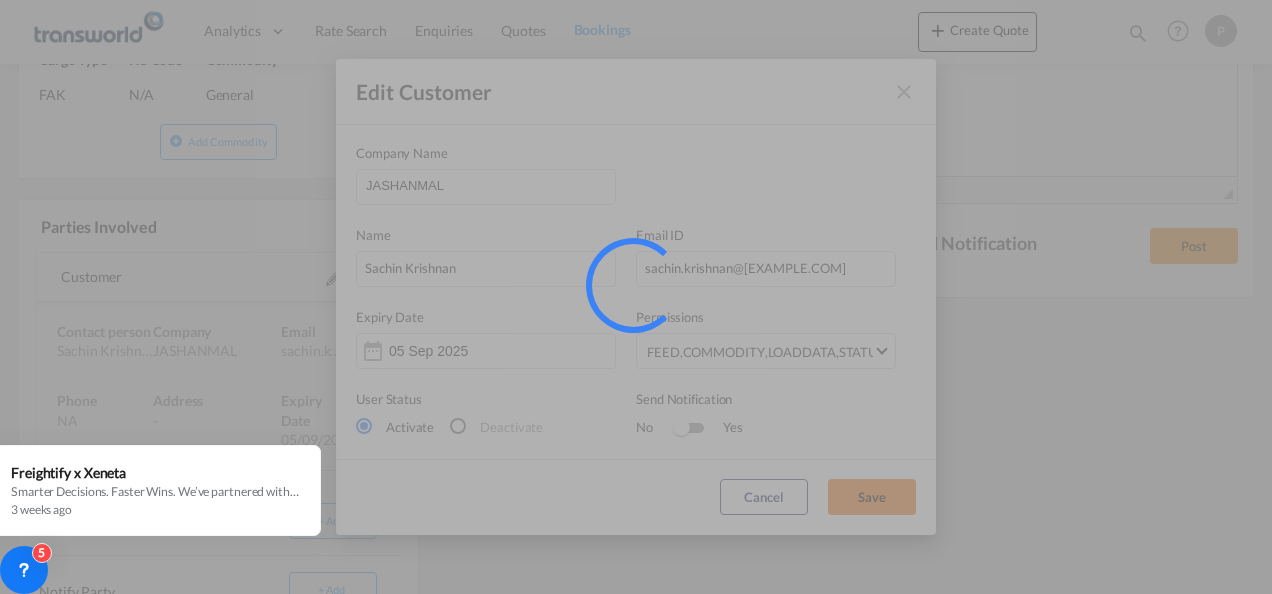 type 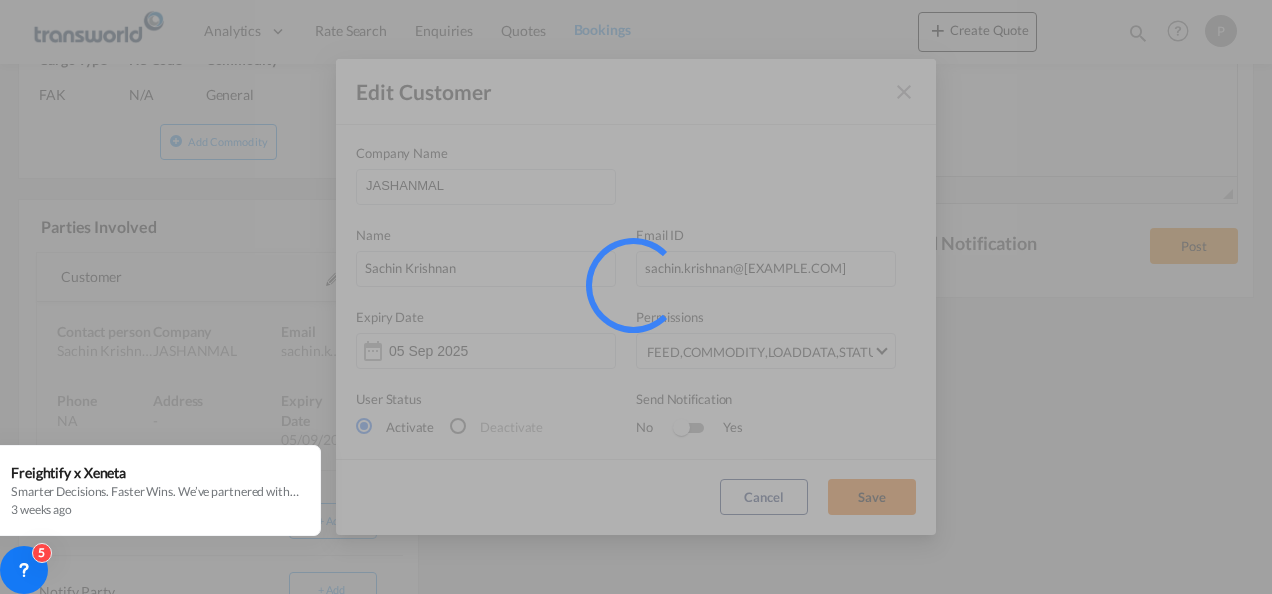 type 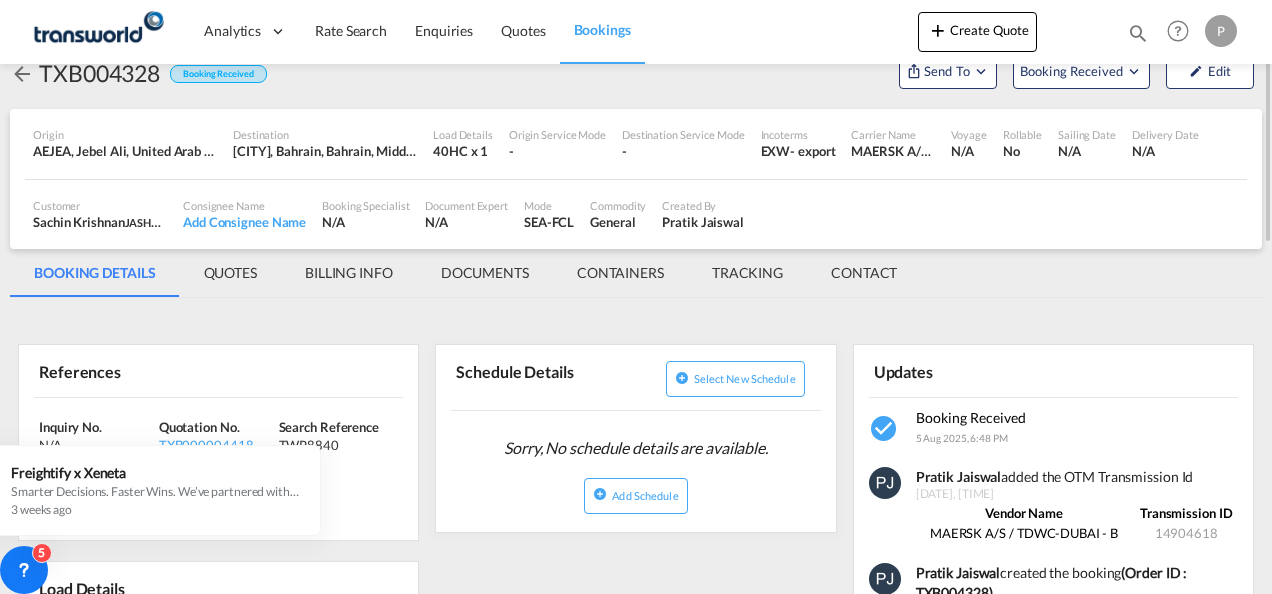 scroll, scrollTop: 0, scrollLeft: 0, axis: both 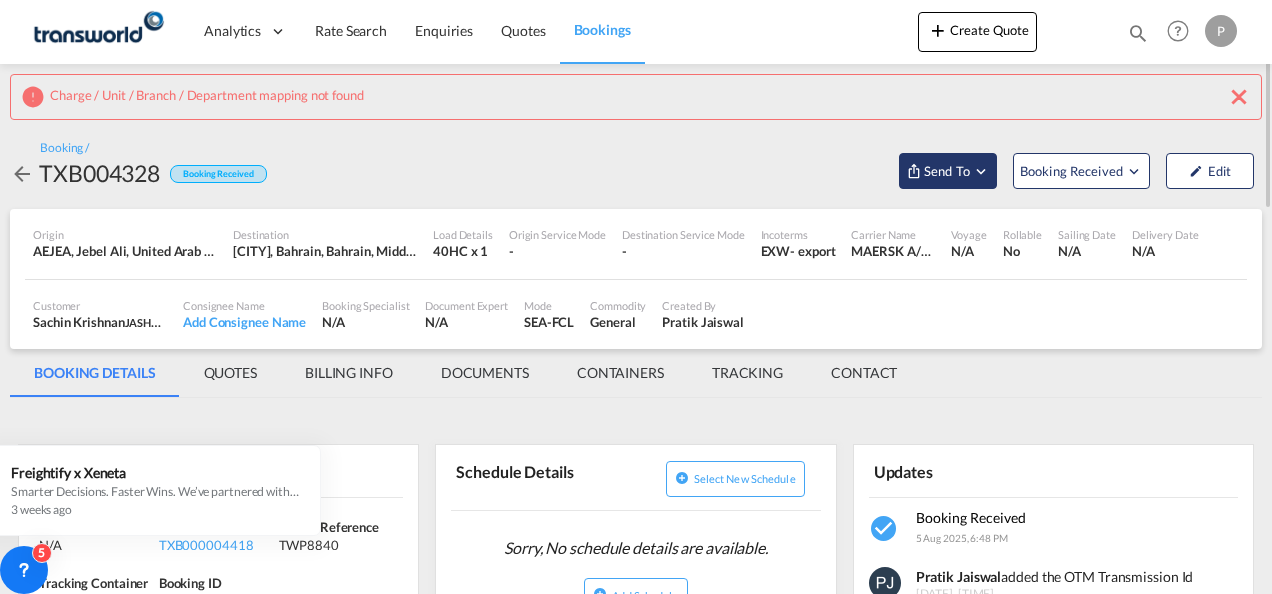 click at bounding box center (981, 171) 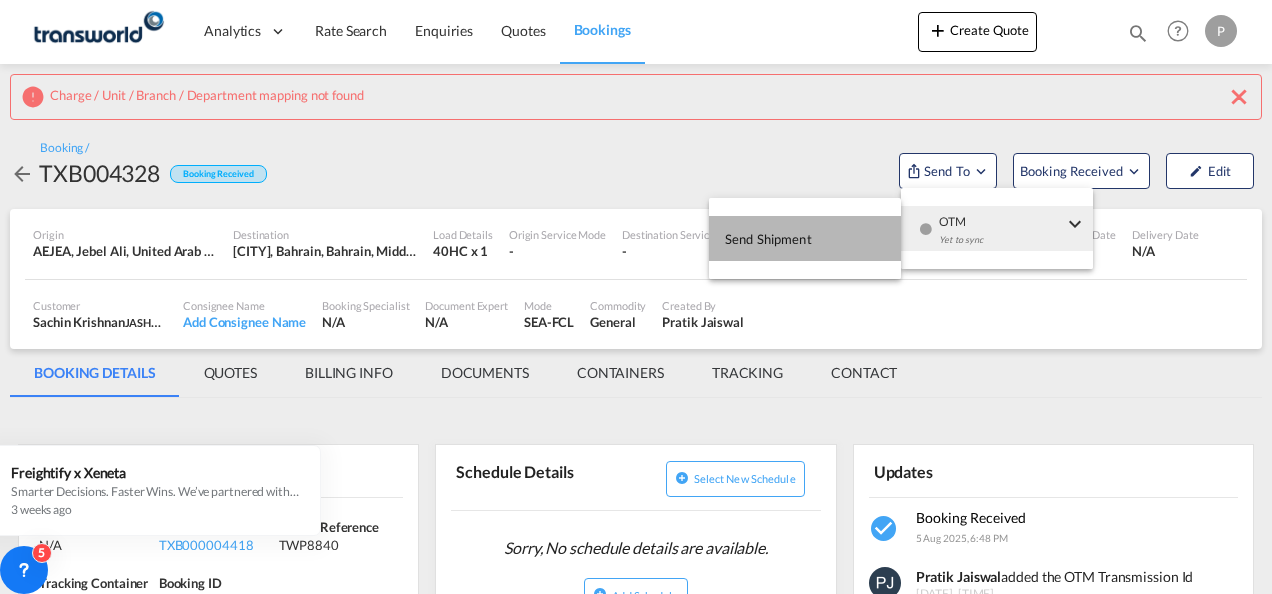 click on "Send Shipment" at bounding box center [768, 239] 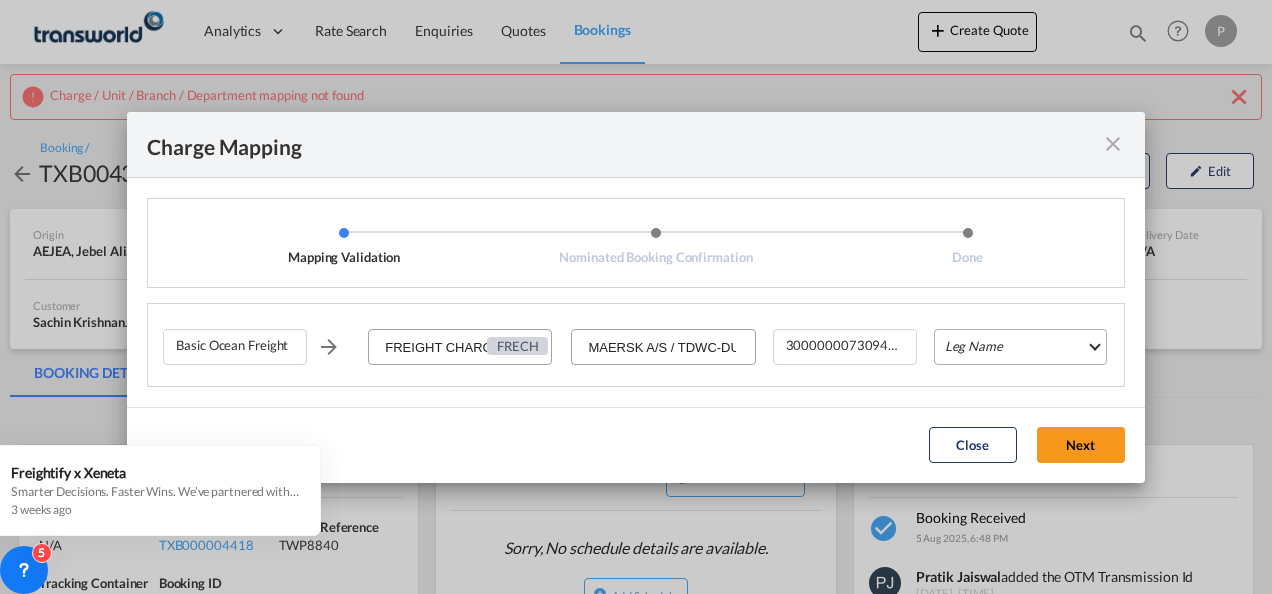 click on "Leg Name HANDLING ORIGIN VESSEL HANDLING DESTINATION OTHERS TL PICK UP CUSTOMS ORIGIN CUSTOMS DESTINATION TL DELIVERY" at bounding box center (1020, 347) 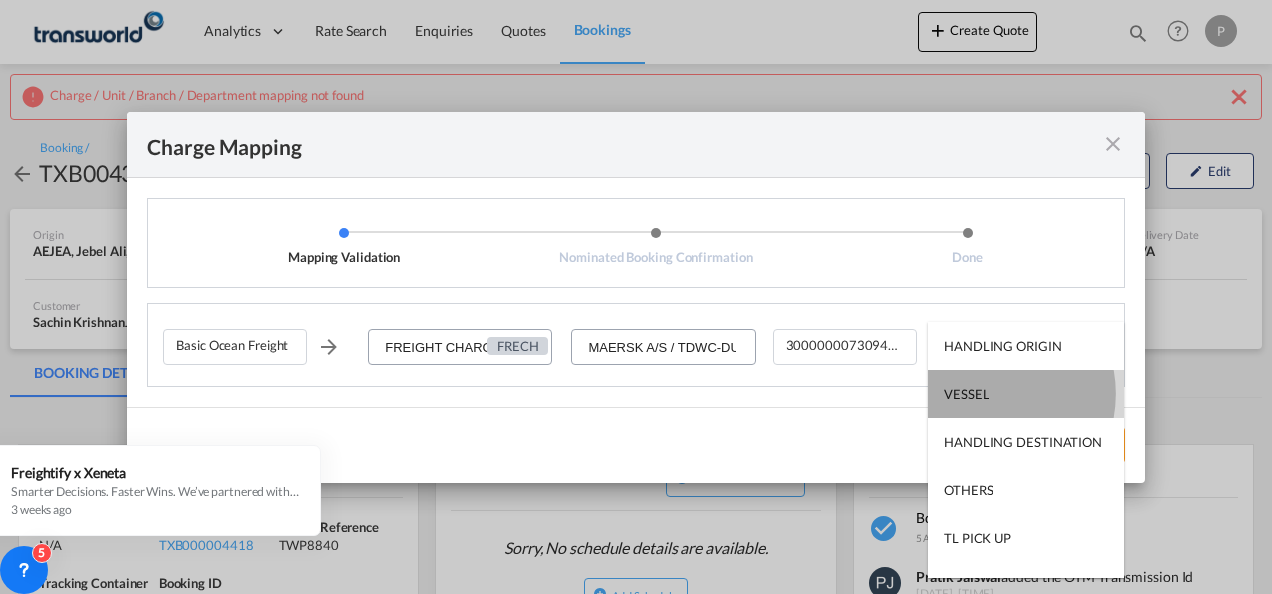 click on "VESSEL" at bounding box center [966, 394] 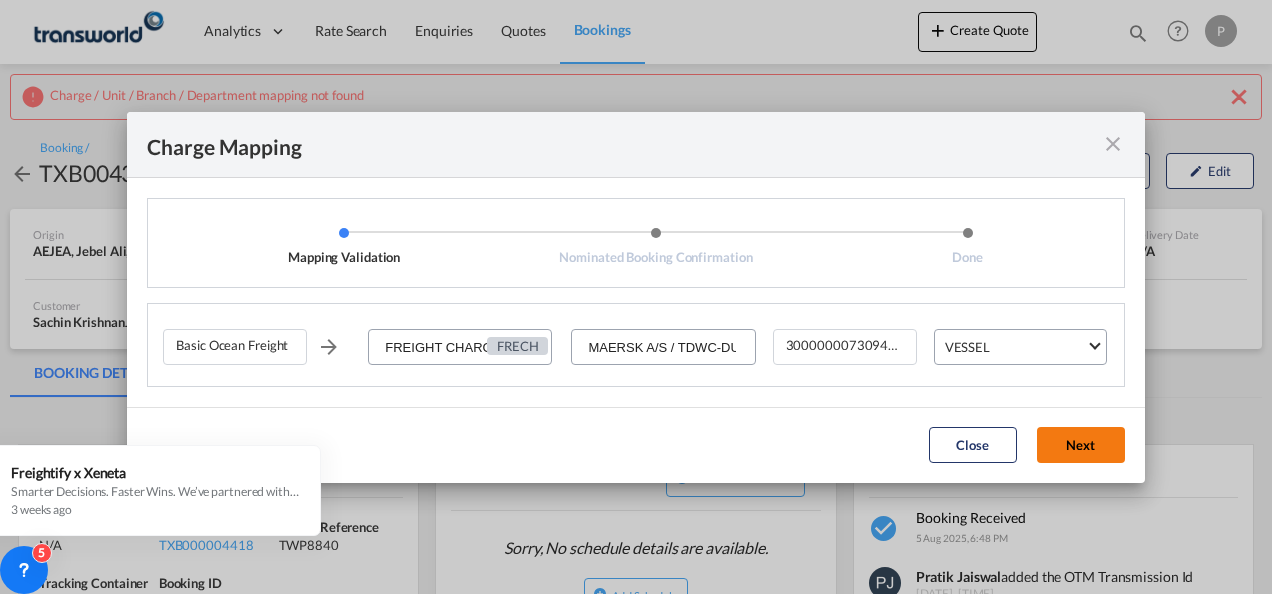 click on "Next" 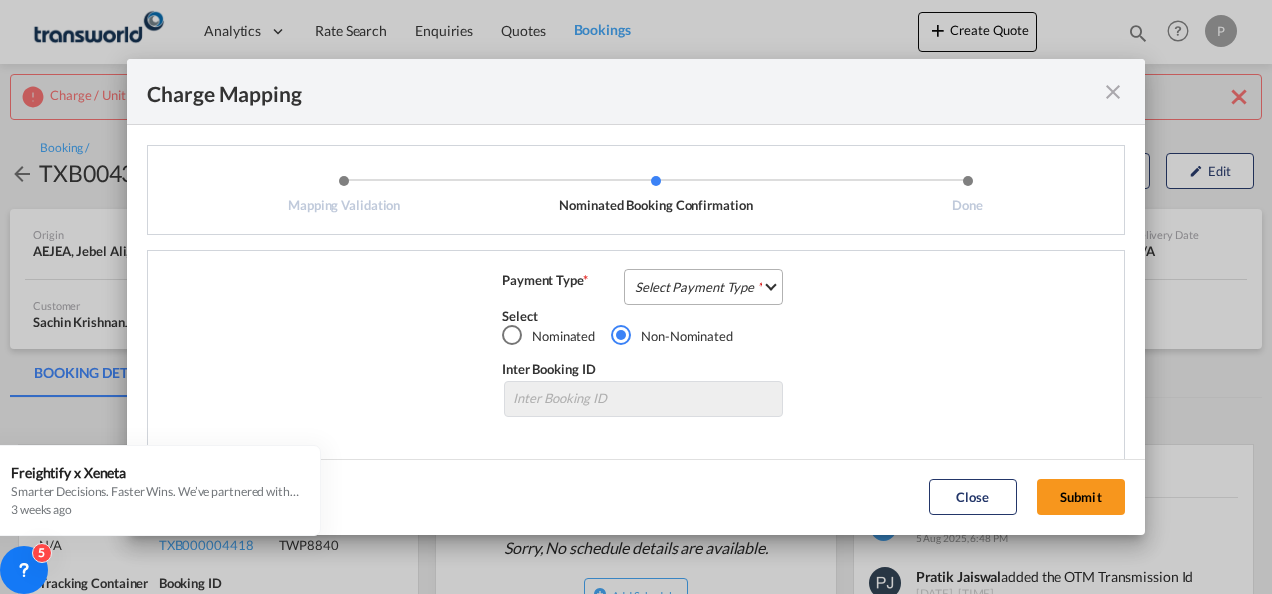 click on "Select Payment Type
COLLECT
PREPAID" at bounding box center (703, 287) 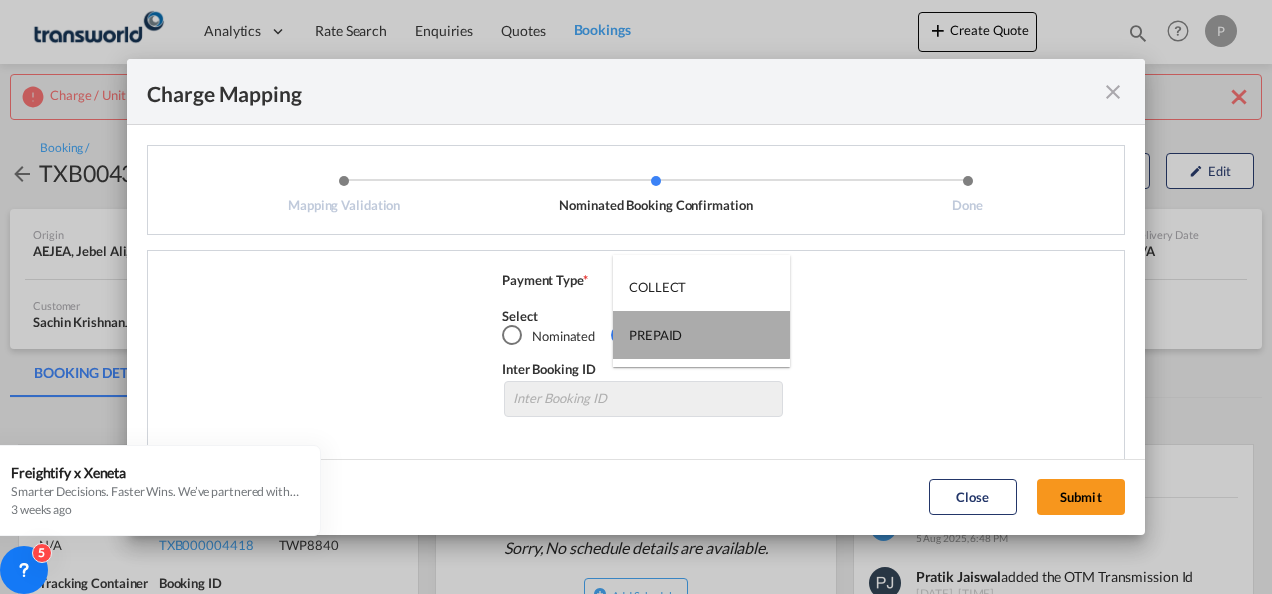 click on "PREPAID" at bounding box center (655, 335) 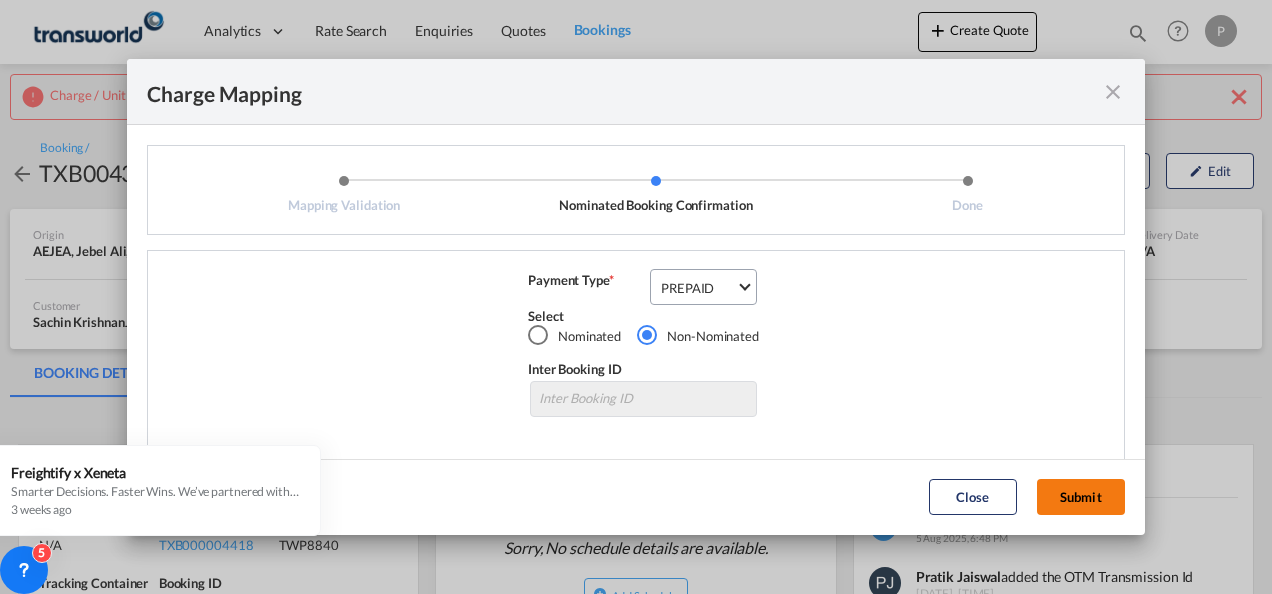 click on "Submit" 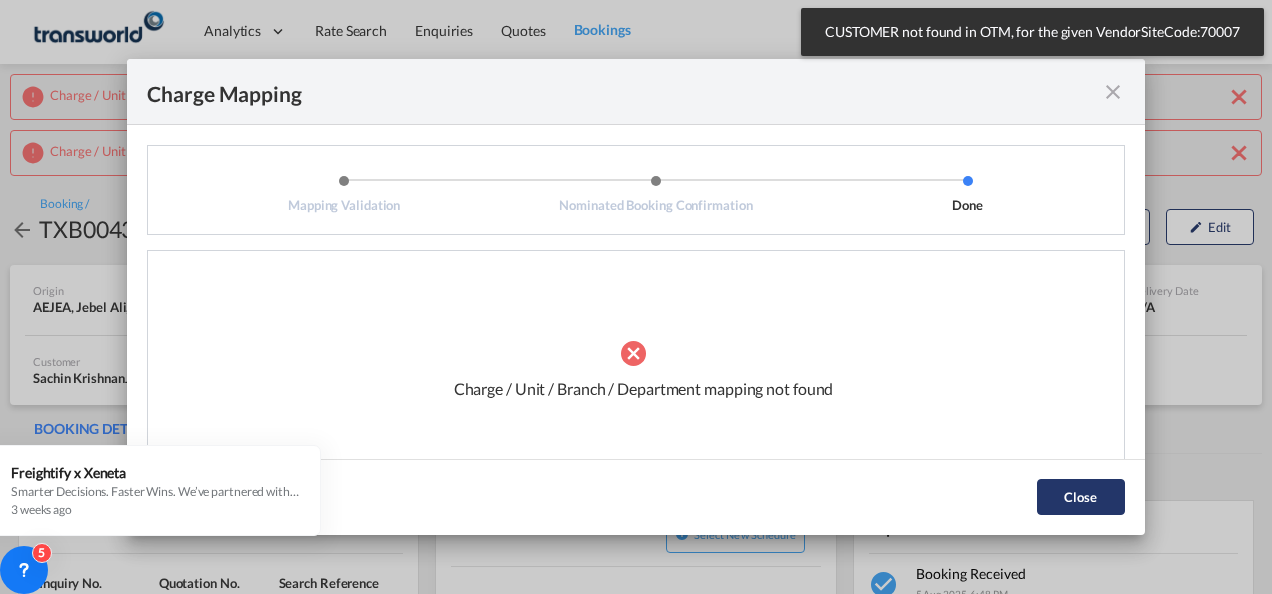 click on "Close" 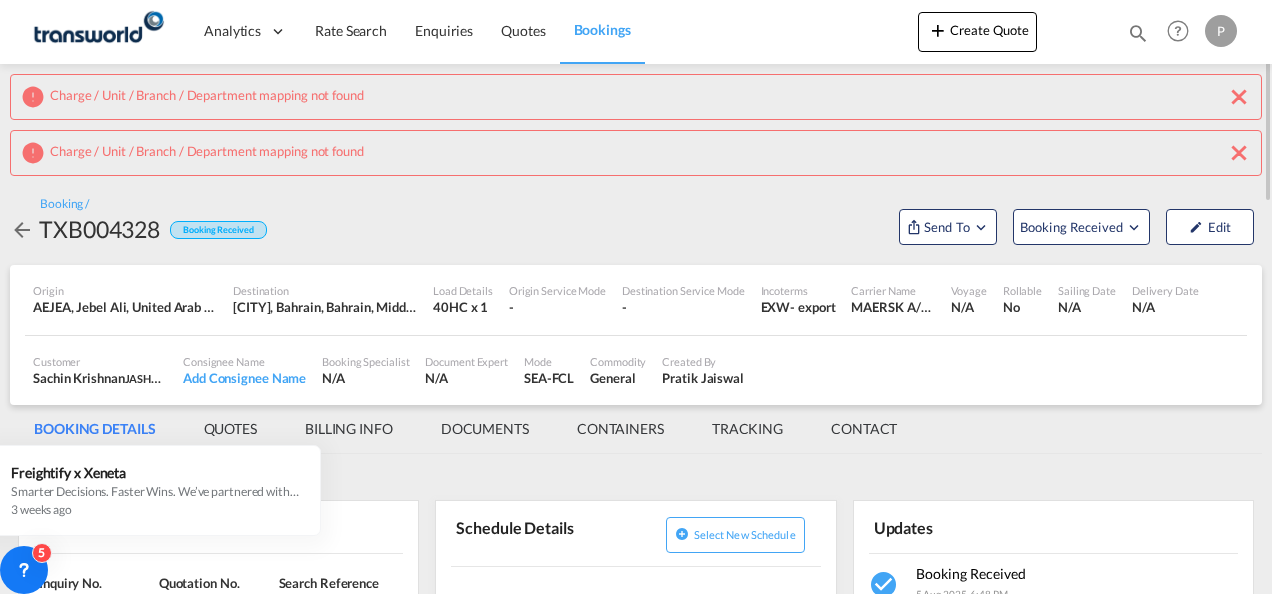 click at bounding box center [1239, 97] 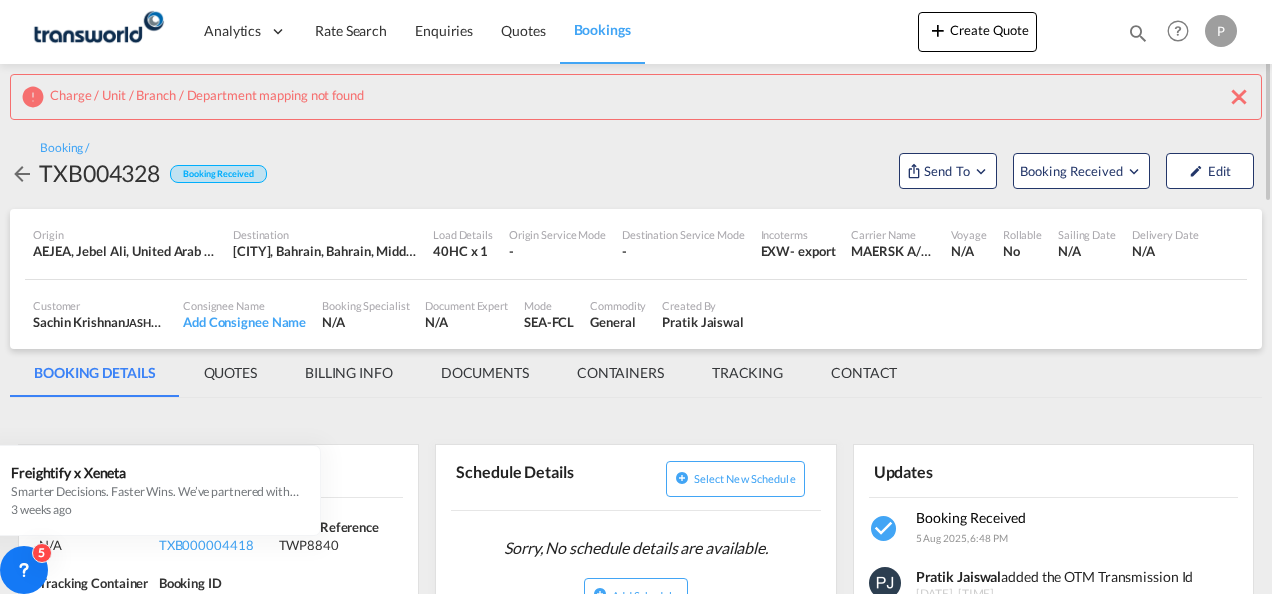 click at bounding box center [1239, 97] 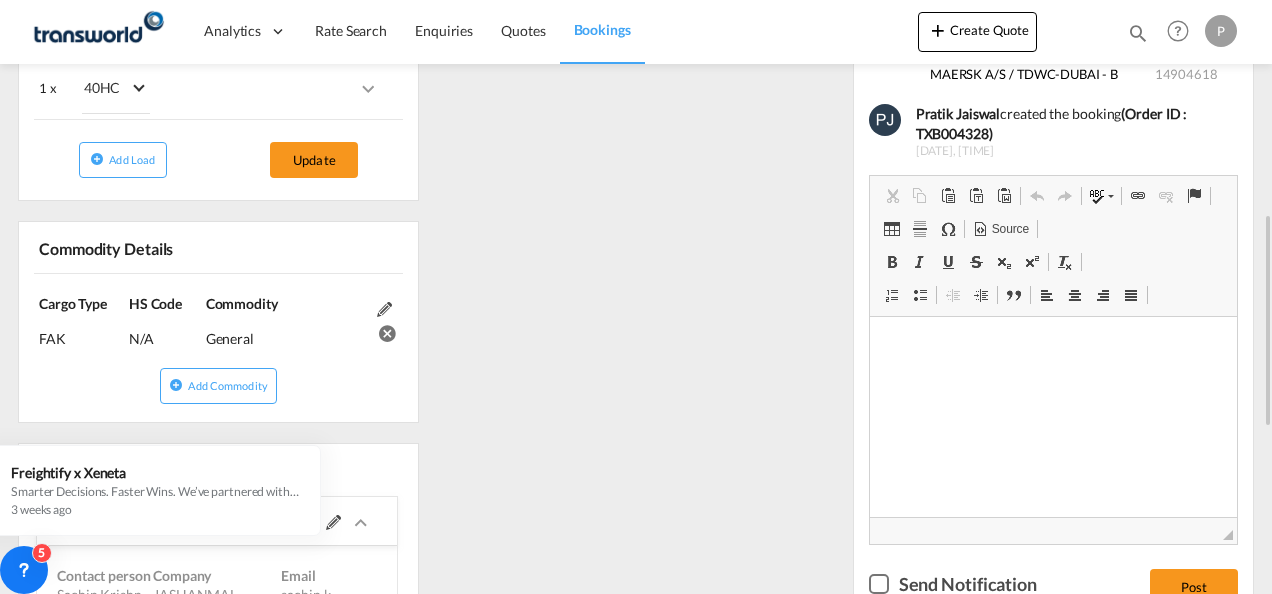 scroll, scrollTop: 800, scrollLeft: 0, axis: vertical 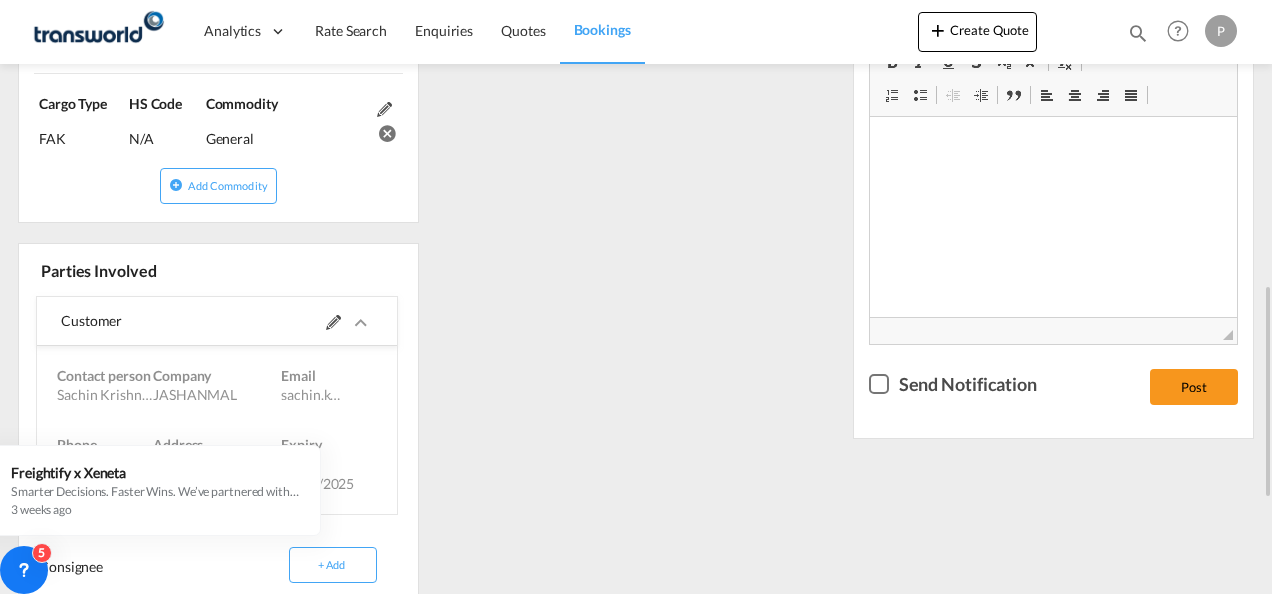 click 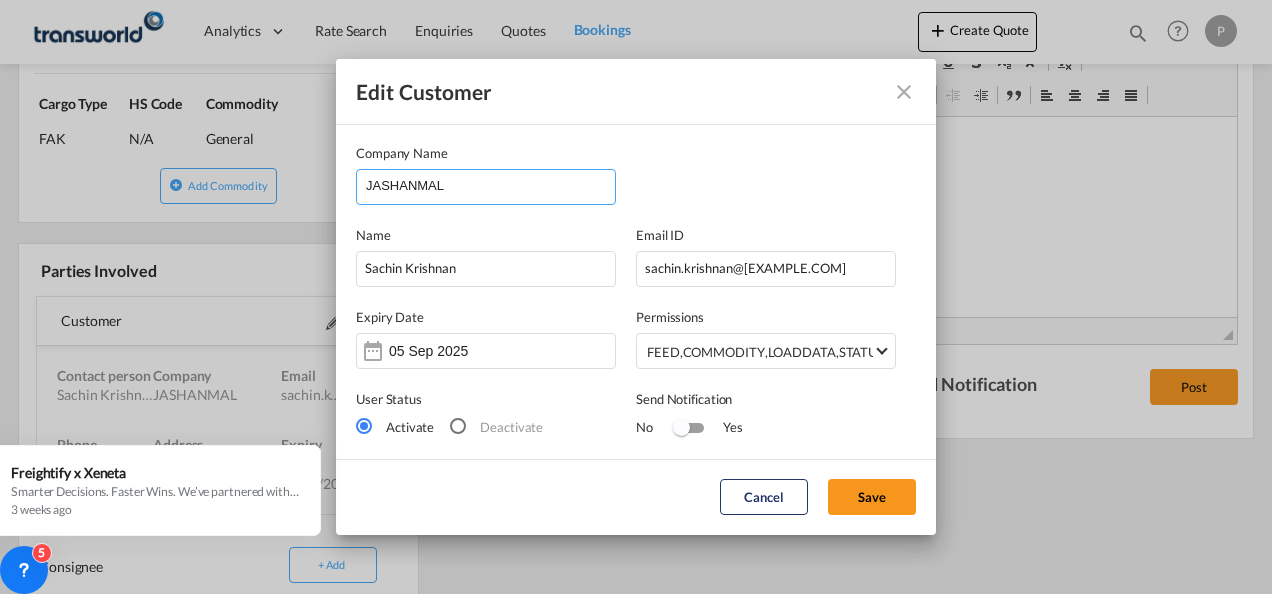 click on "JASHANMAL" at bounding box center [490, 185] 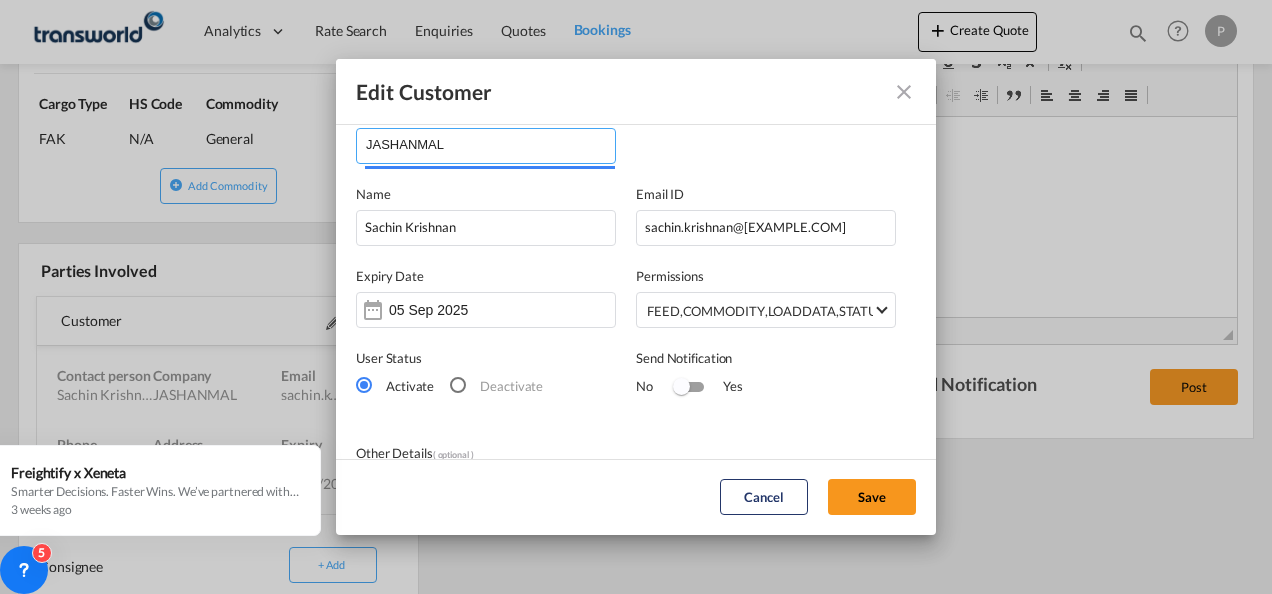 scroll, scrollTop: 0, scrollLeft: 0, axis: both 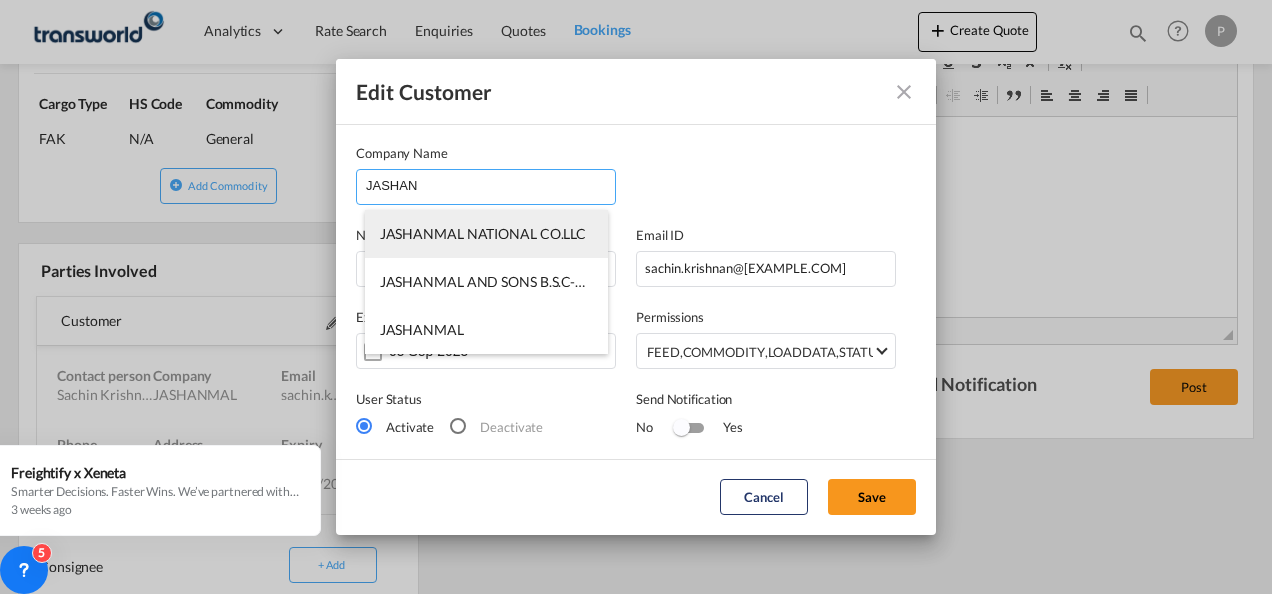 click on "JASHANMAL NATIONAL CO.LLC" at bounding box center [483, 233] 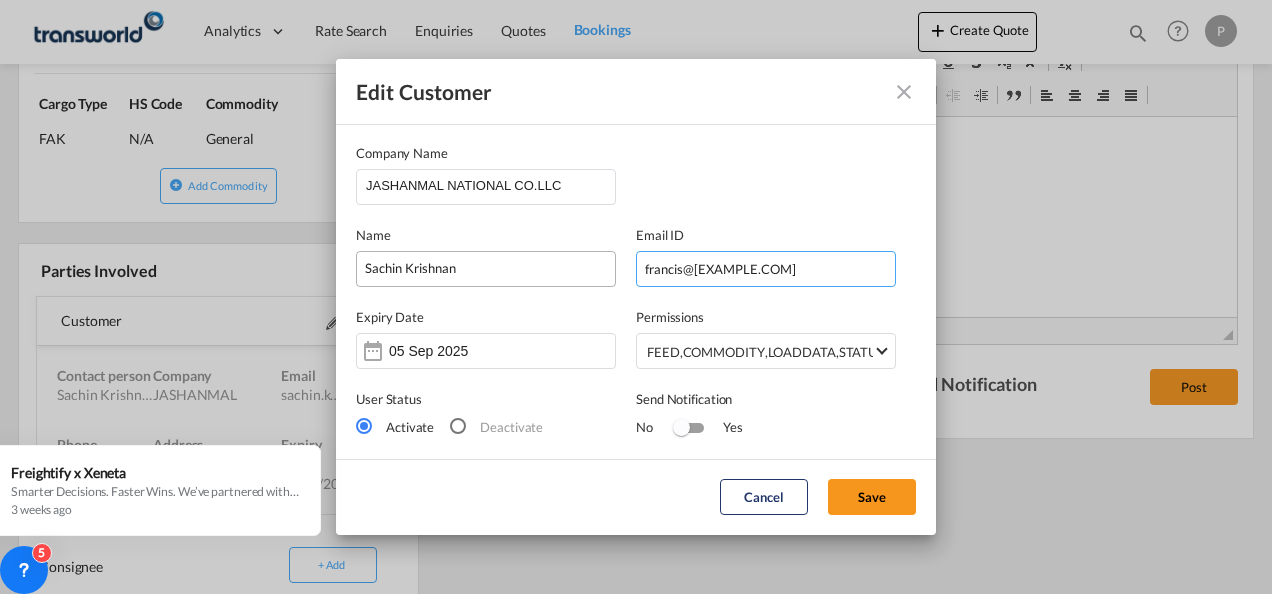 drag, startPoint x: 807, startPoint y: 269, endPoint x: 449, endPoint y: 269, distance: 358 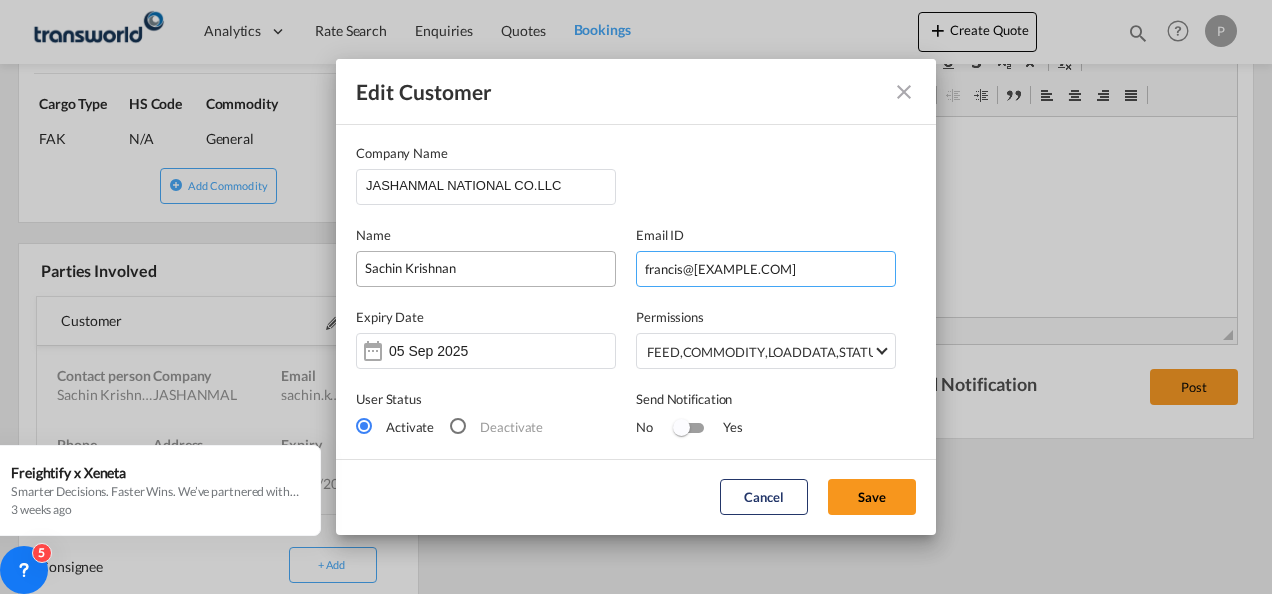 click on "Name Sachin Krishnan
Email ID
francis@[EXAMPLE.COM]" at bounding box center (636, 246) 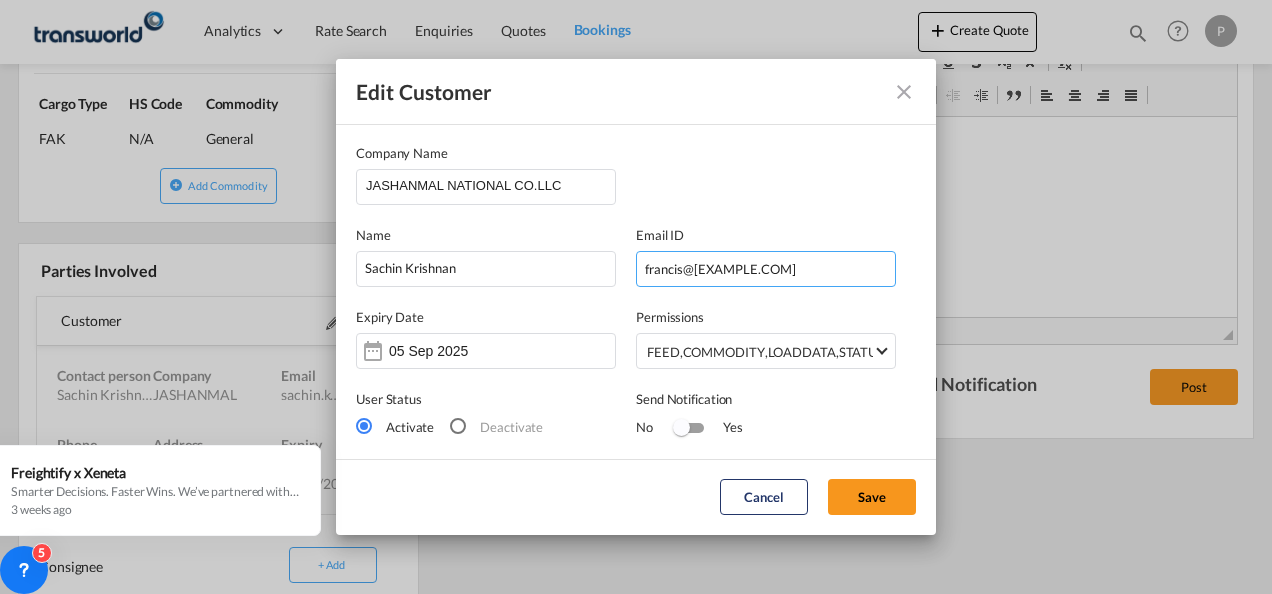 paste on "Sachin Krishnan" 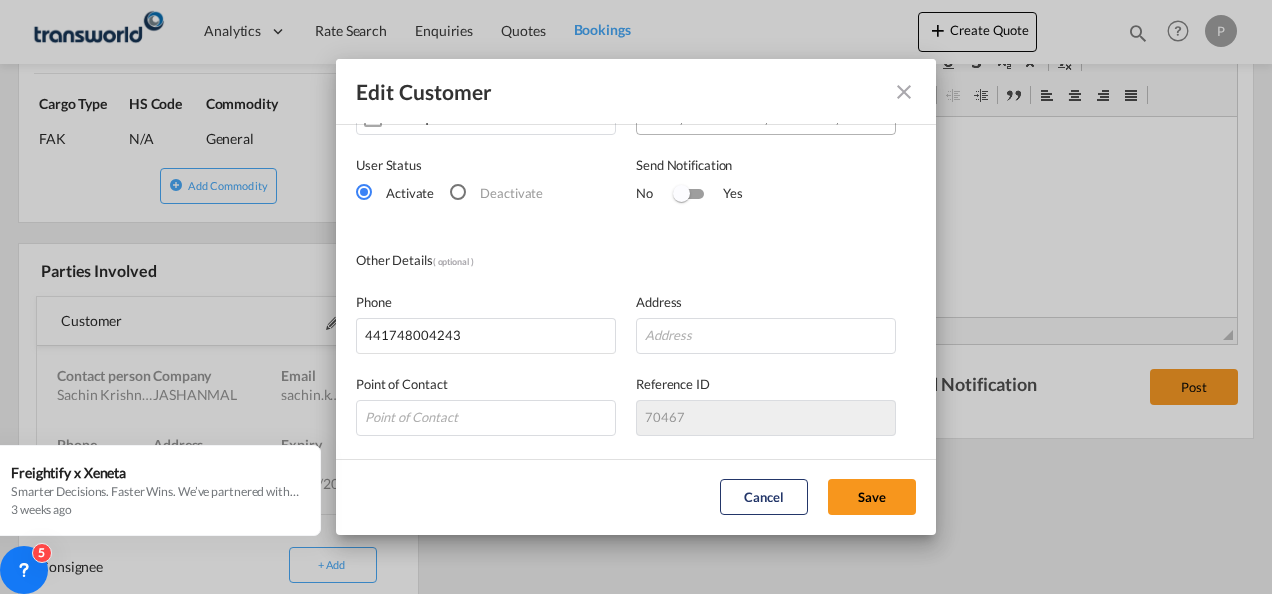 scroll, scrollTop: 300, scrollLeft: 0, axis: vertical 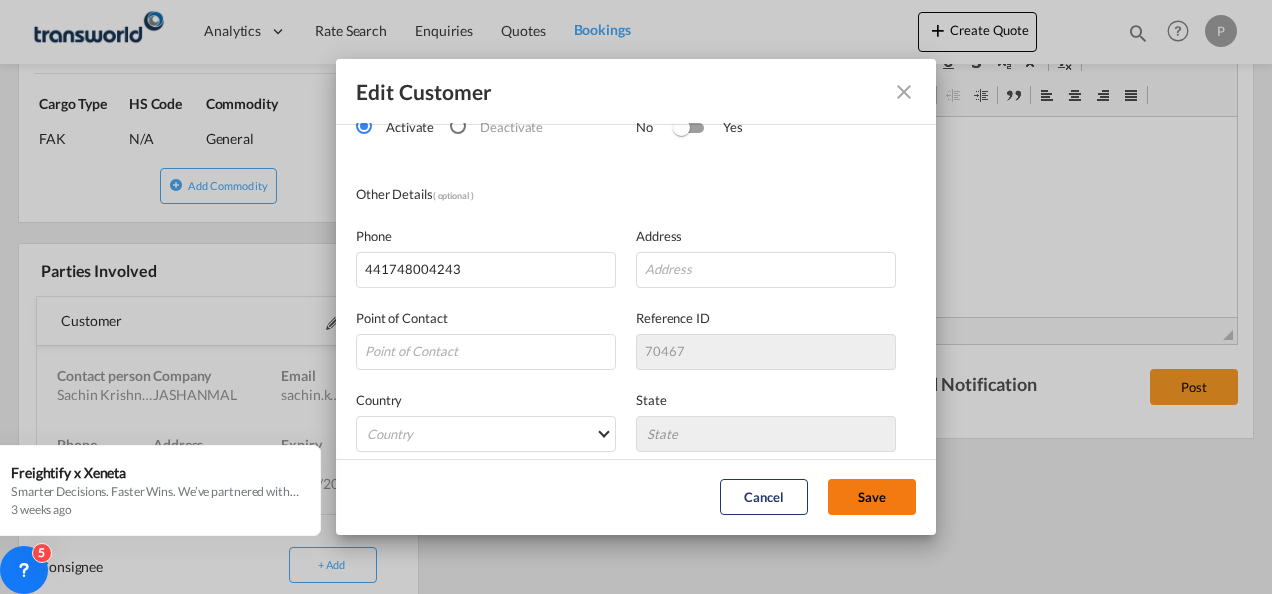 type on "sachin.krishnan@[EXAMPLE.COM]" 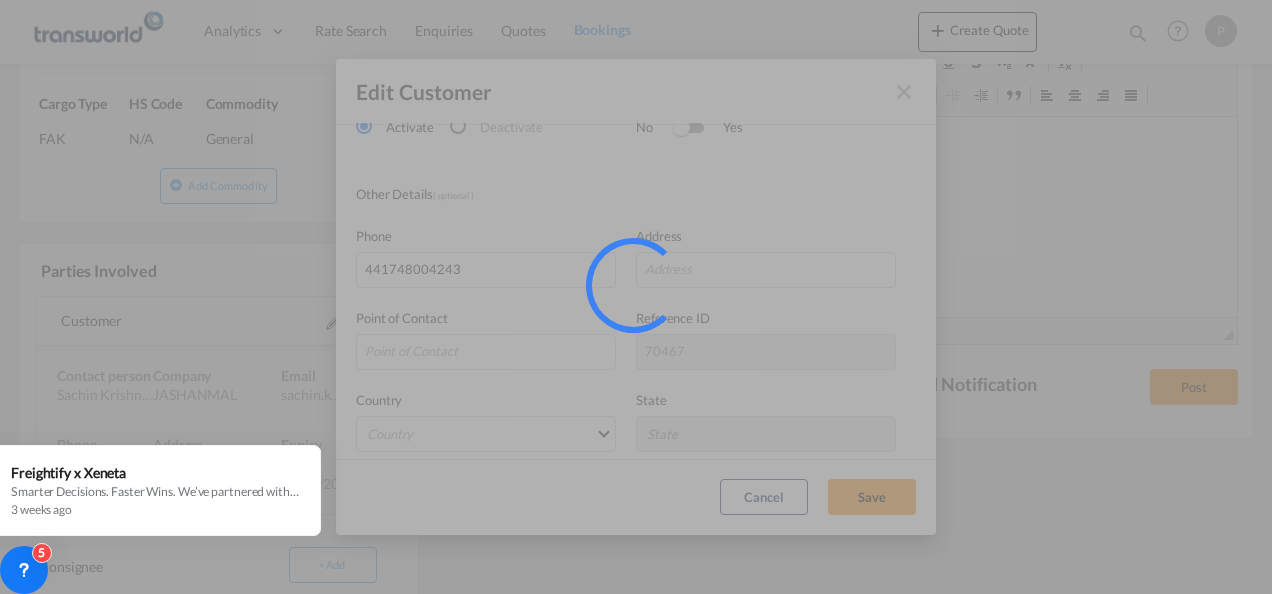 type 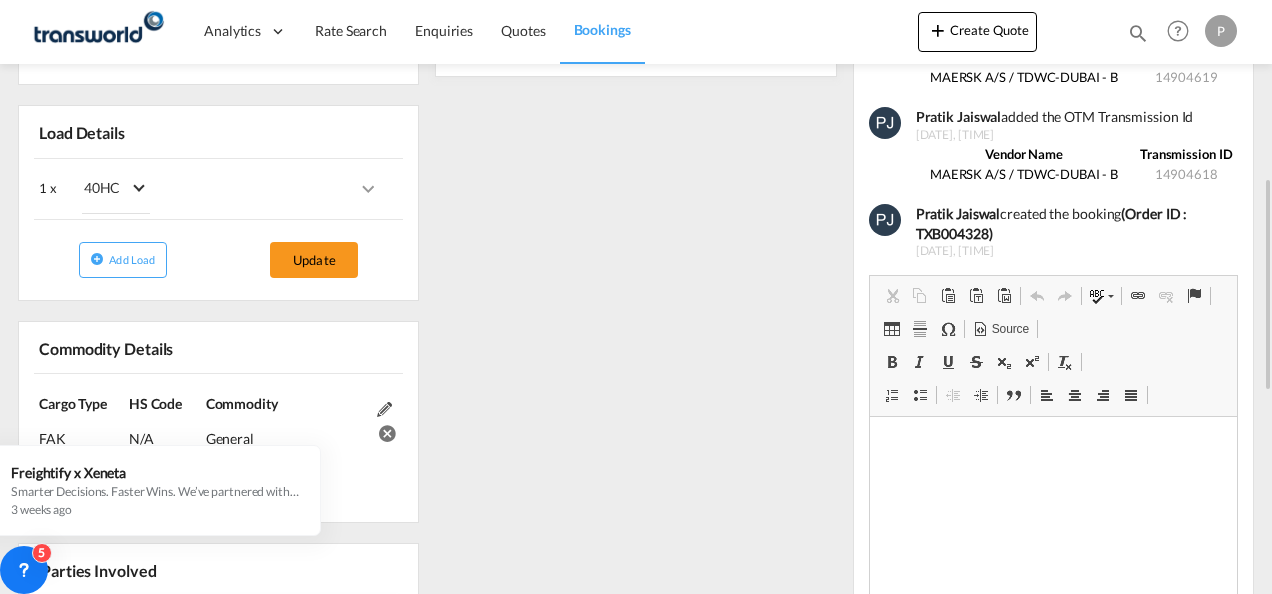 scroll, scrollTop: 0, scrollLeft: 0, axis: both 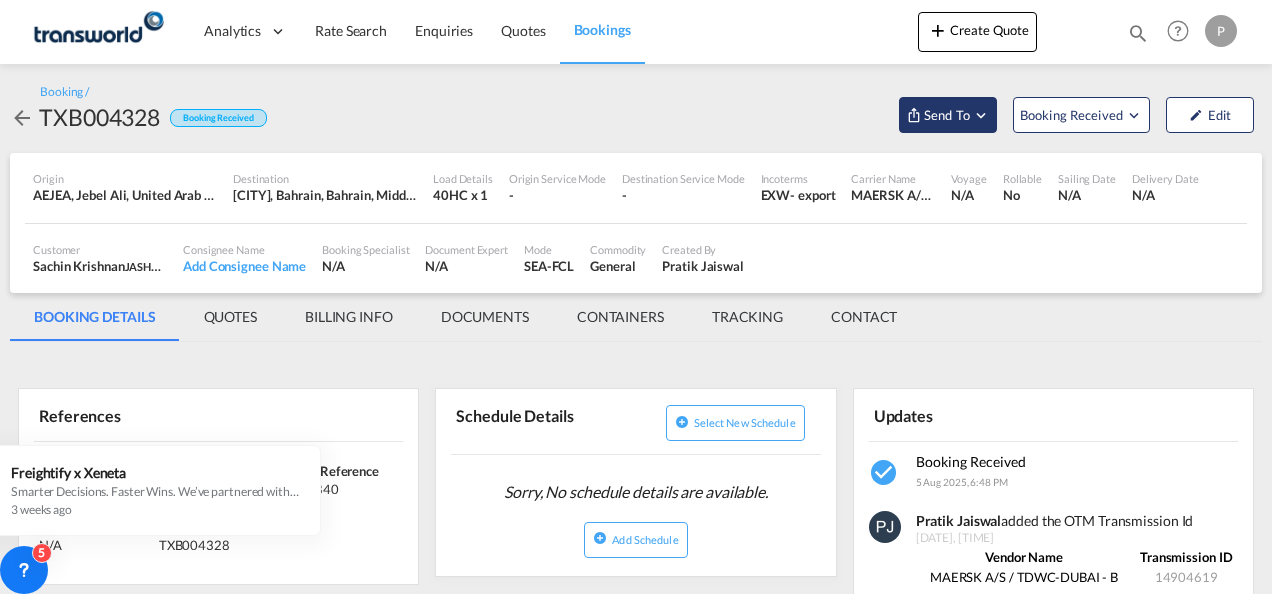 click at bounding box center [981, 115] 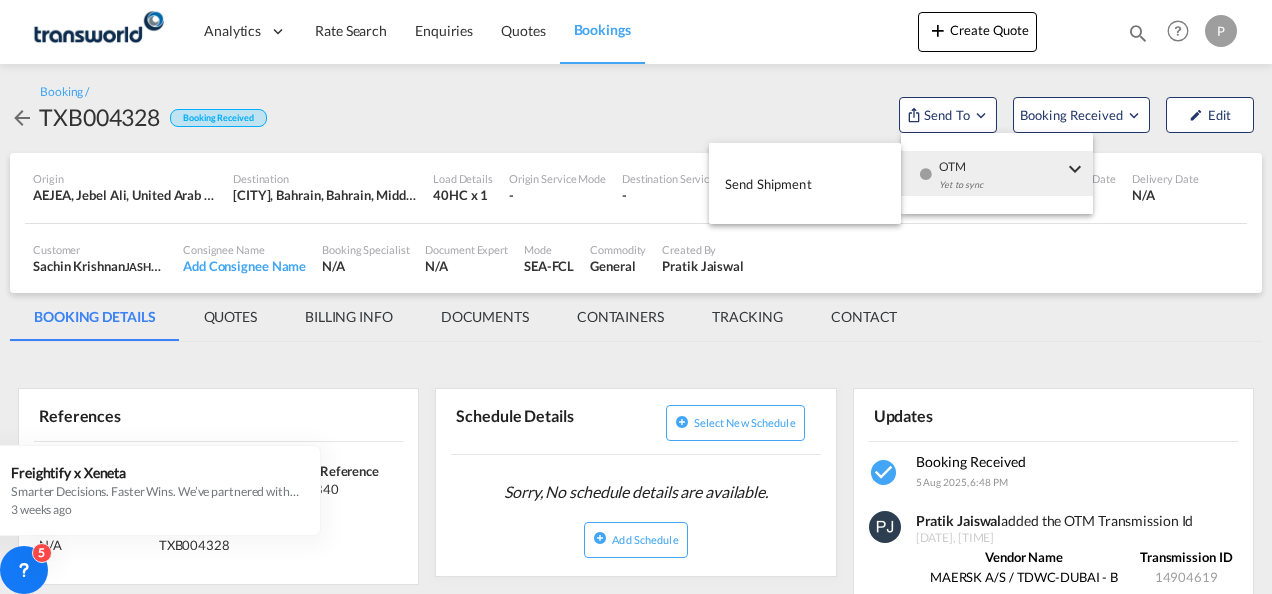 click on "Send Shipment" at bounding box center [768, 184] 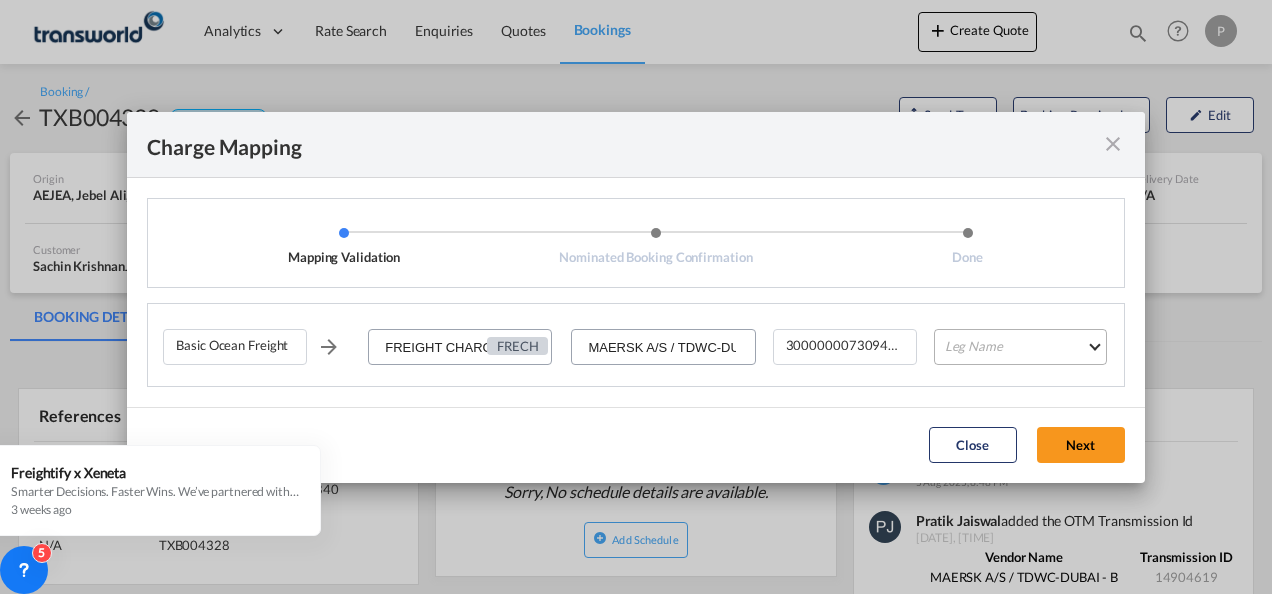 click on "Leg Name HANDLING ORIGIN VESSEL HANDLING DESTINATION OTHERS TL PICK UP CUSTOMS ORIGIN CUSTOMS DESTINATION TL DELIVERY" at bounding box center (1020, 347) 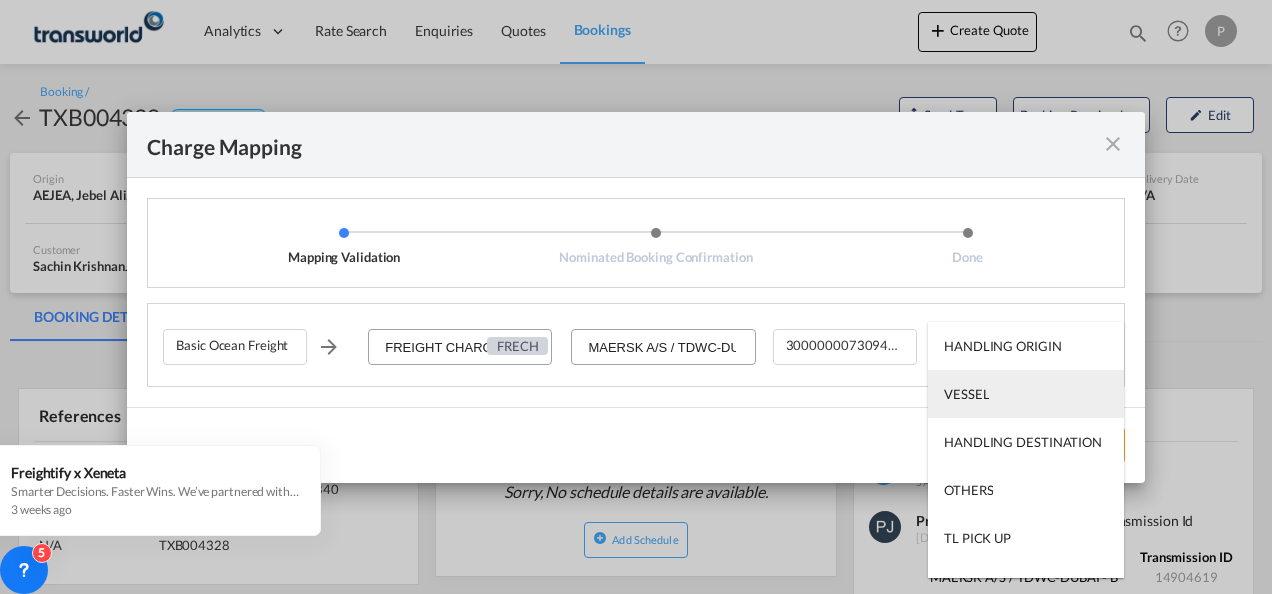 click on "VESSEL" at bounding box center (966, 394) 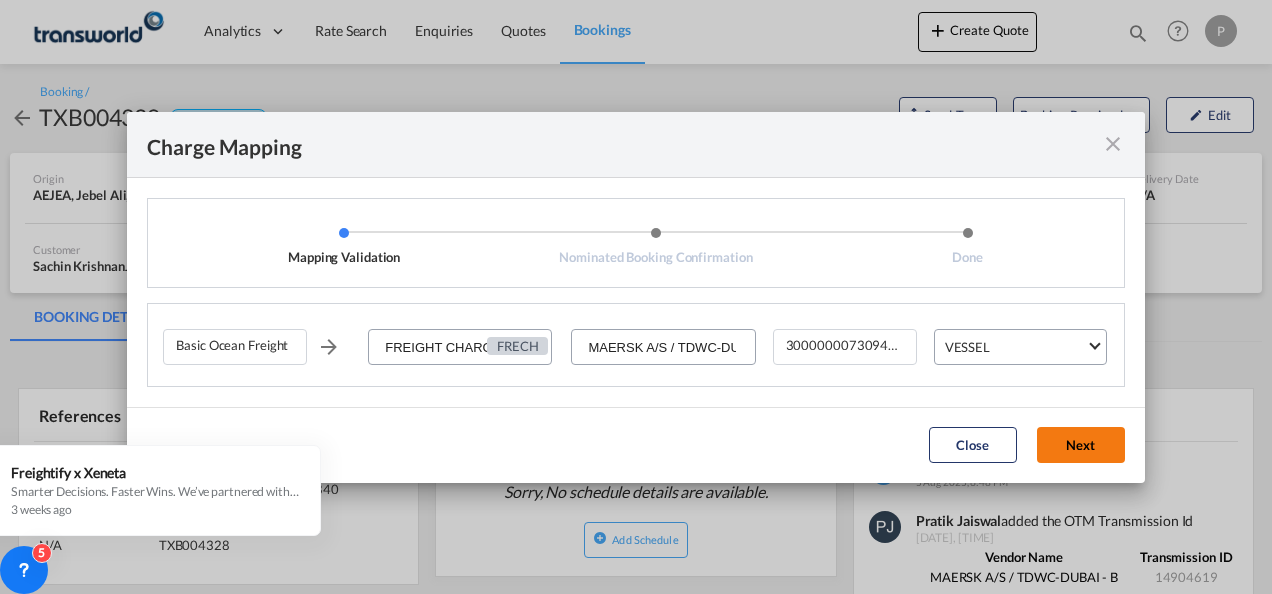 click on "Next" 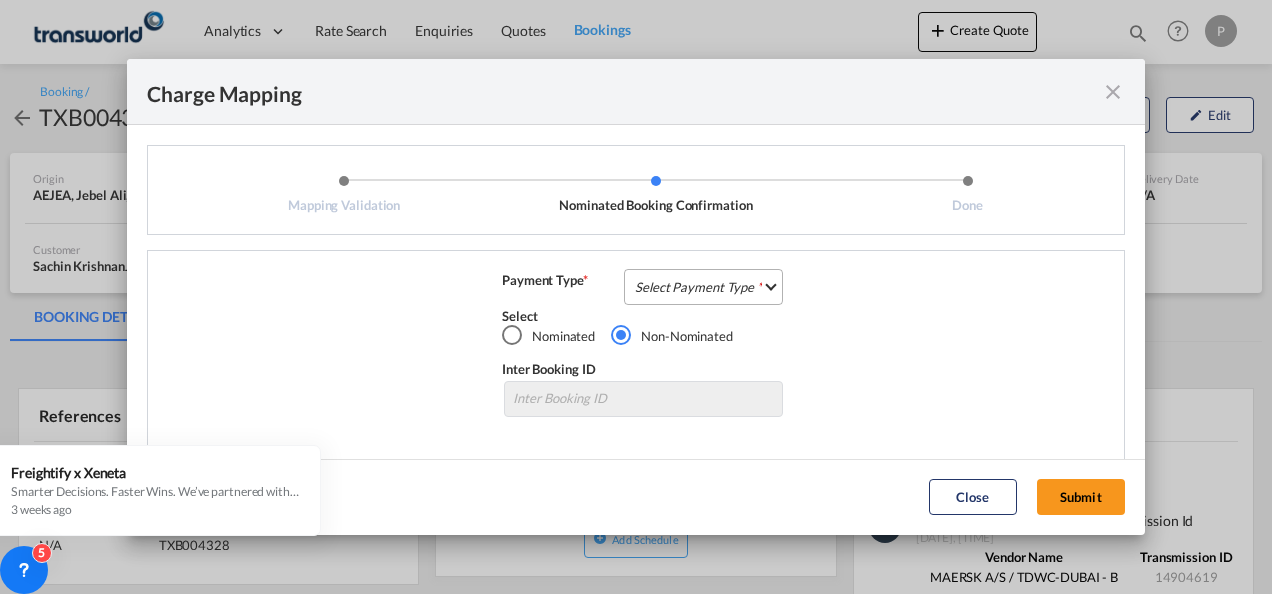 click on "Select Payment Type
COLLECT
PREPAID" at bounding box center (703, 287) 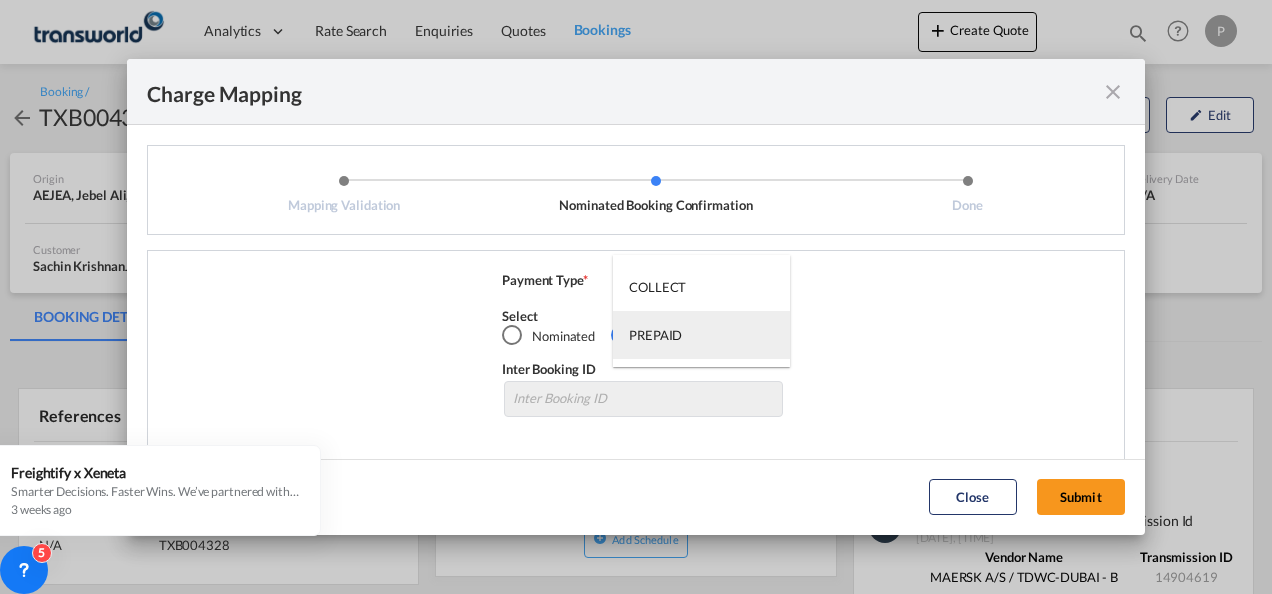 click on "PREPAID" at bounding box center [655, 335] 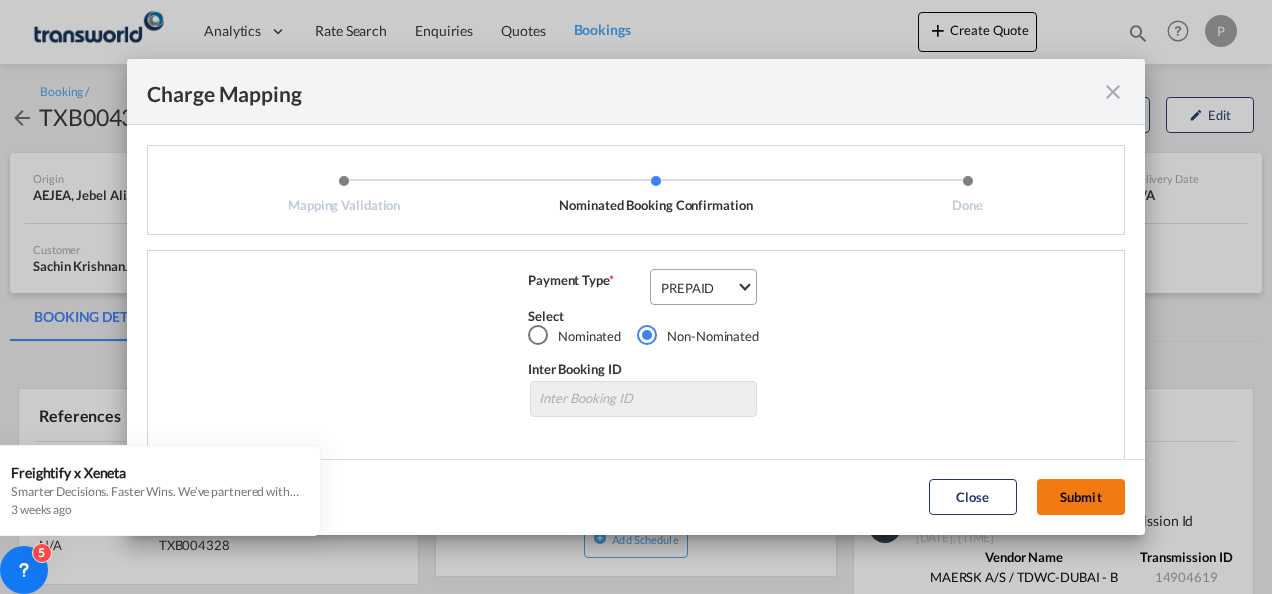 click on "Submit" 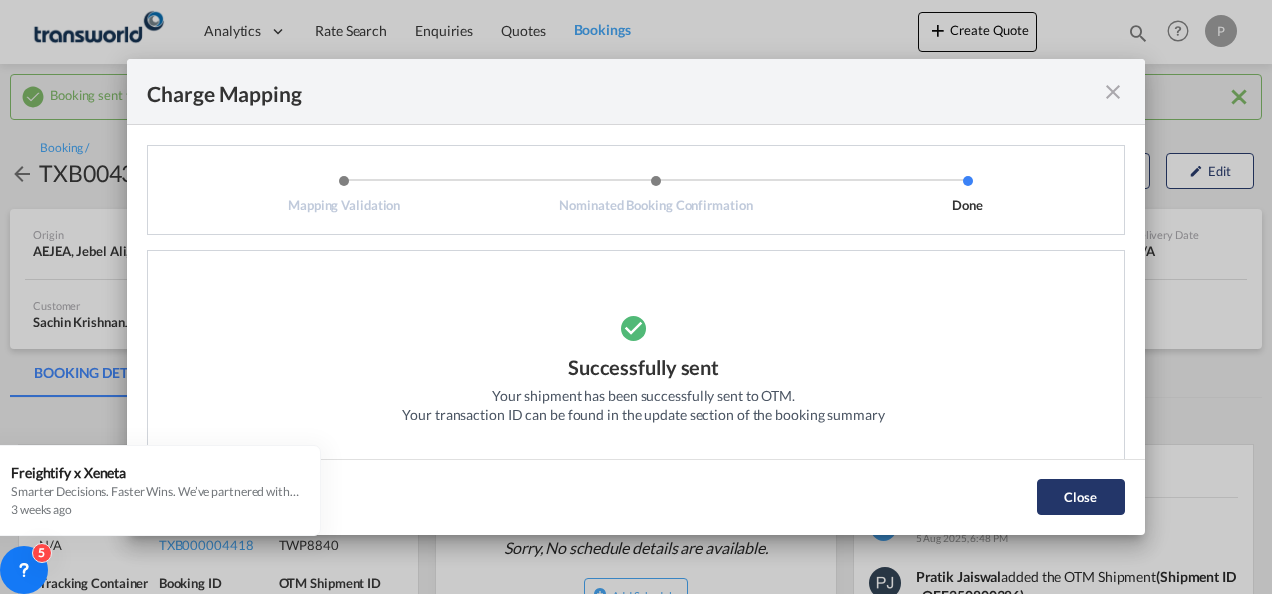 click on "Close" 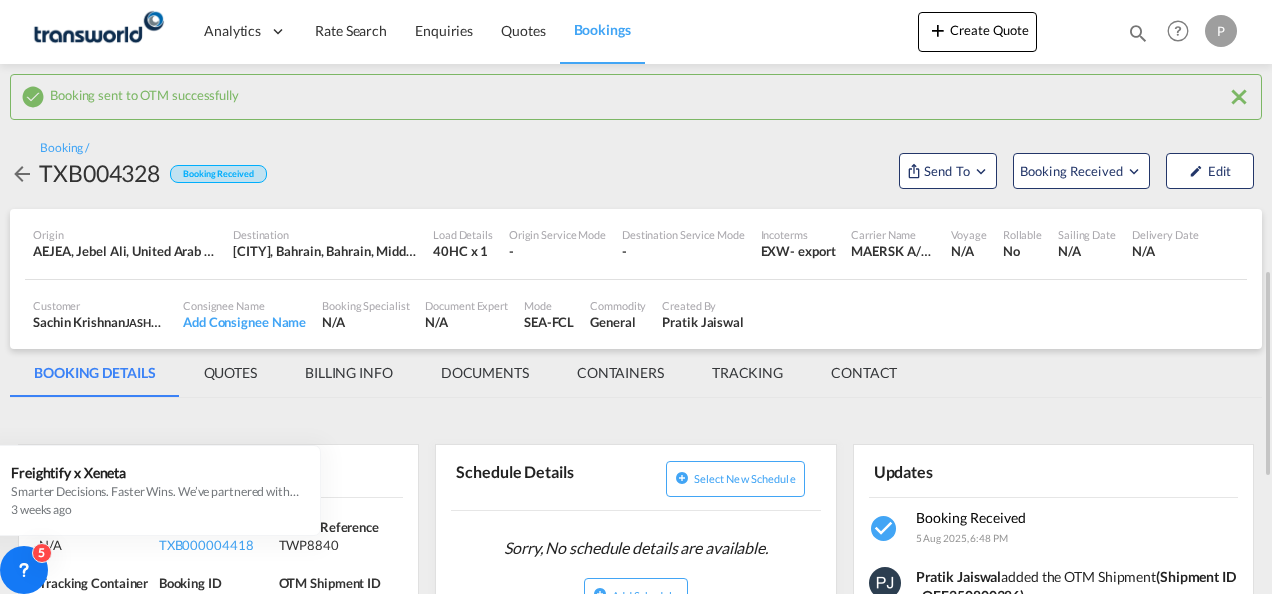scroll, scrollTop: 300, scrollLeft: 0, axis: vertical 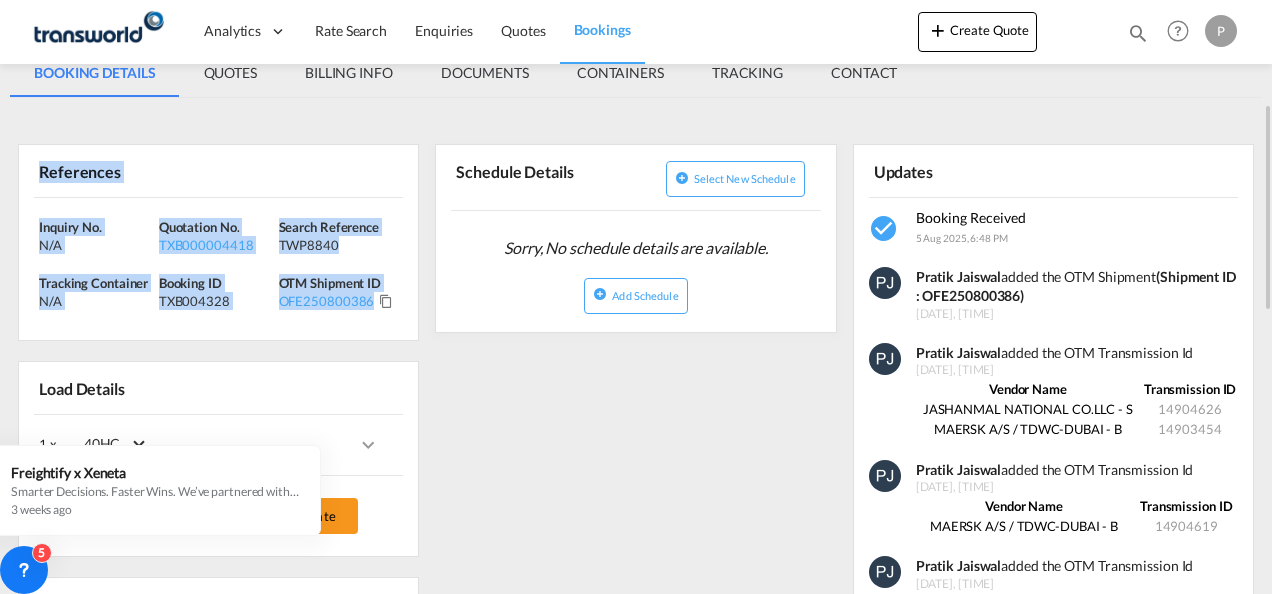 drag, startPoint x: 40, startPoint y: 170, endPoint x: 374, endPoint y: 301, distance: 358.7715 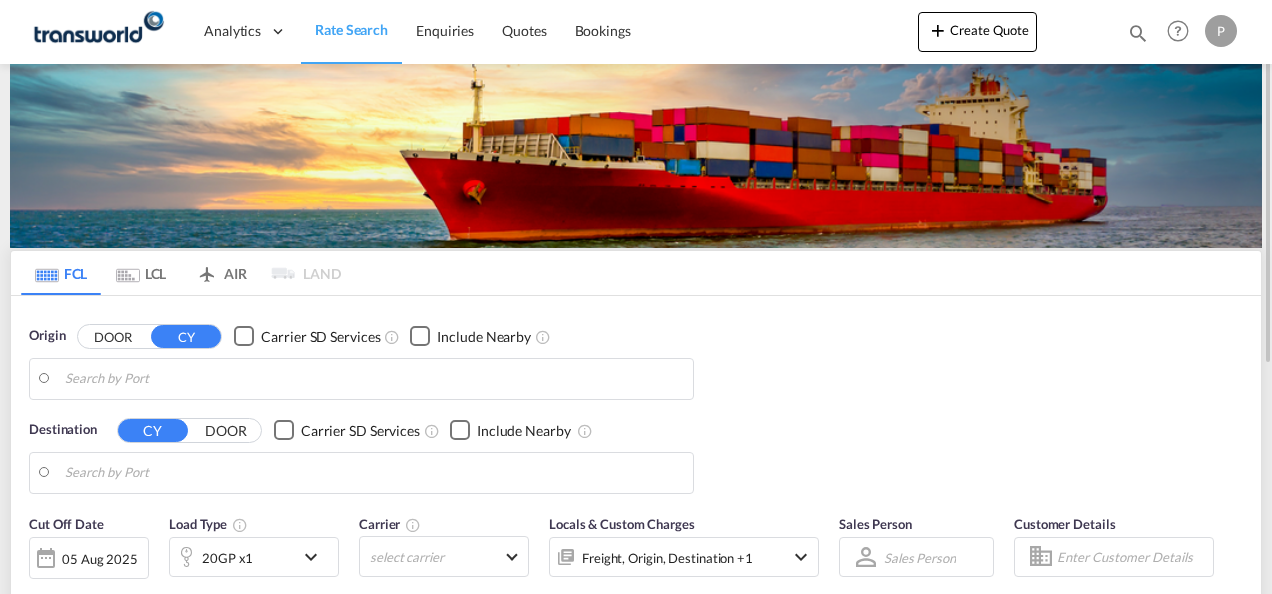 scroll, scrollTop: 0, scrollLeft: 0, axis: both 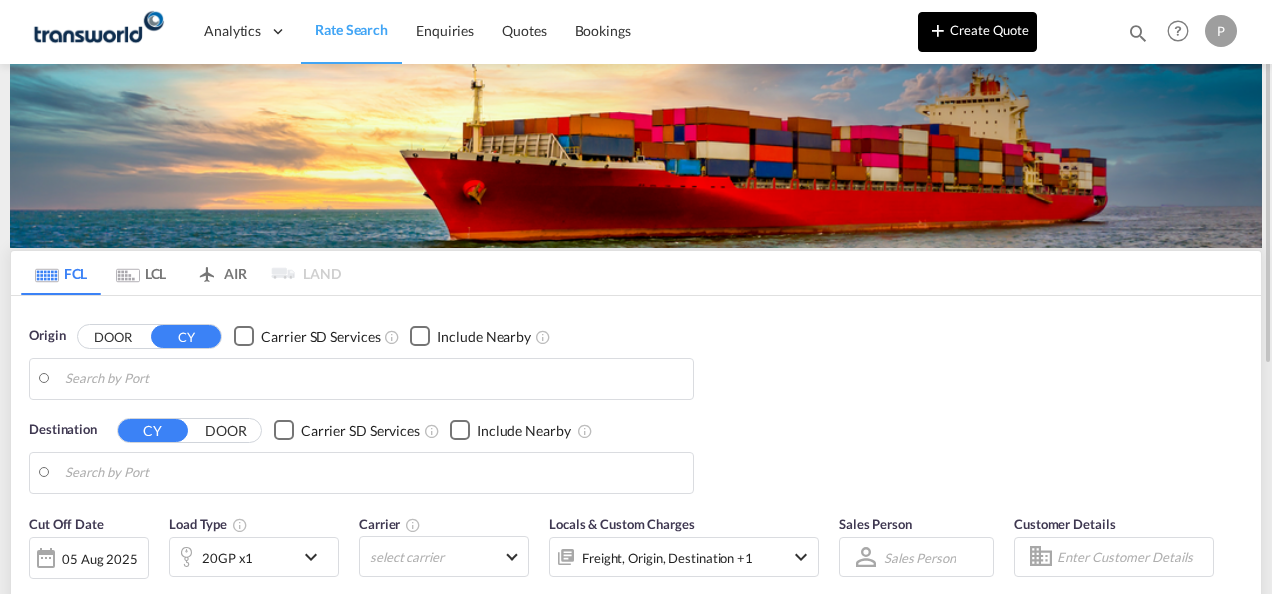 click on "Create Quote" at bounding box center (977, 32) 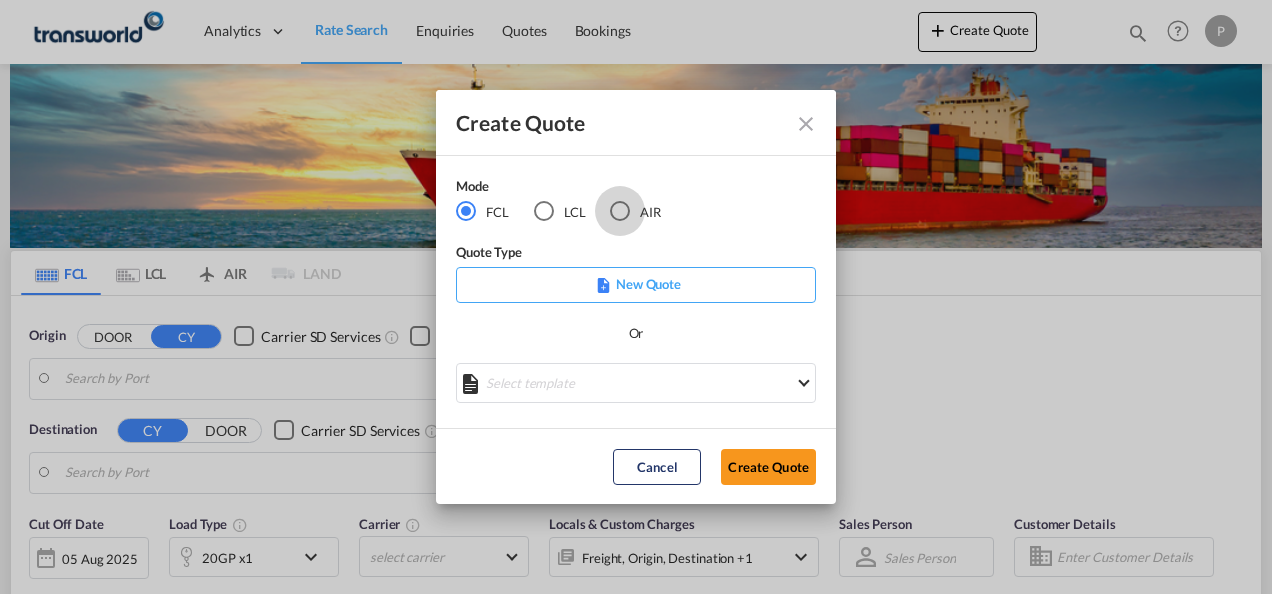 click at bounding box center [620, 211] 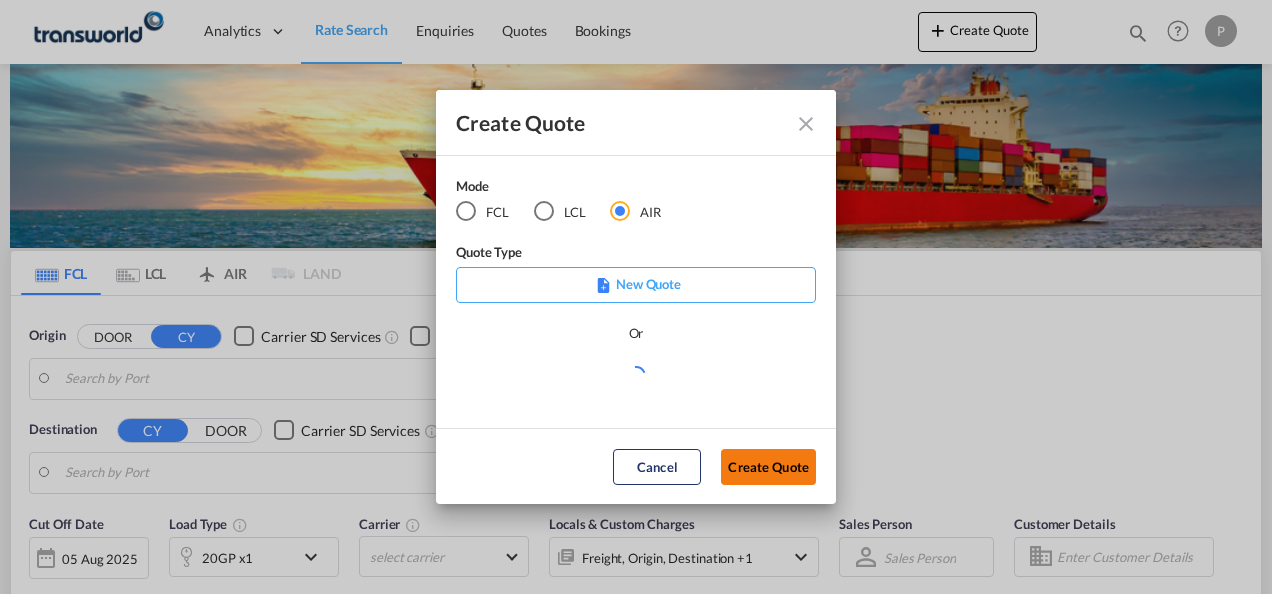 click on "Create Quote" 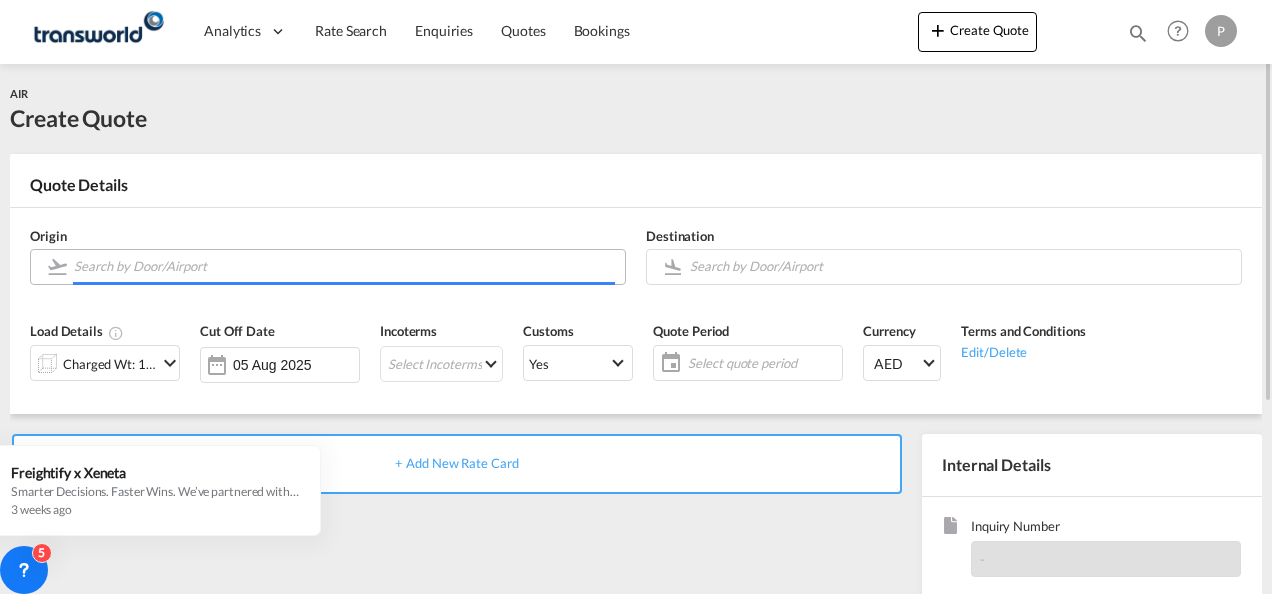 click at bounding box center [344, 266] 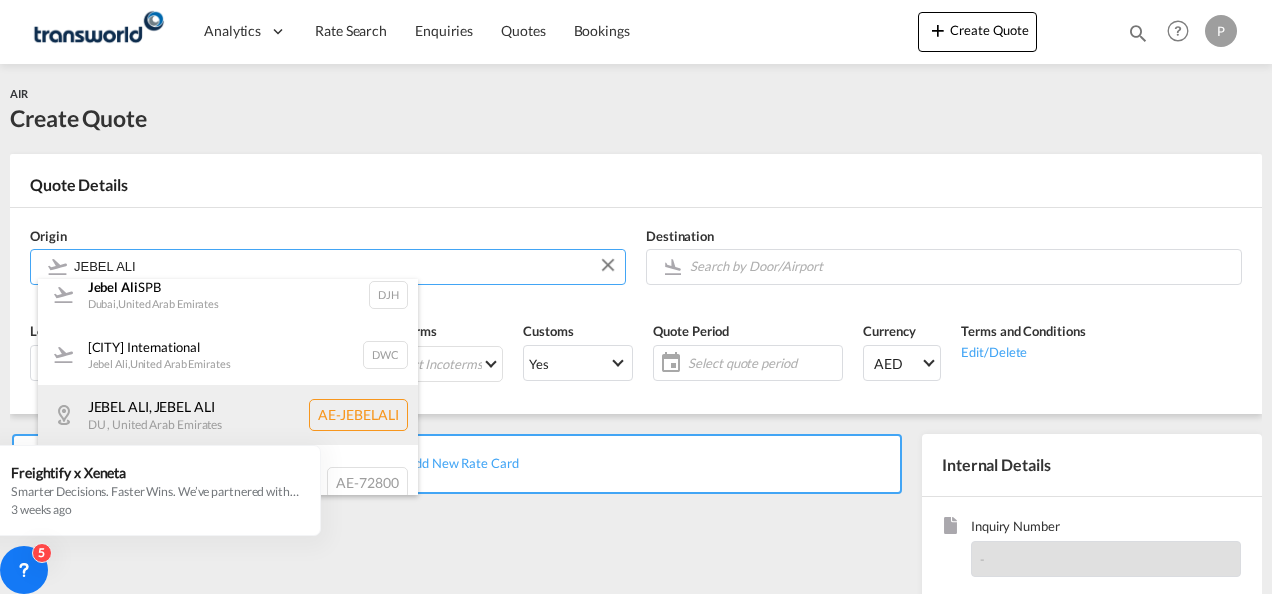 scroll, scrollTop: 0, scrollLeft: 0, axis: both 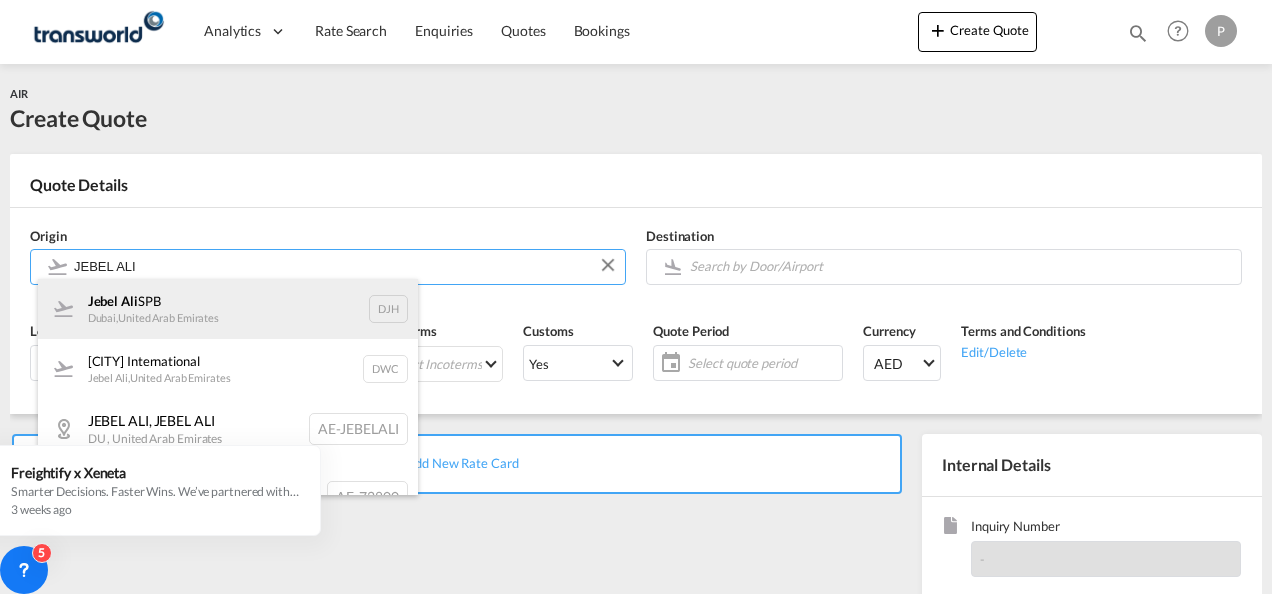 click on "Jebel Ali  SPB Dubai ,  United Arab Emirates
DJH" at bounding box center (228, 309) 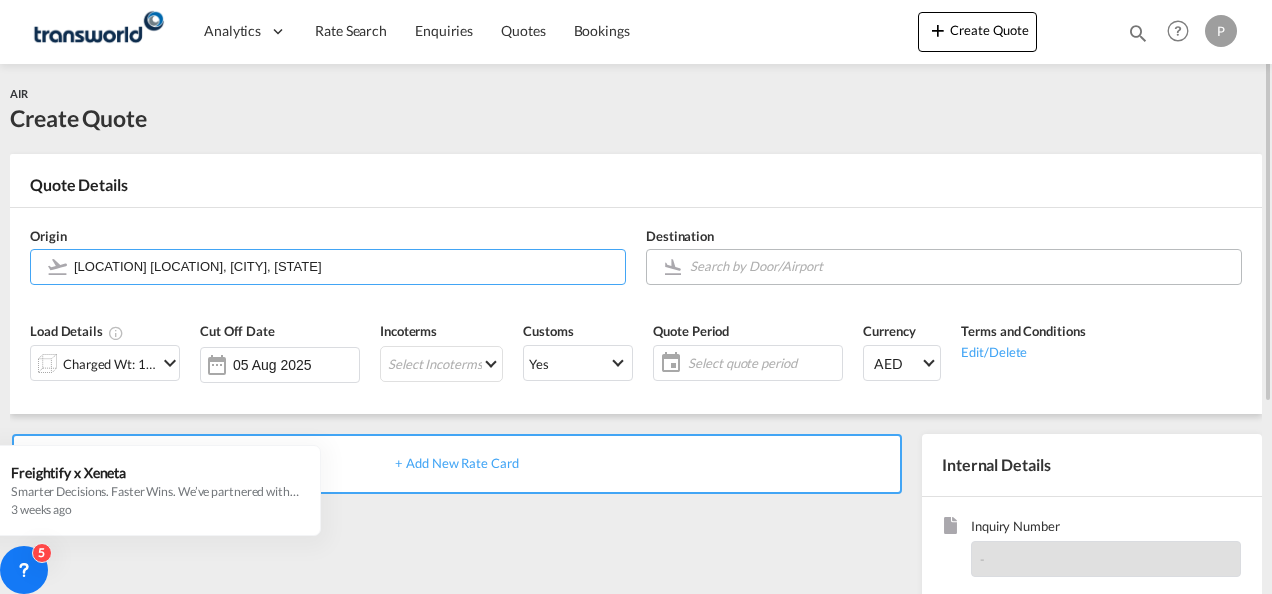 click at bounding box center (960, 266) 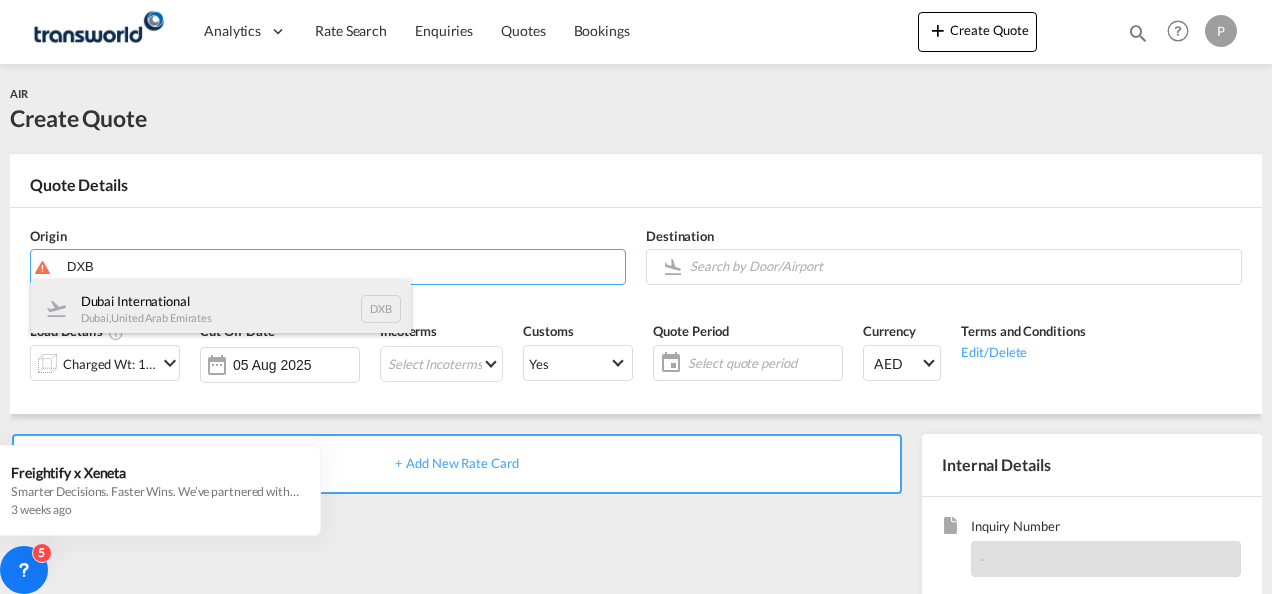click on "Dubai International Dubai ,  United Arab Emirates
DXB" at bounding box center (221, 309) 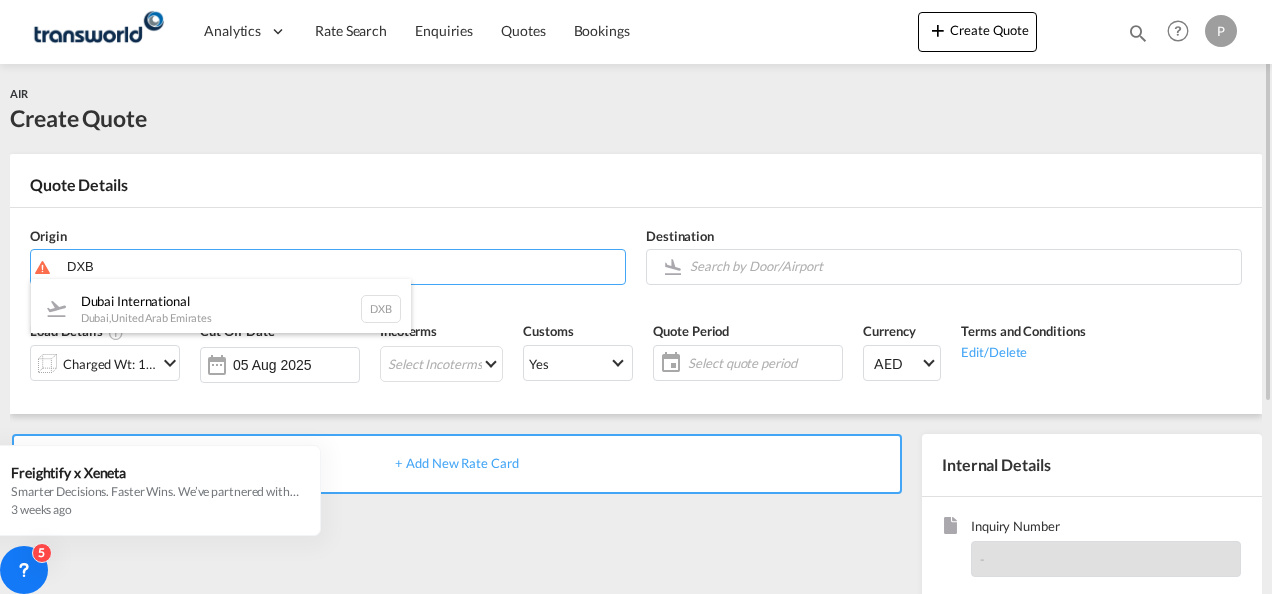 type on "Dubai International, Dubai, DXB" 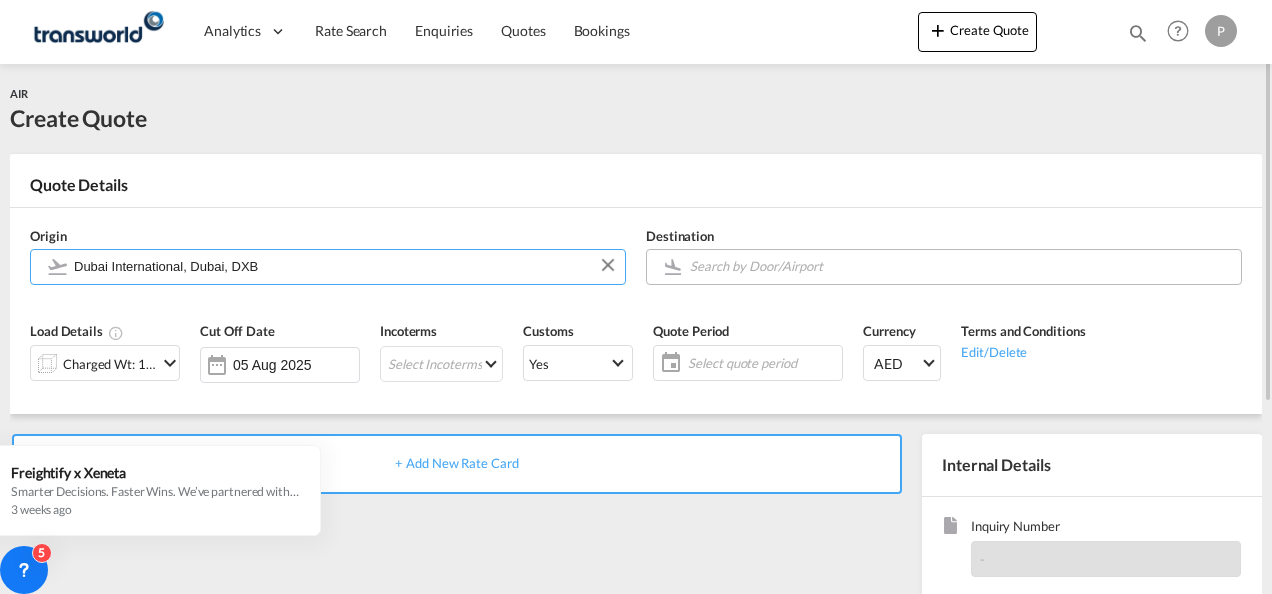 click on "Analytics
Dashboard
Rate Search
Enquiries
Quotes
Bookings" at bounding box center (636, 297) 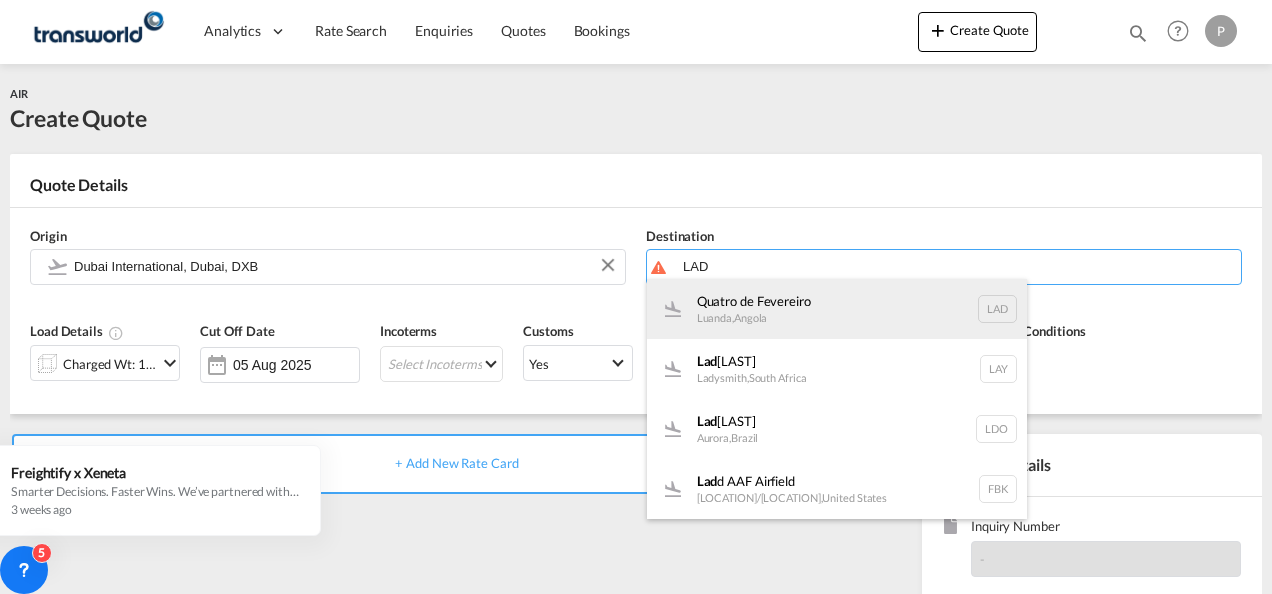 click on "Quatro de Fevereiro
Luanda ,  Angola
LAD" at bounding box center [837, 309] 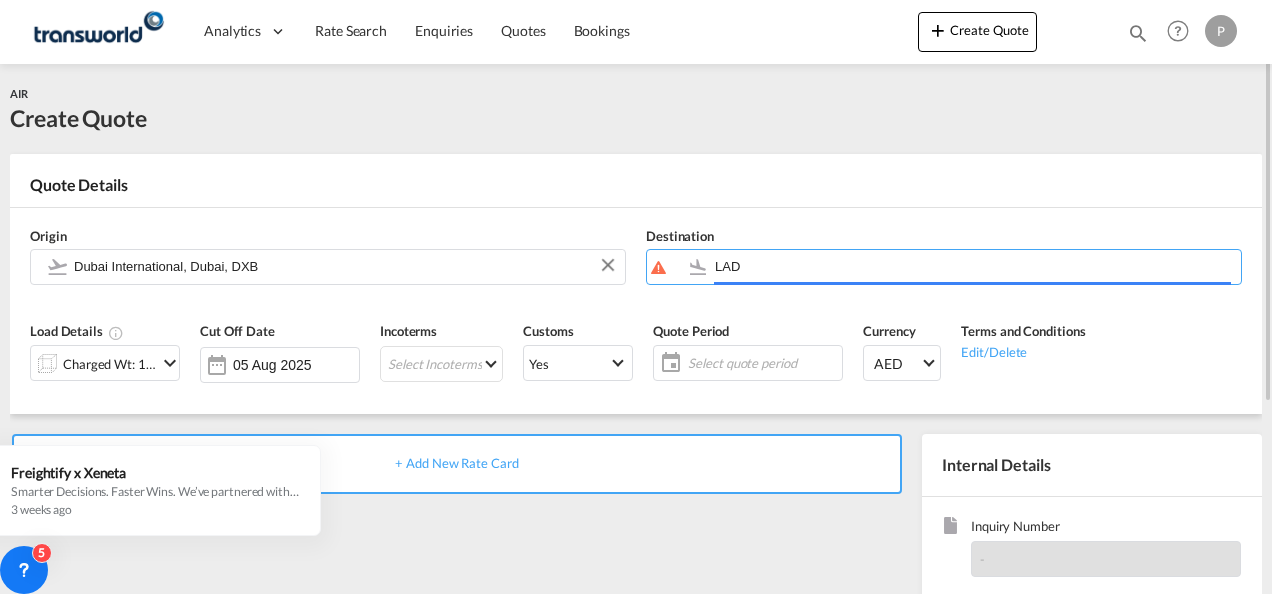 type on "Quatro de Fevereiro, Luanda, LAD" 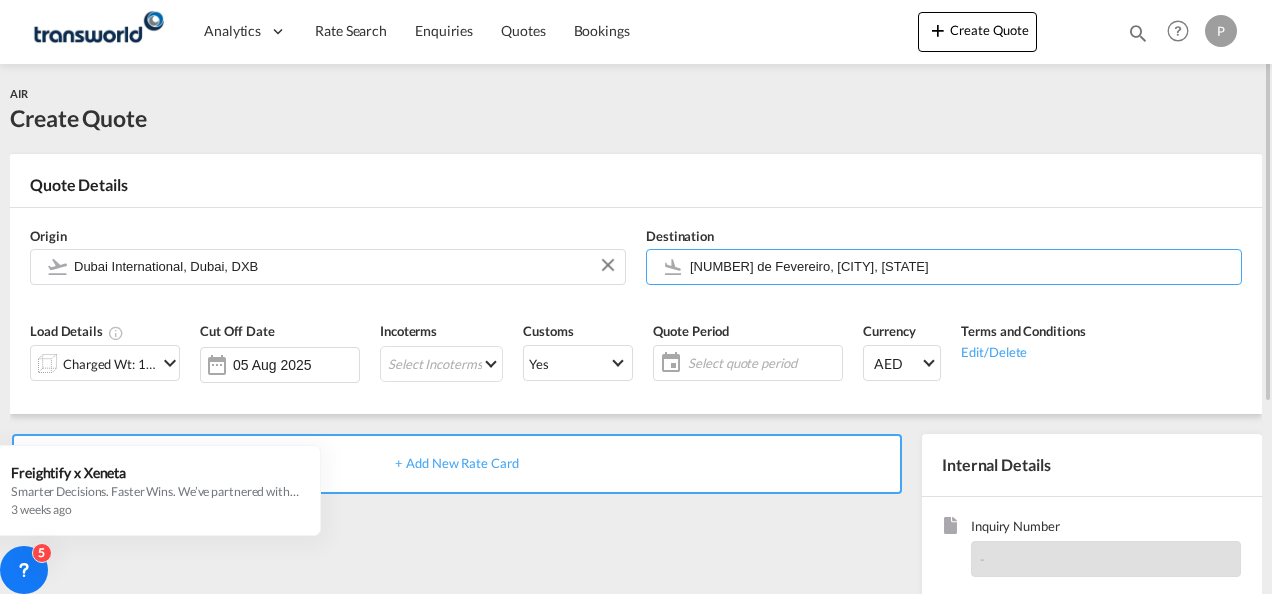click at bounding box center [170, 363] 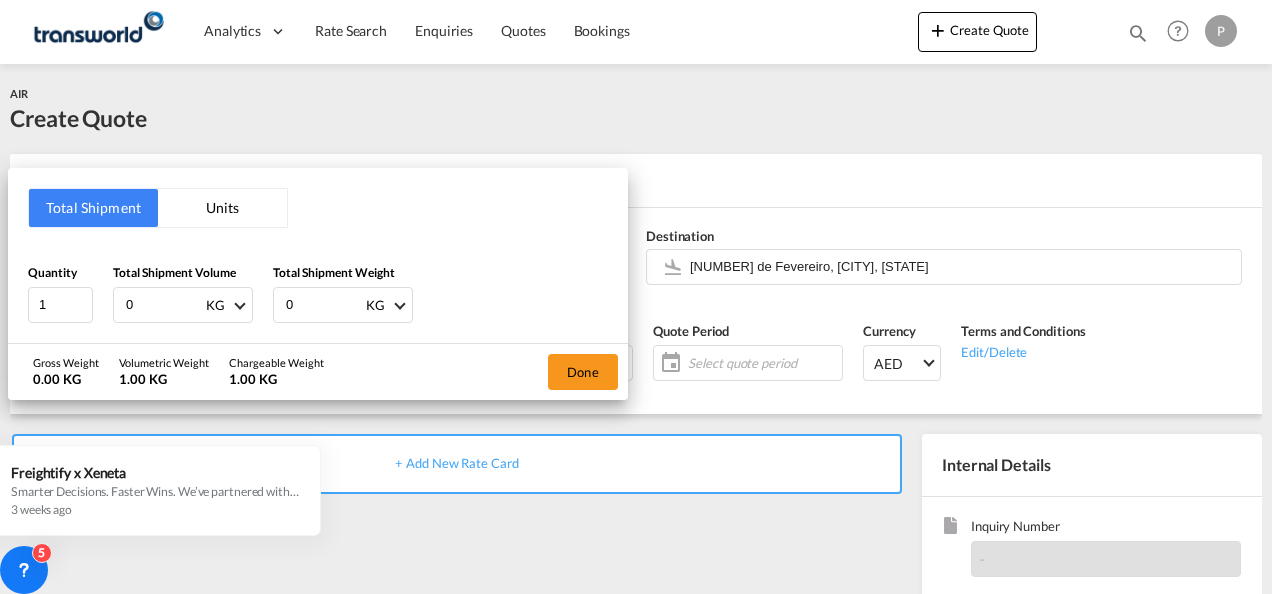 drag, startPoint x: 152, startPoint y: 304, endPoint x: -4, endPoint y: 282, distance: 157.54364 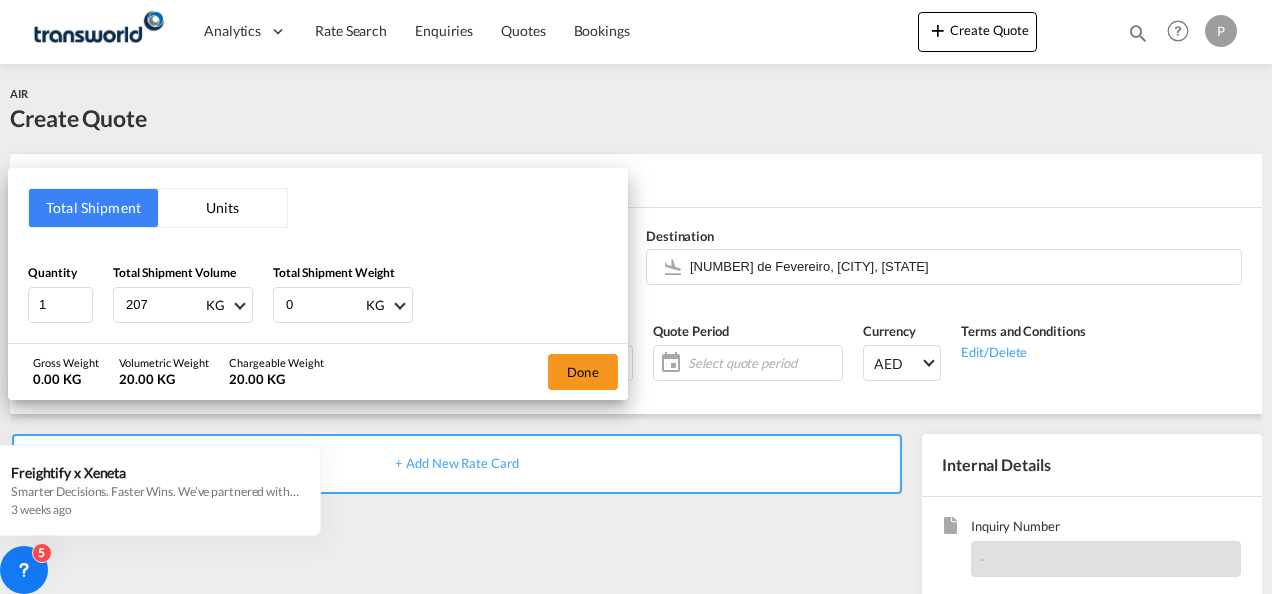 type on "207" 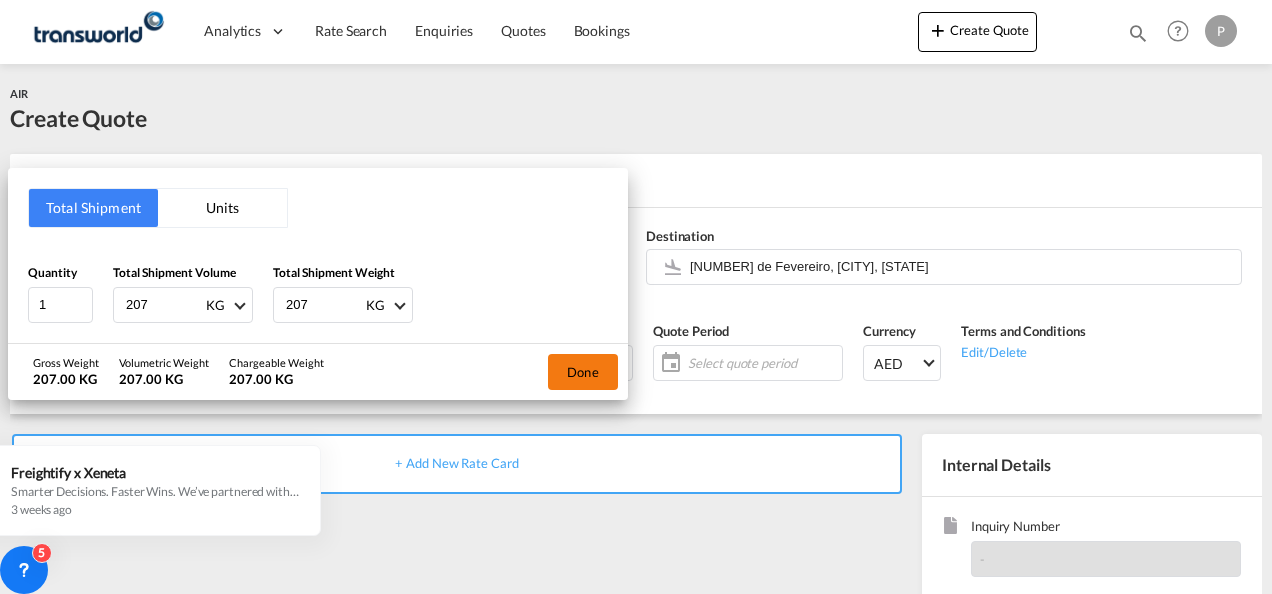 type on "207" 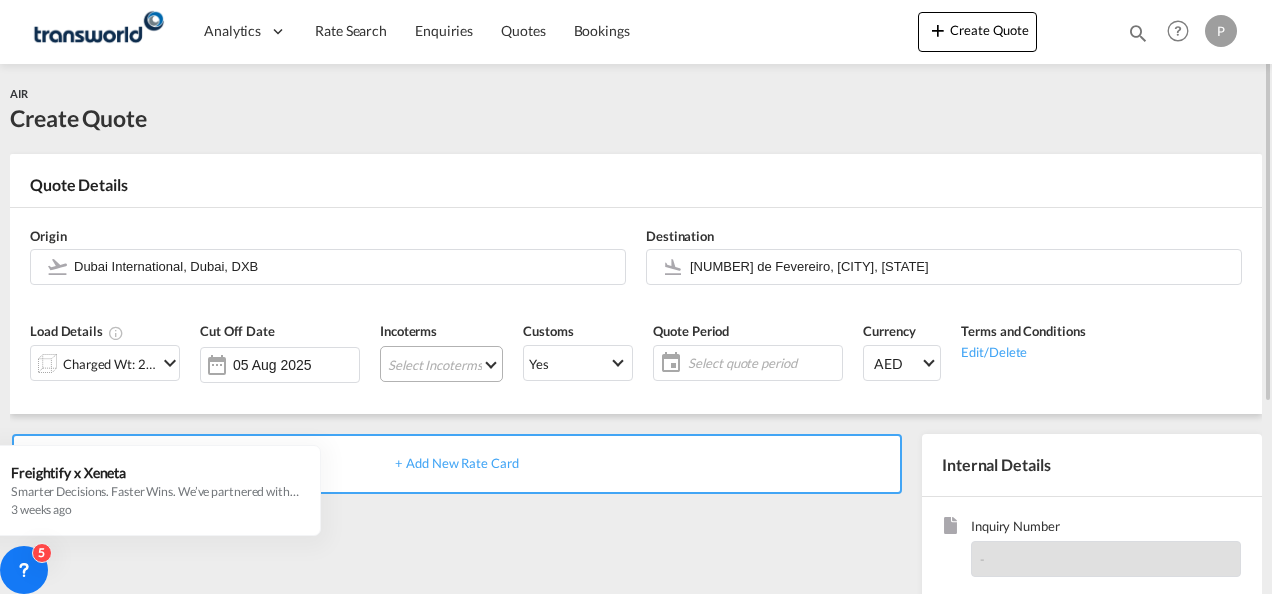 click on "Select Incoterms
DPU - export
Delivery at Place Unloaded CIF - export
Cost,Insurance and Freight EXW - import
Ex Works CFR - import
Cost and Freight FCA - import
Free Carrier CIP - export
Carriage and Insurance Paid to DAP - export
Delivered at Place FCA - export
Free Carrier CPT - import
Carrier Paid to CIP - import
Carriage and Insurance Paid to FAS - export
Free Alongside Ship CIF - import
Cost,Insurance and Freight FOB - import
Free on Board DDP - export
Delivery Duty Paid EXW - export
Ex Works CFR - export
Cost and Freight FAS - import
Free Alongside Ship FOB - export
Free on Board DAP - import
Delivered at Place CPT - export
Carrier Paid to DPU - import
Delivery at Place Unloaded" at bounding box center (441, 364) 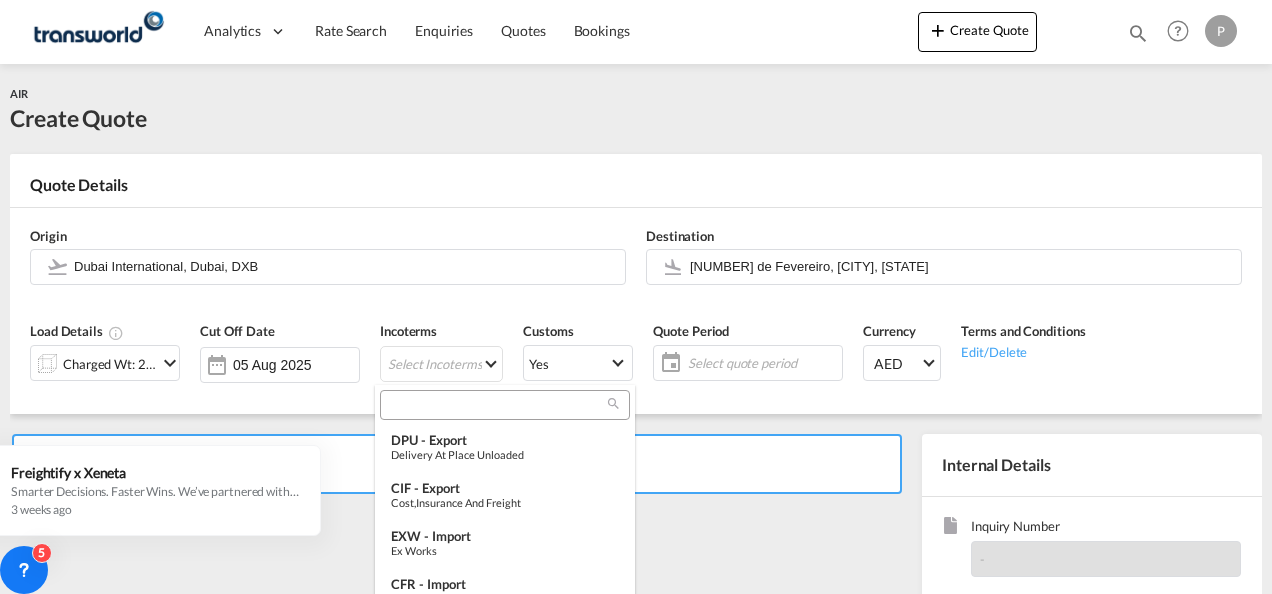 click at bounding box center [497, 405] 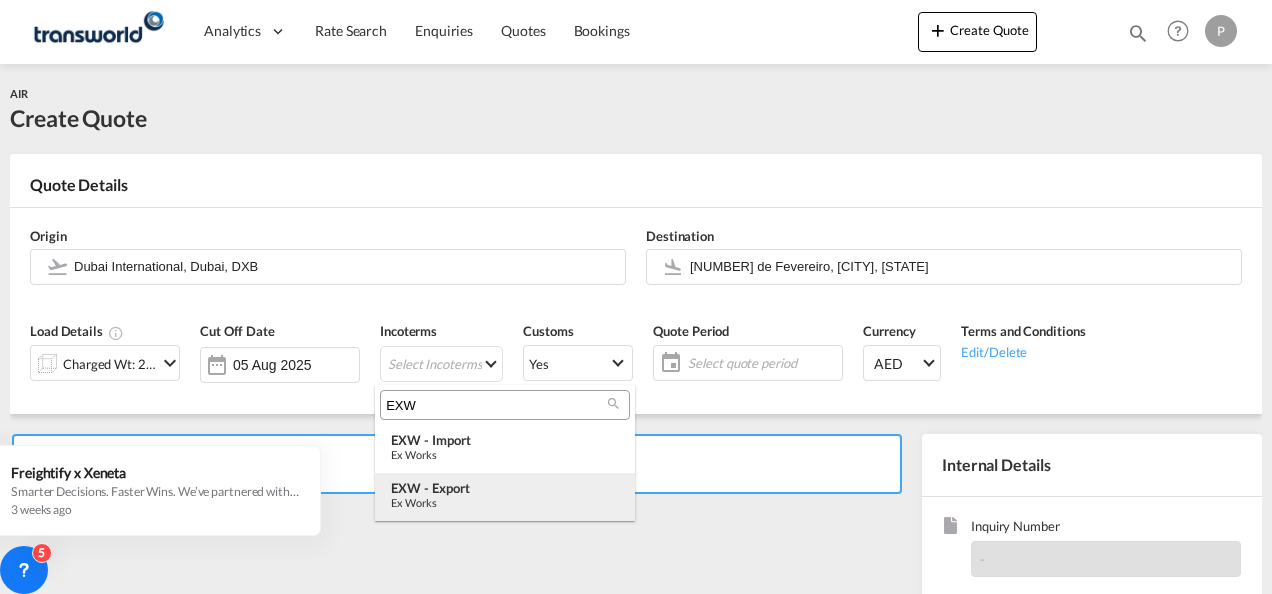 type on "EXW" 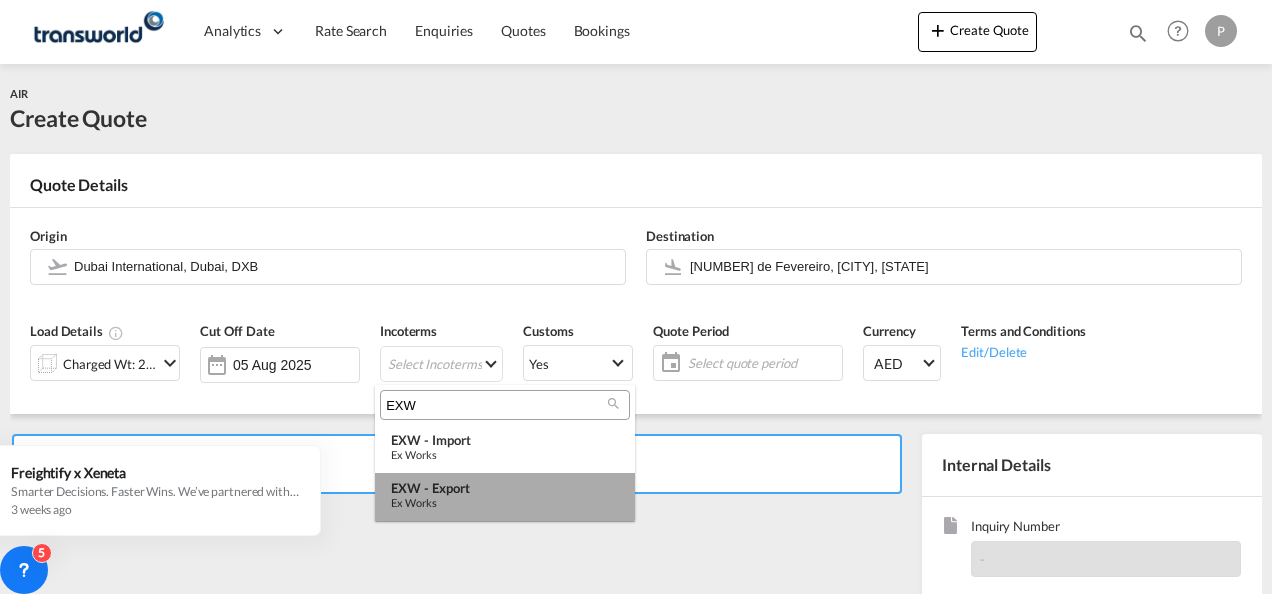 click on "EXW - export" at bounding box center [505, 488] 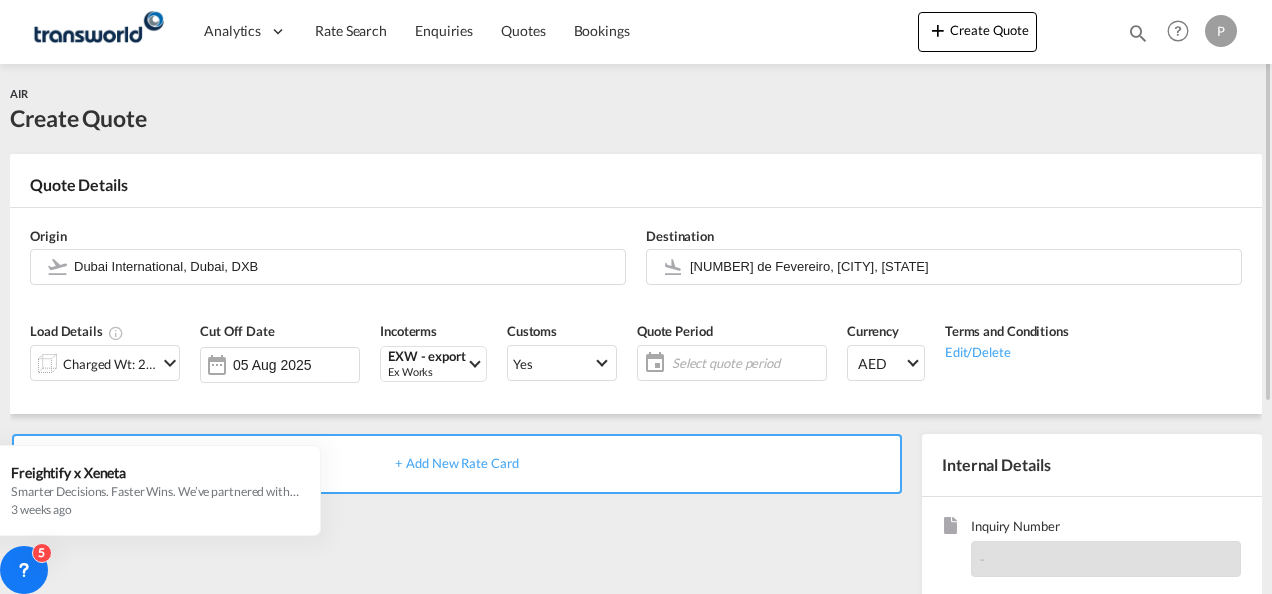 click on "Select quote period" 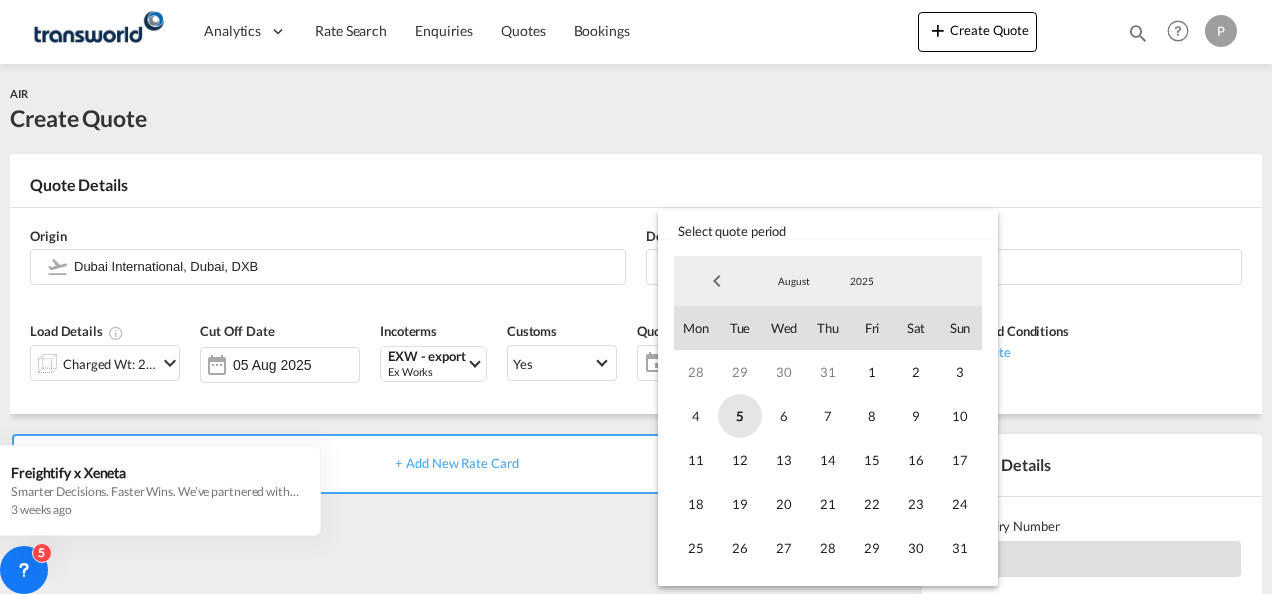 click on "5" at bounding box center (740, 416) 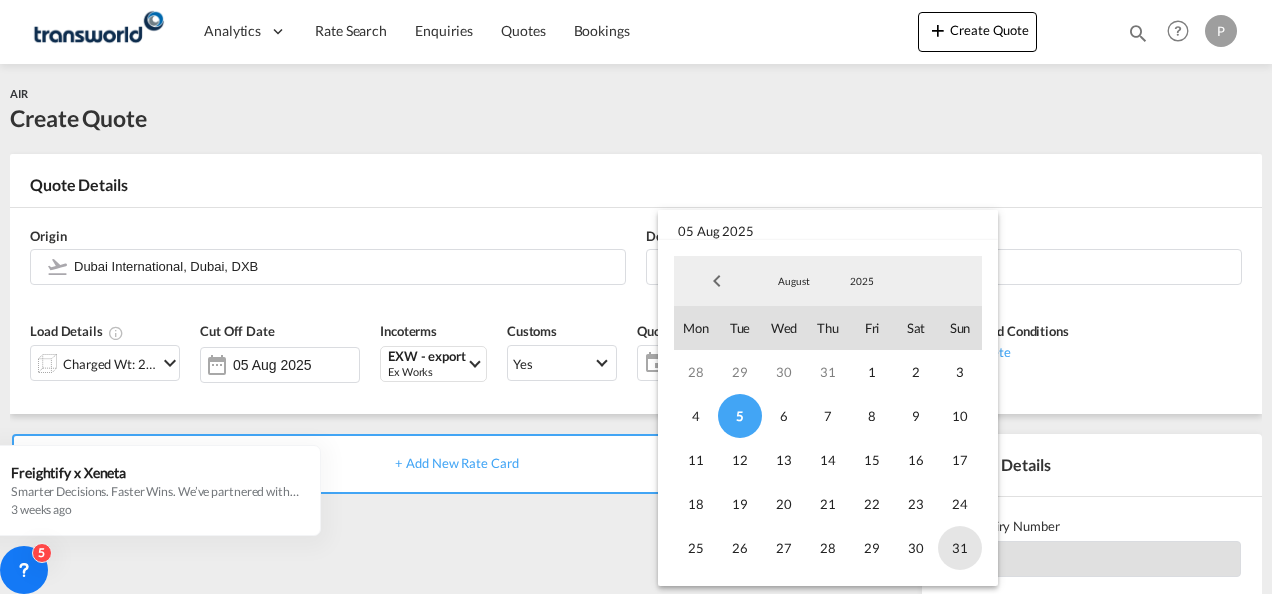 click on "31" at bounding box center (960, 548) 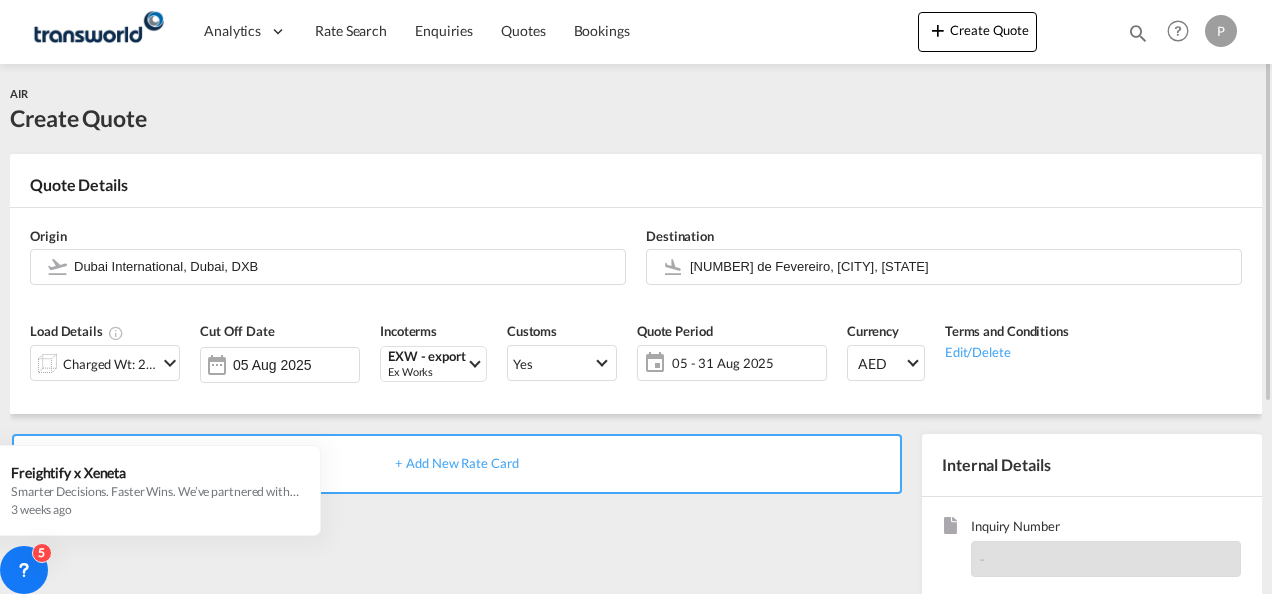 scroll, scrollTop: 100, scrollLeft: 0, axis: vertical 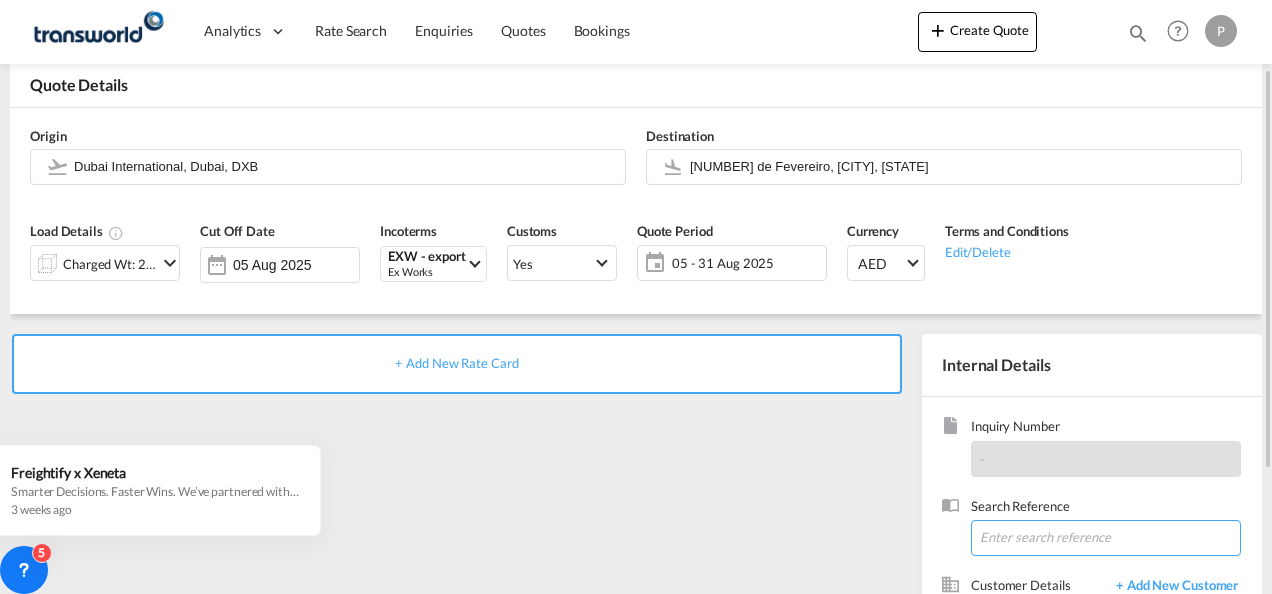 click at bounding box center (1106, 538) 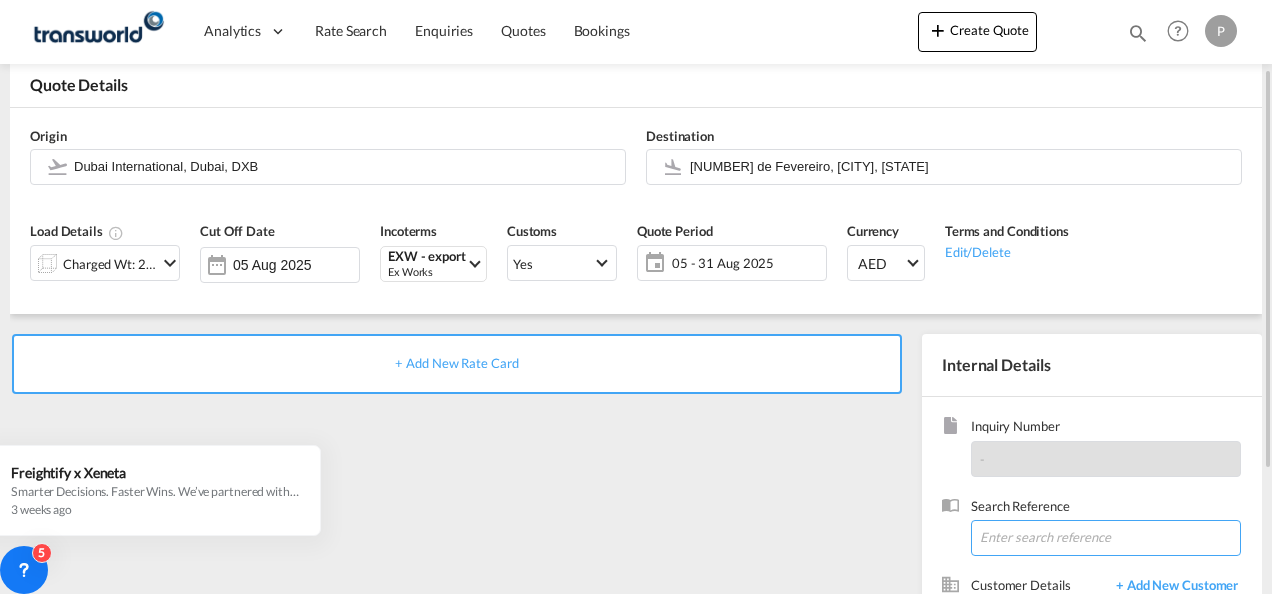 click at bounding box center (1106, 538) 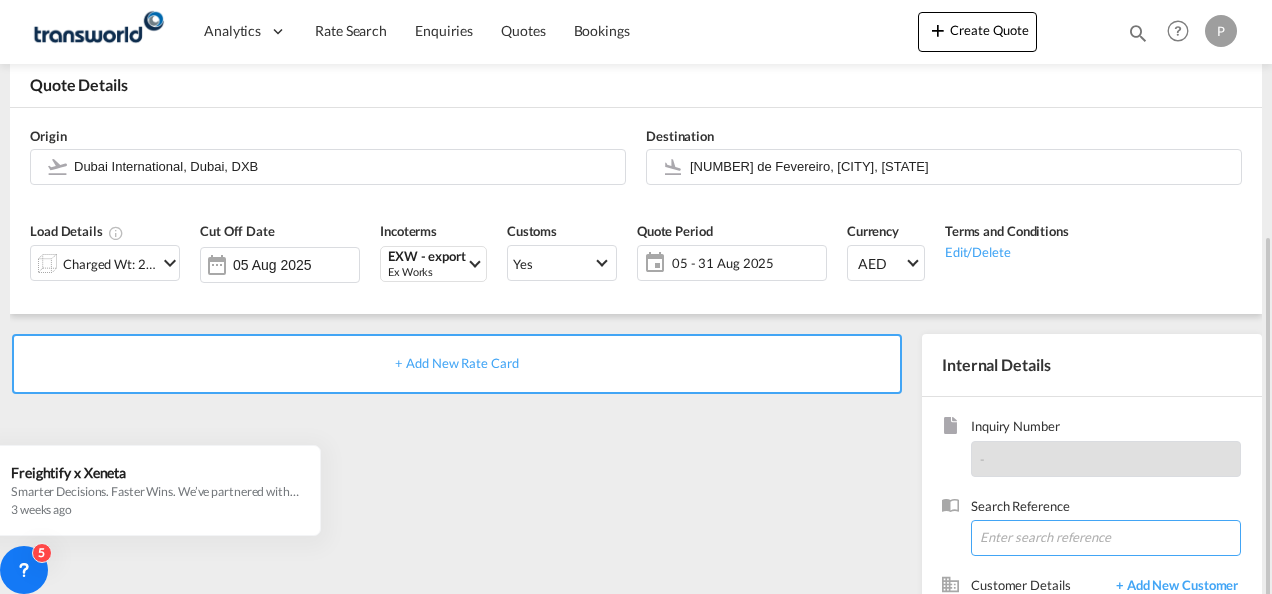 scroll, scrollTop: 200, scrollLeft: 0, axis: vertical 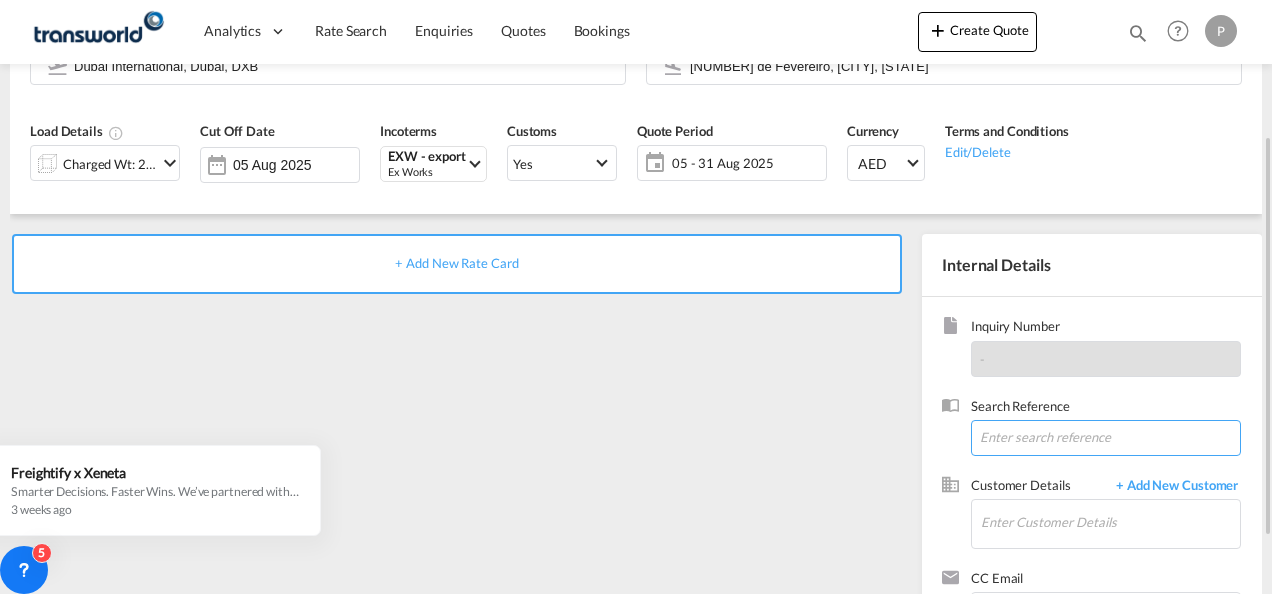 paste on "TWP8848" 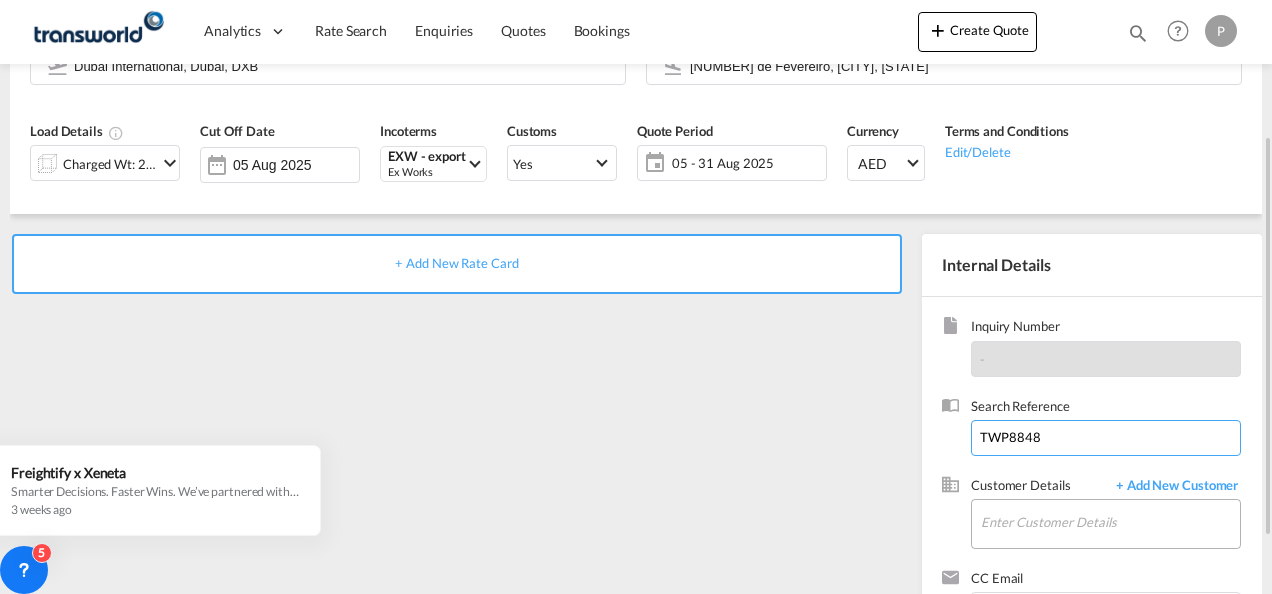 type on "TWP8848" 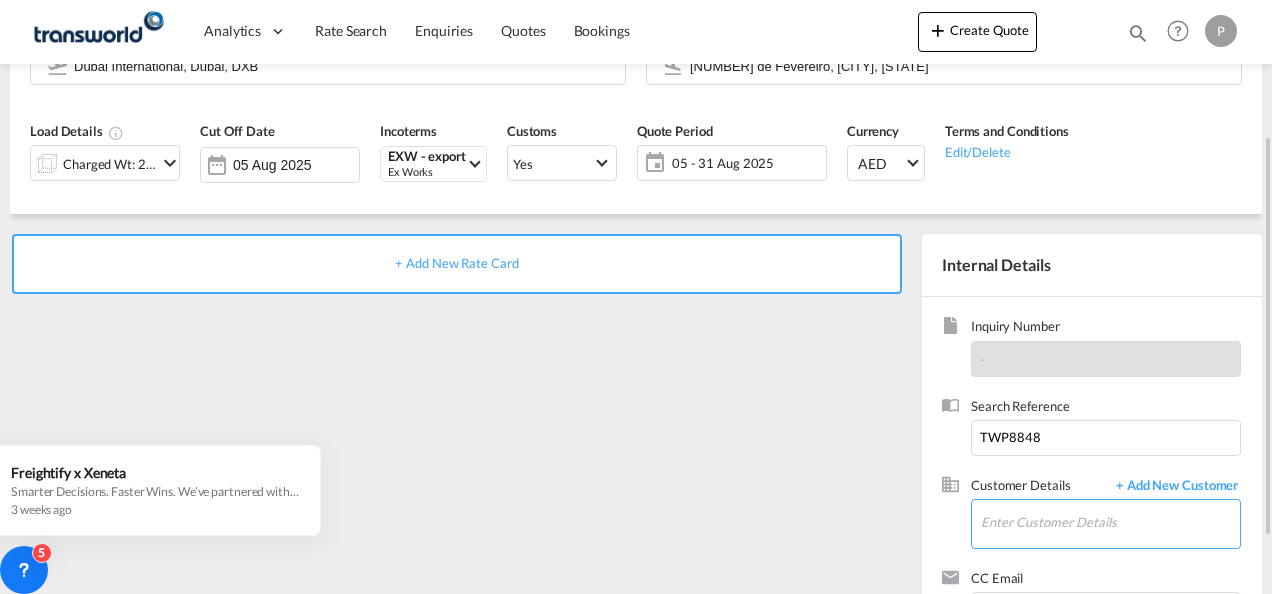 click on "Enter Customer Details" at bounding box center [1110, 522] 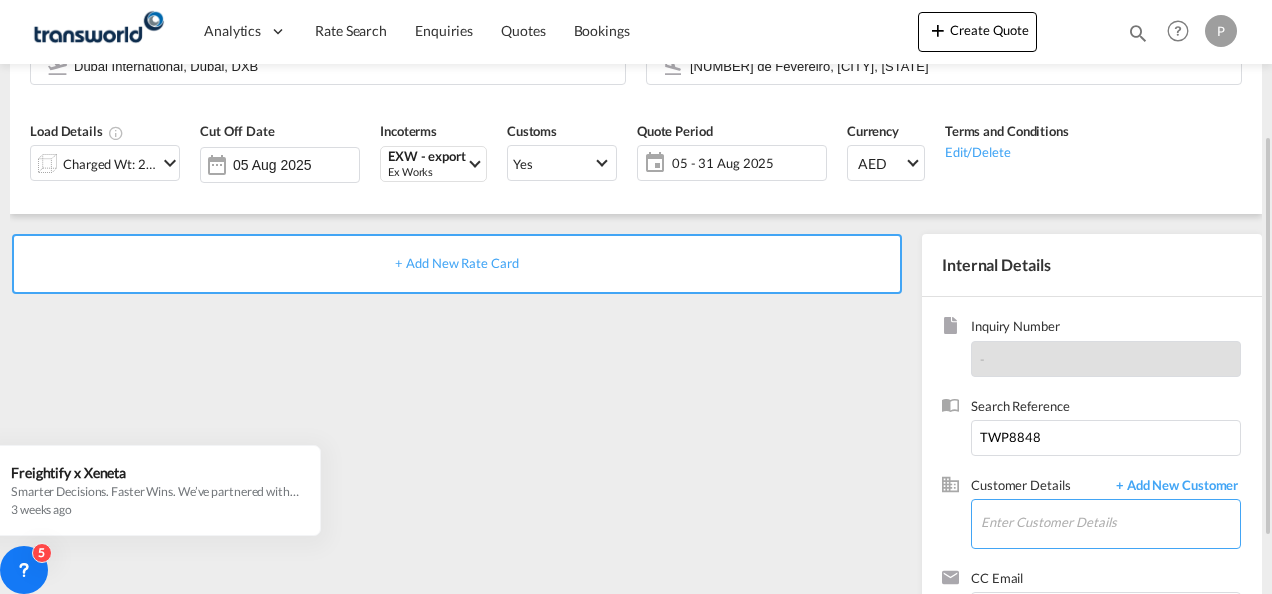 click on "Enter Customer Details" at bounding box center (1110, 522) 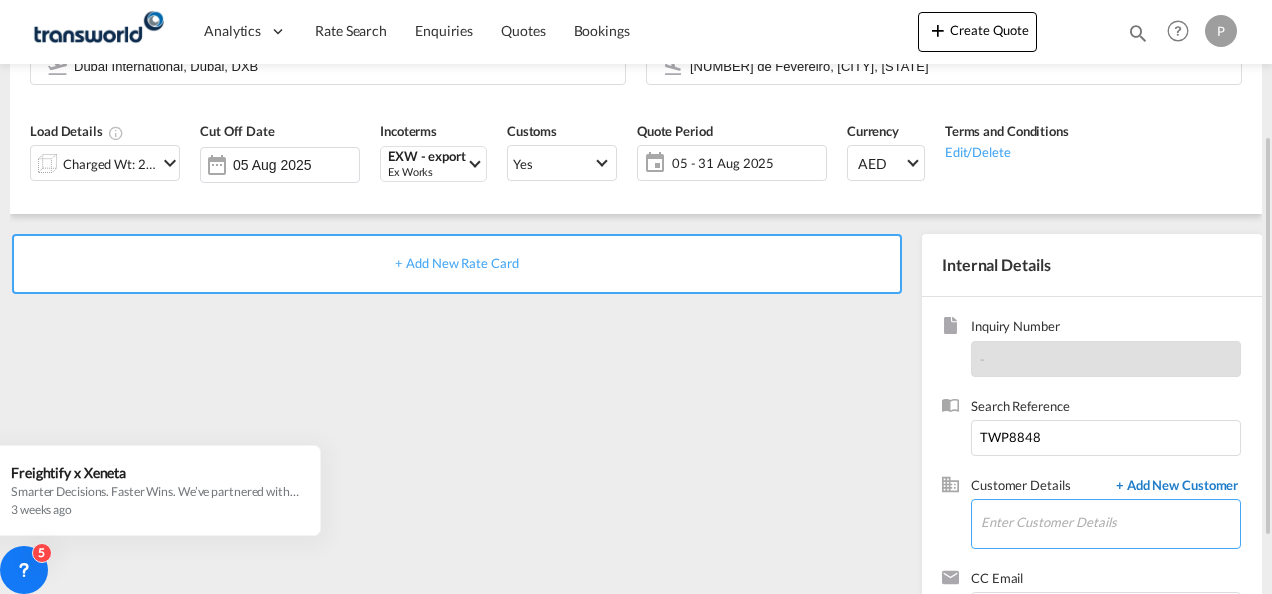 paste on "ARABCAL" 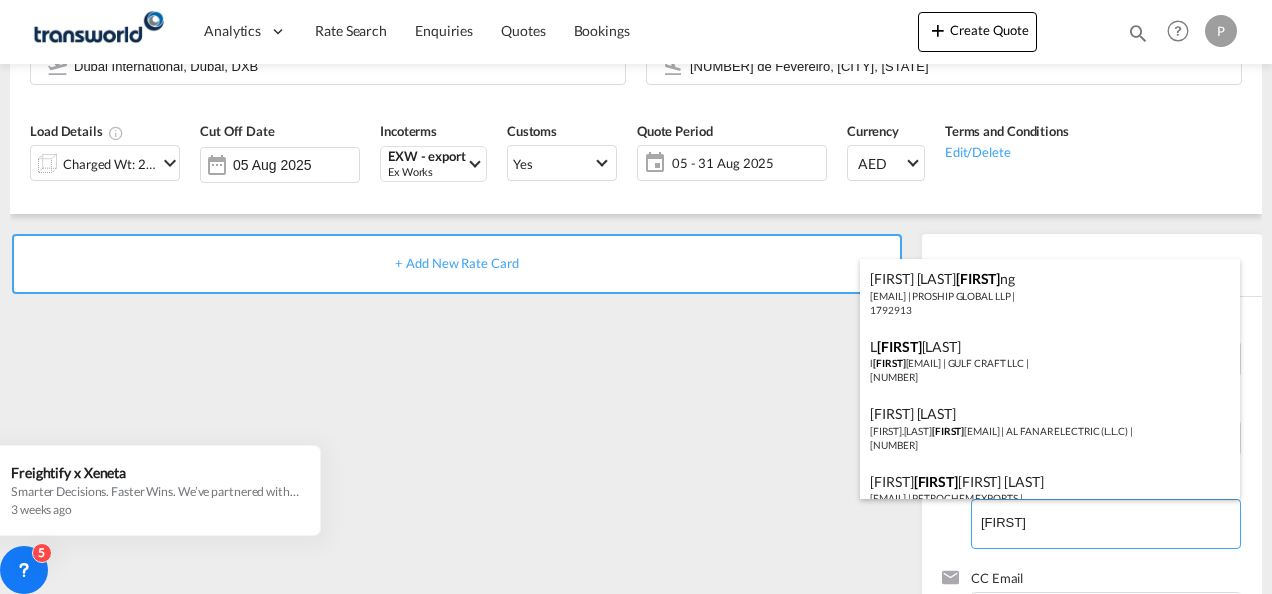 type on "ARA" 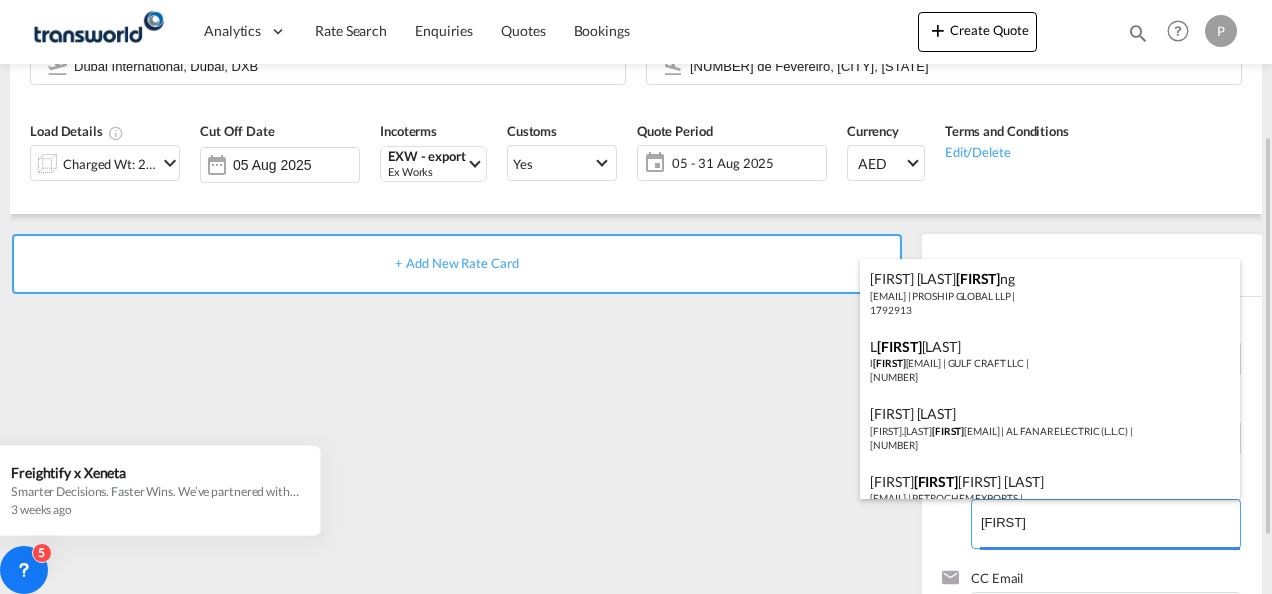 click on "Analytics
Dashboard
Rate Search
Enquiries
Quotes
Bookings" at bounding box center [636, 297] 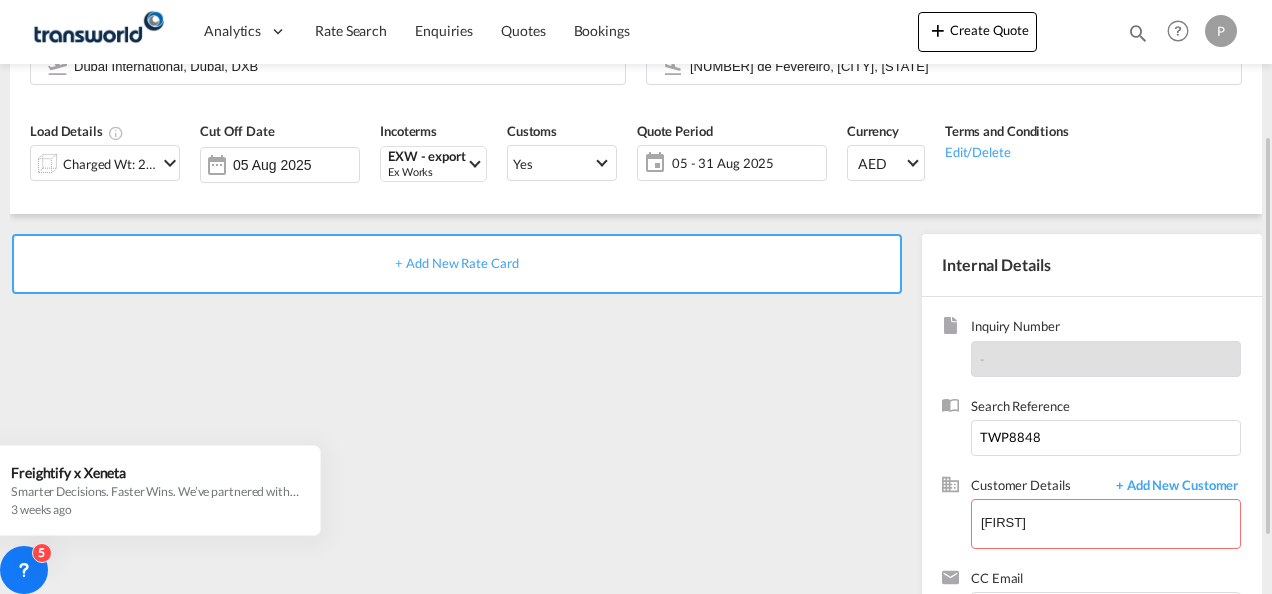 scroll, scrollTop: 282, scrollLeft: 0, axis: vertical 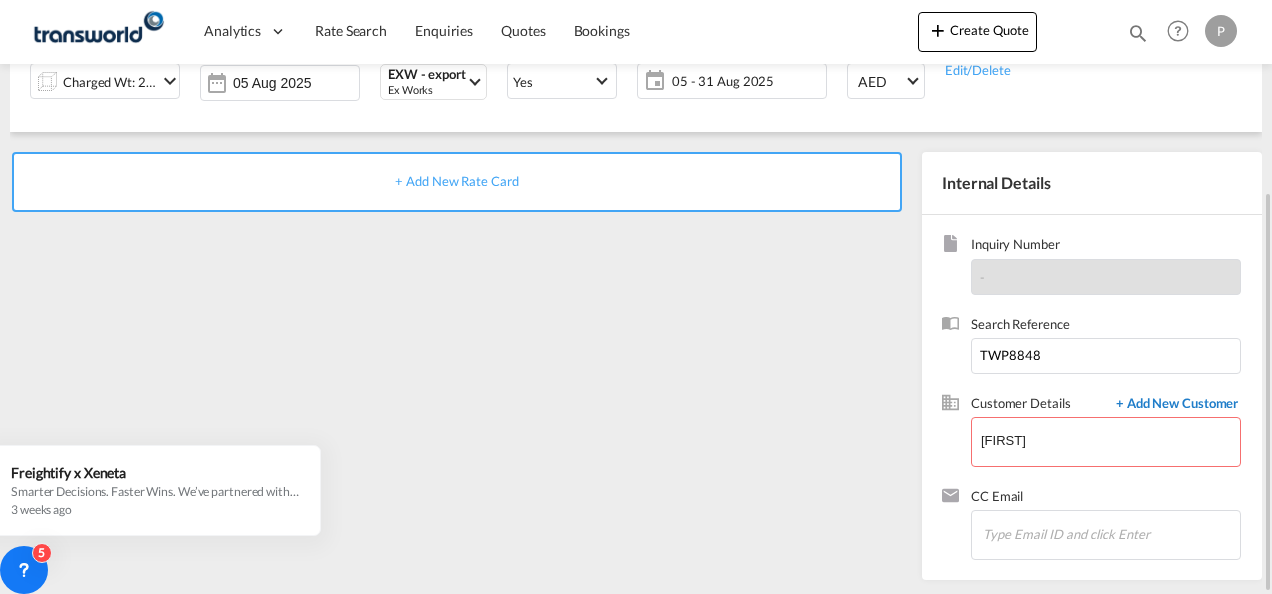 click on "+ Add New Customer" at bounding box center (1173, 405) 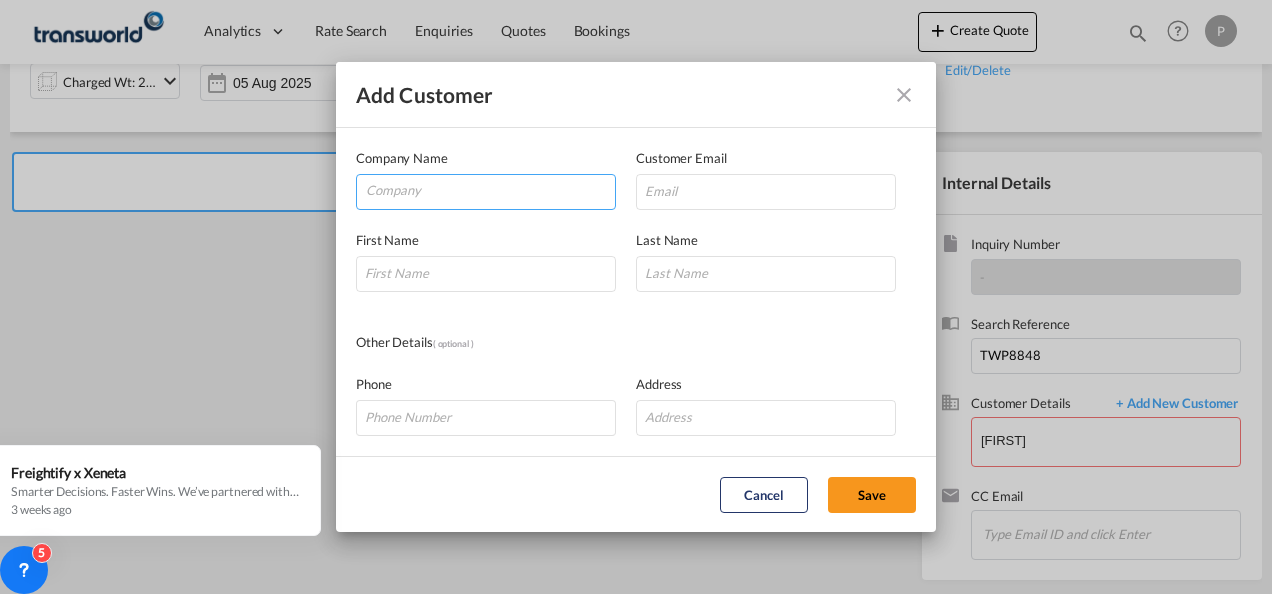 click at bounding box center [490, 190] 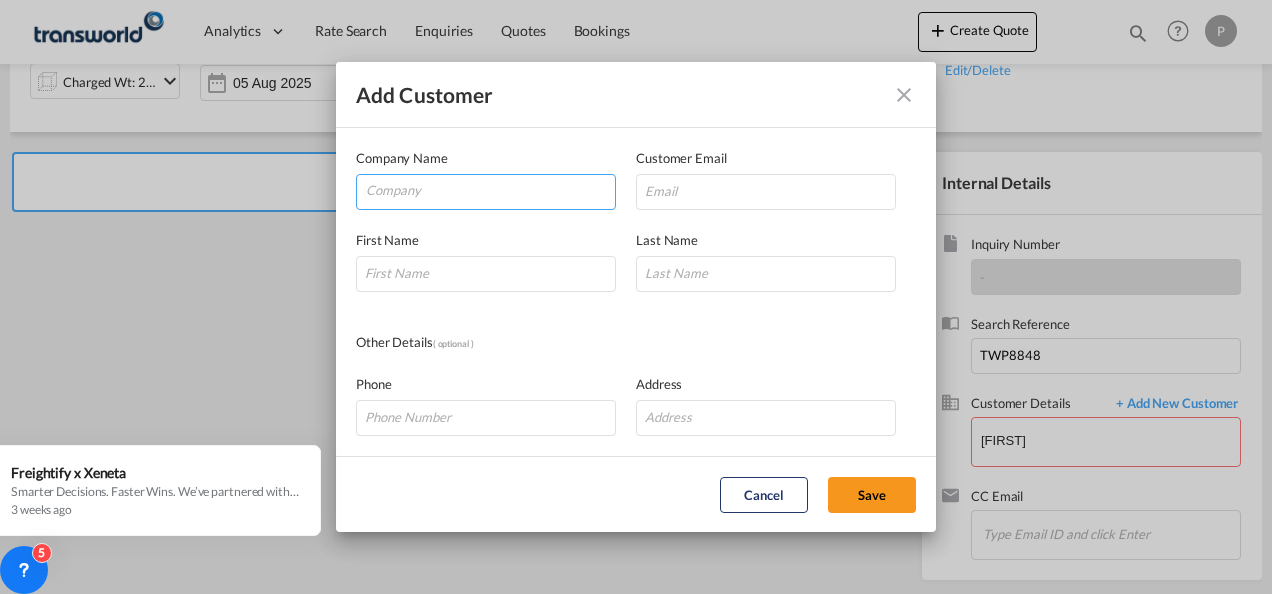 paste on "ARABCAL" 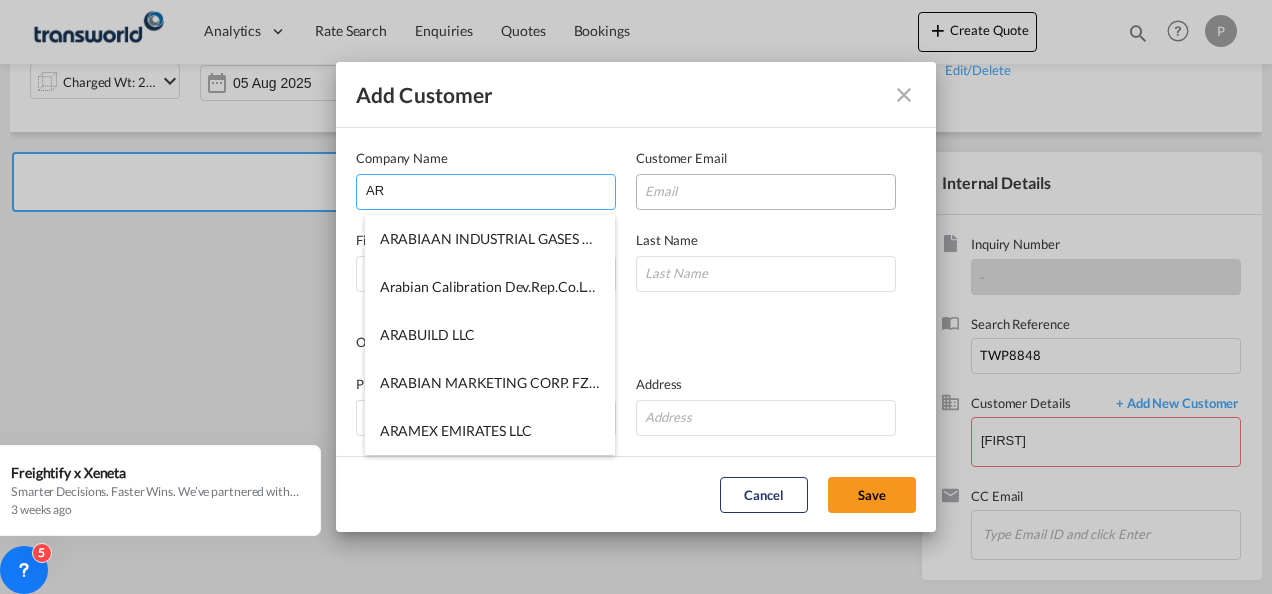 type on "A" 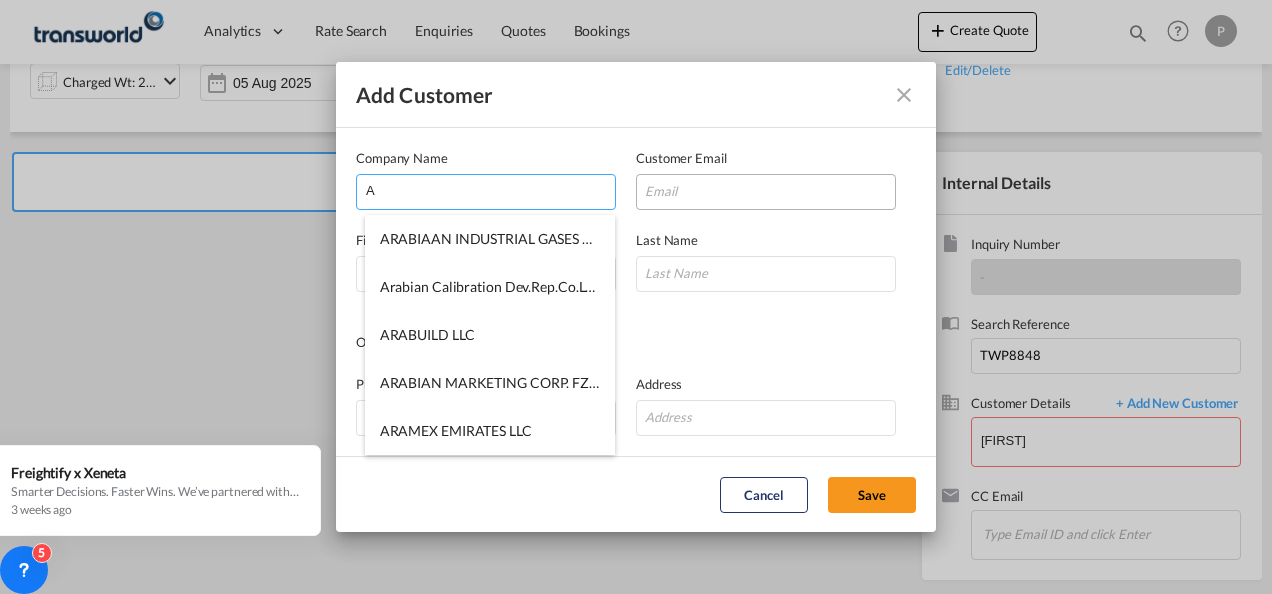 type 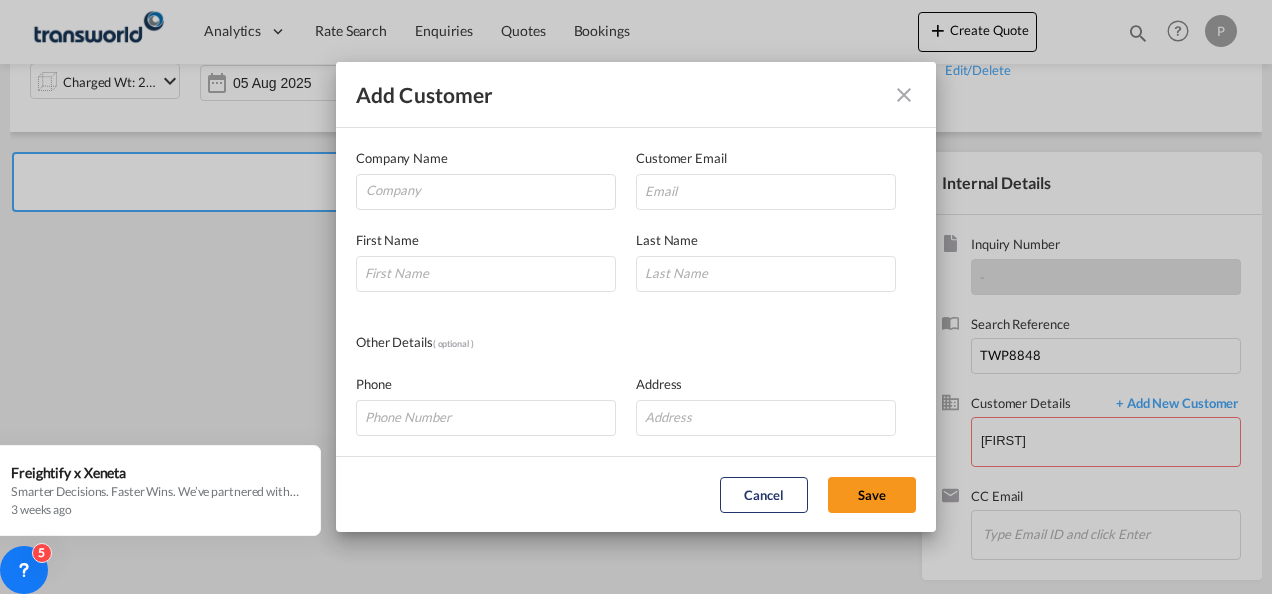 click at bounding box center (904, 95) 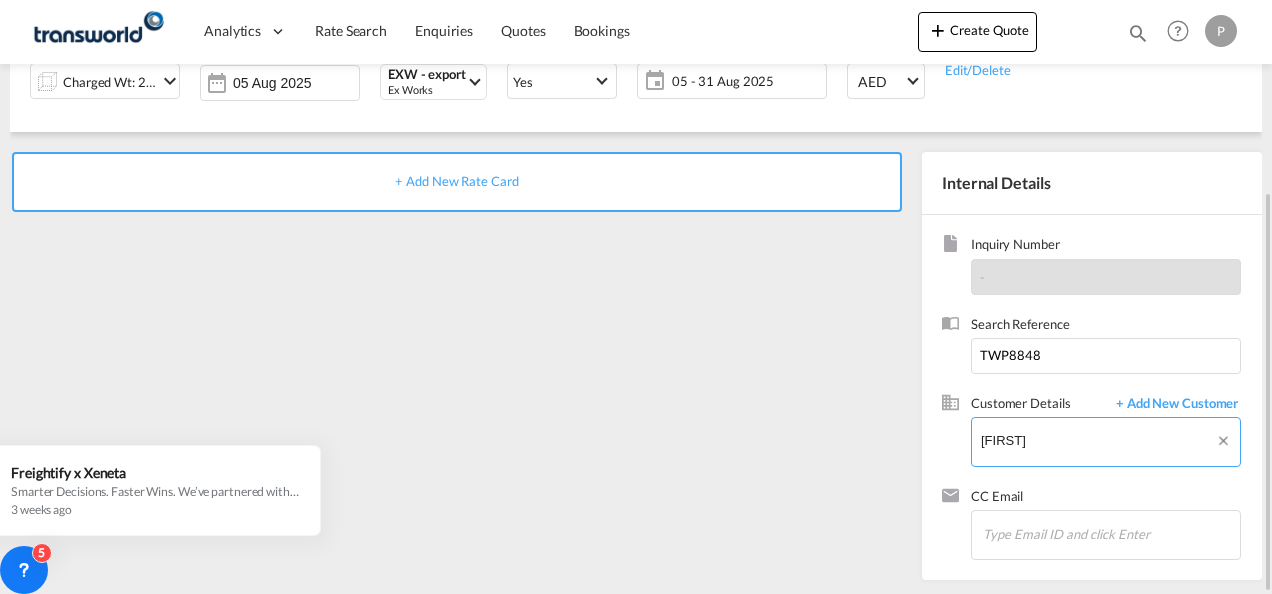 click on "Analytics
Dashboard
Rate Search
Enquiries
Quotes
Bookings" at bounding box center [636, 297] 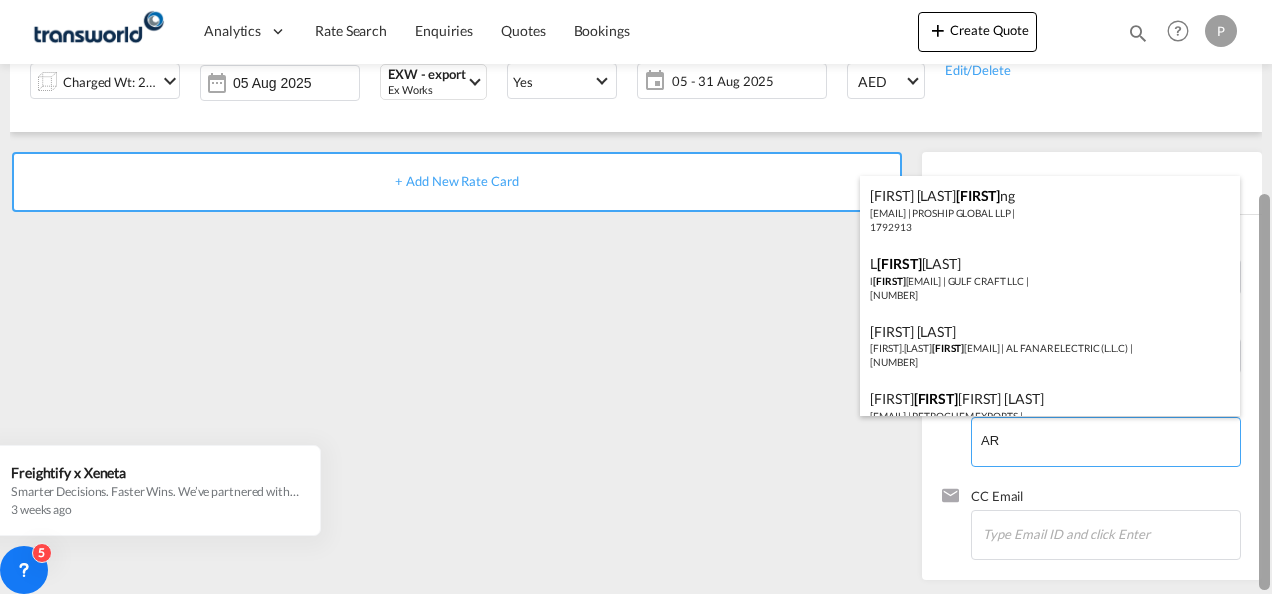 type on "A" 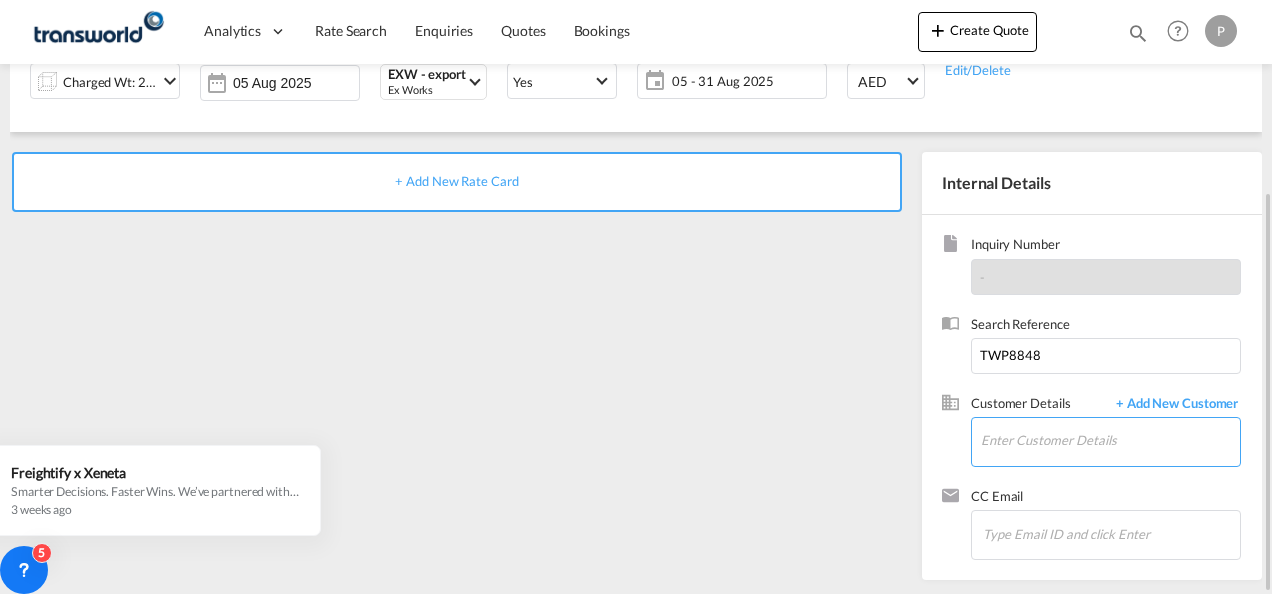 type 